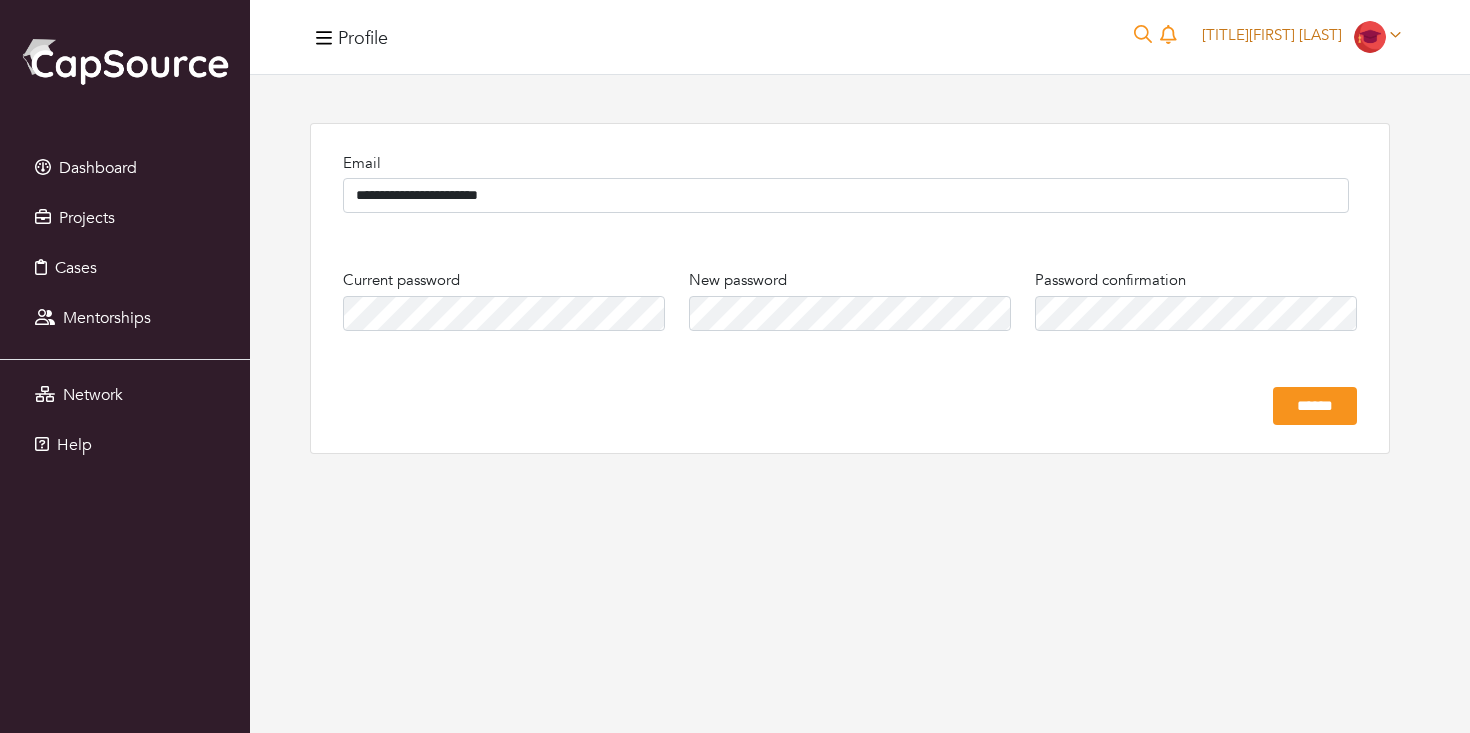 scroll, scrollTop: 0, scrollLeft: 0, axis: both 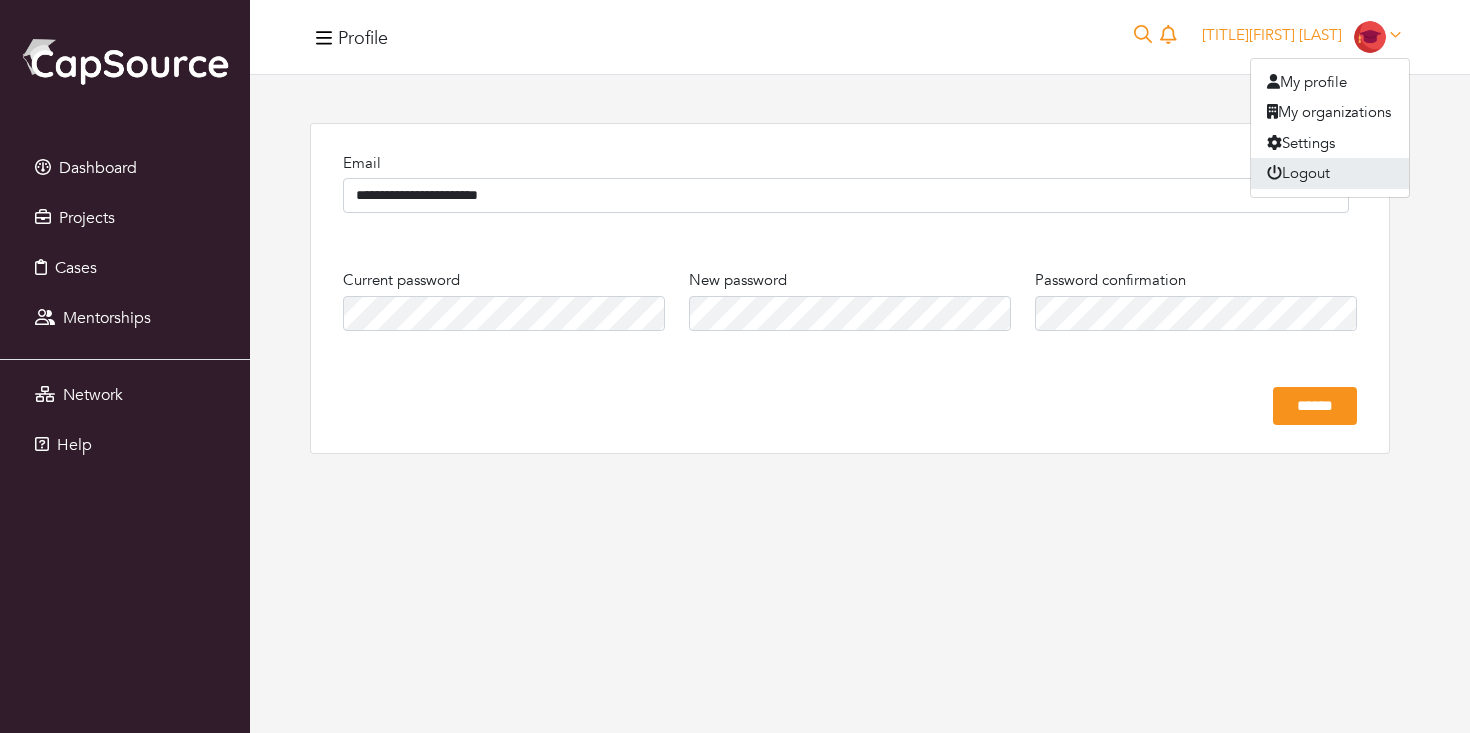 click on "Logout" at bounding box center (1330, 173) 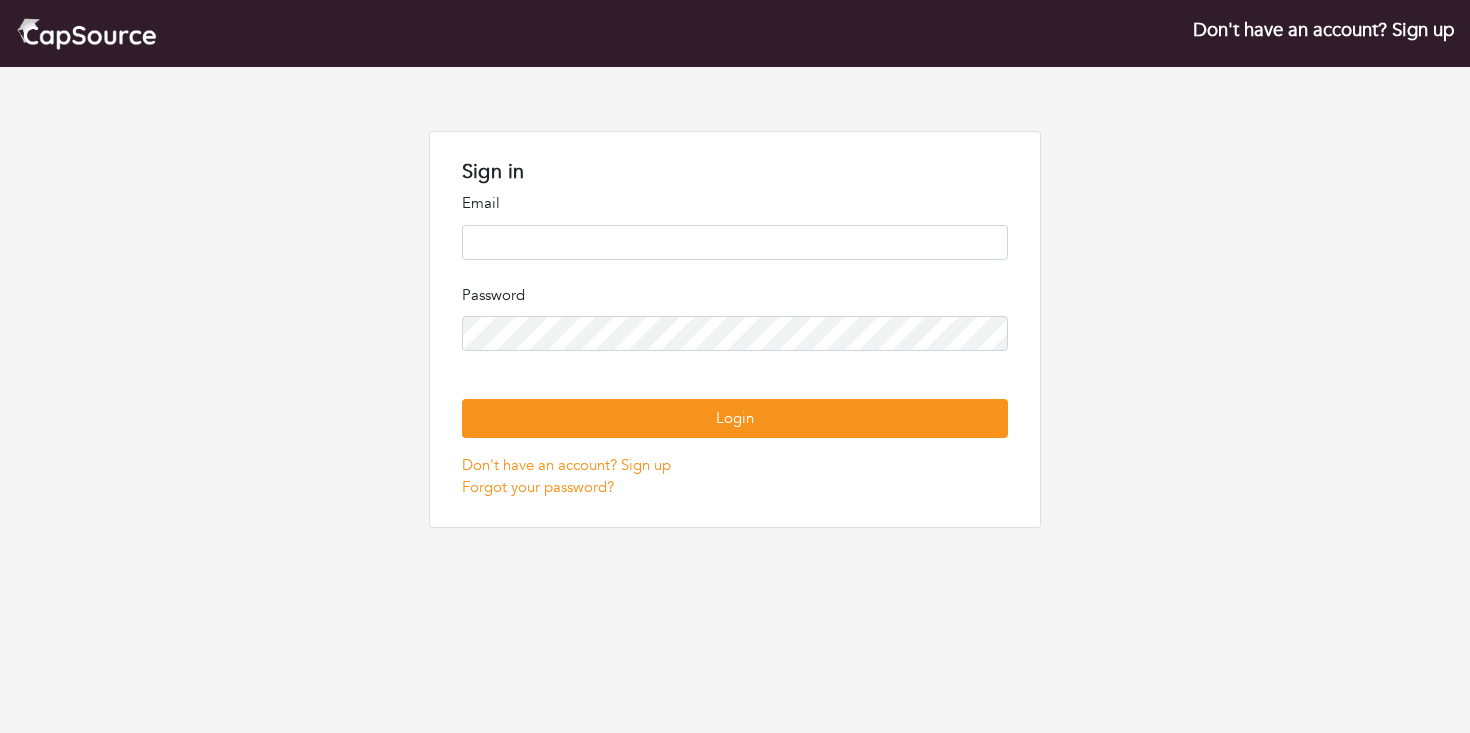 scroll, scrollTop: 0, scrollLeft: 0, axis: both 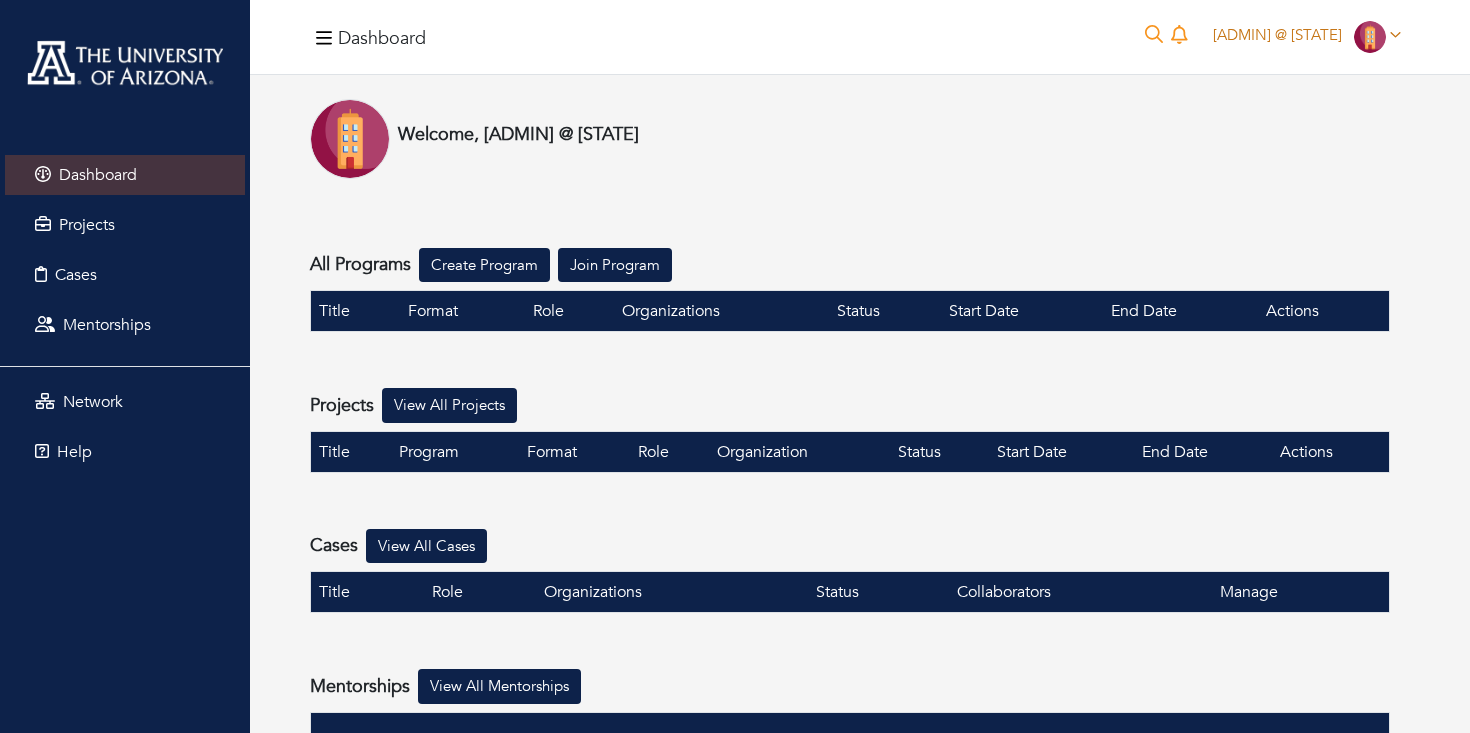 click on "Admin @ Arizona" at bounding box center (1277, 35) 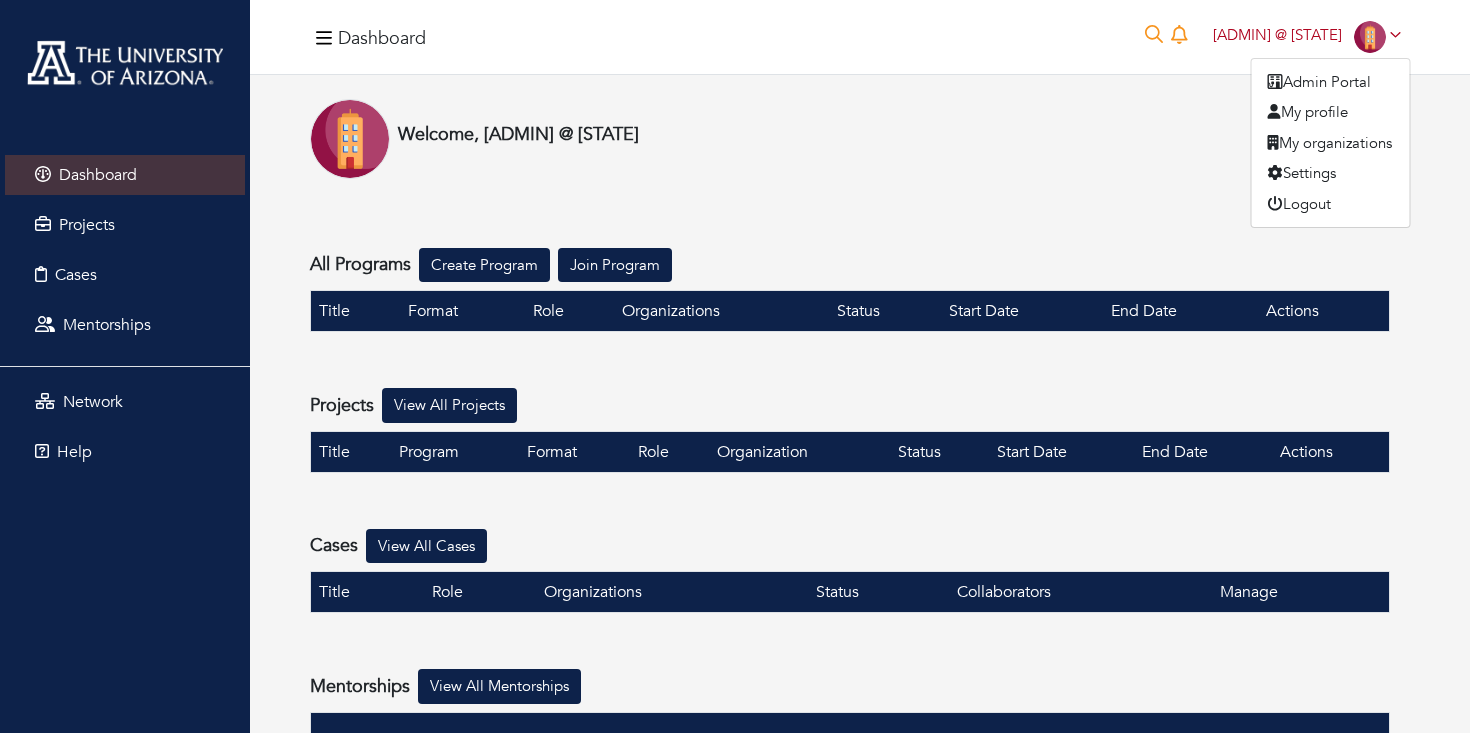 click on "Welcome, Admin @ Arizona" at bounding box center (850, 139) 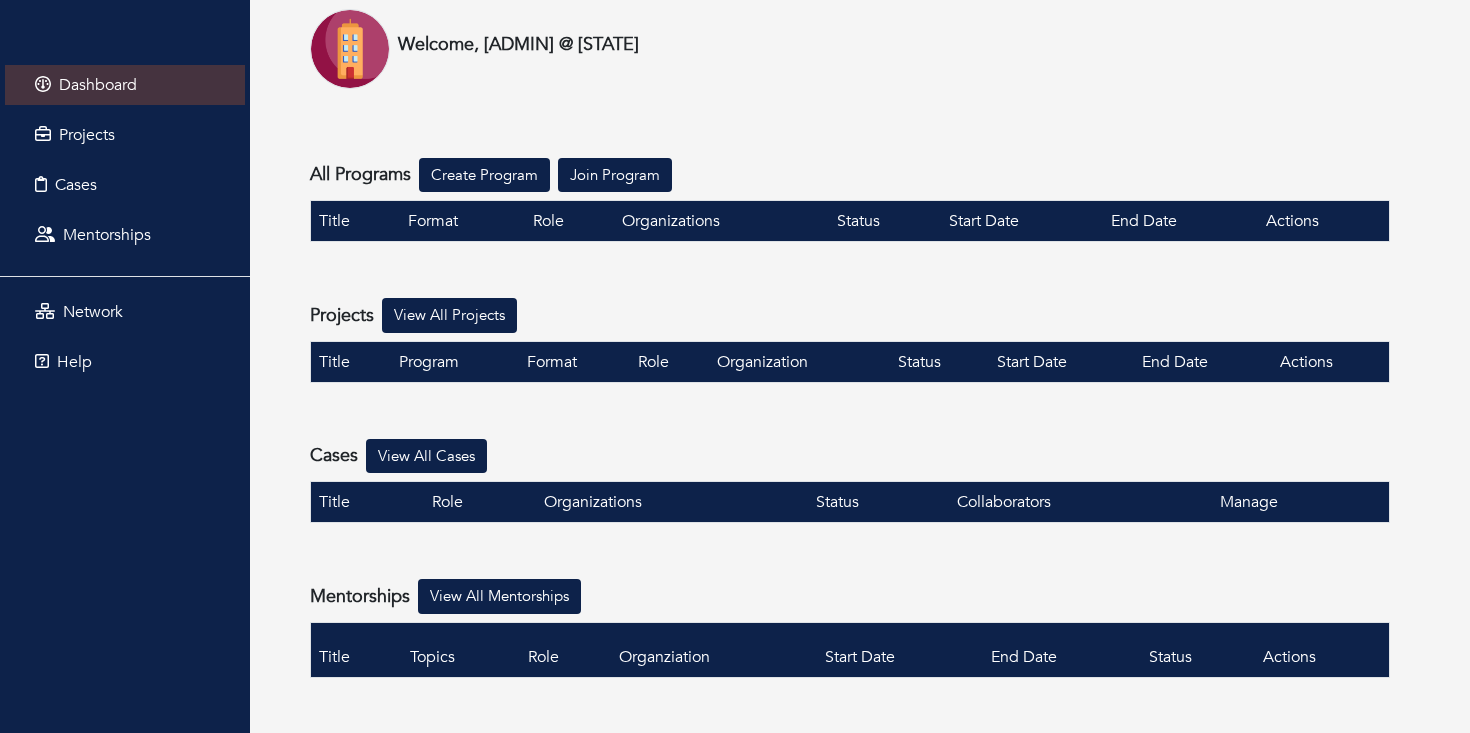 scroll, scrollTop: 0, scrollLeft: 0, axis: both 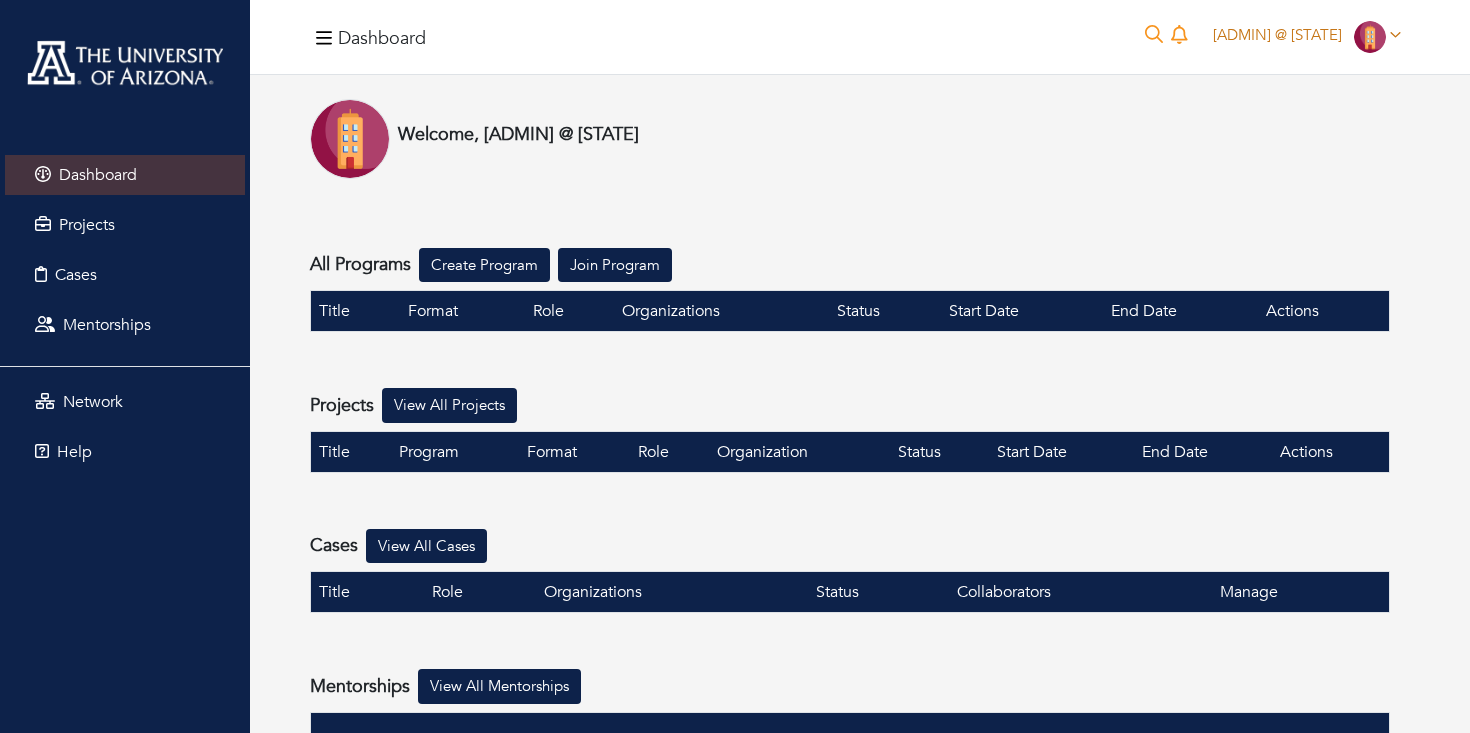 click on "Admin @ Arizona" at bounding box center (1277, 35) 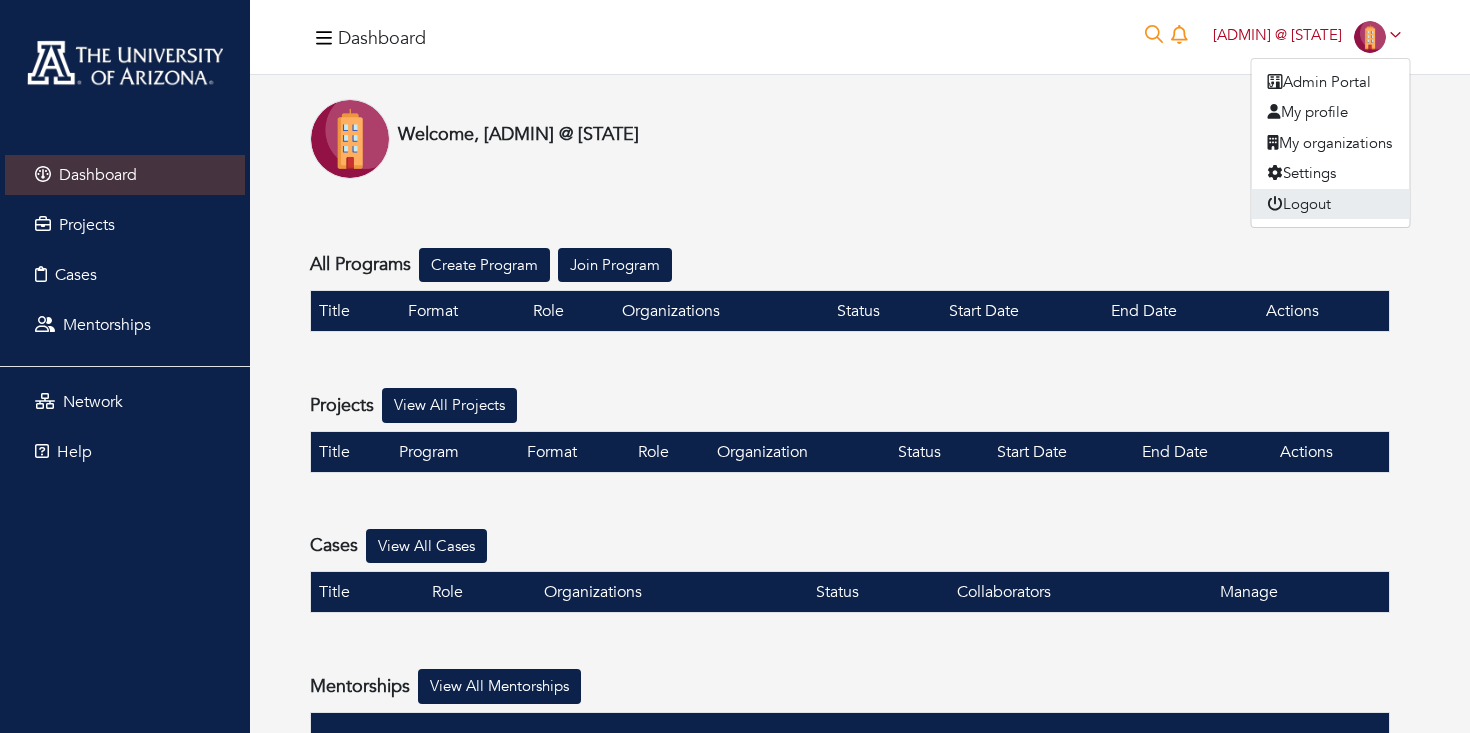 click on "Logout" at bounding box center (1331, 204) 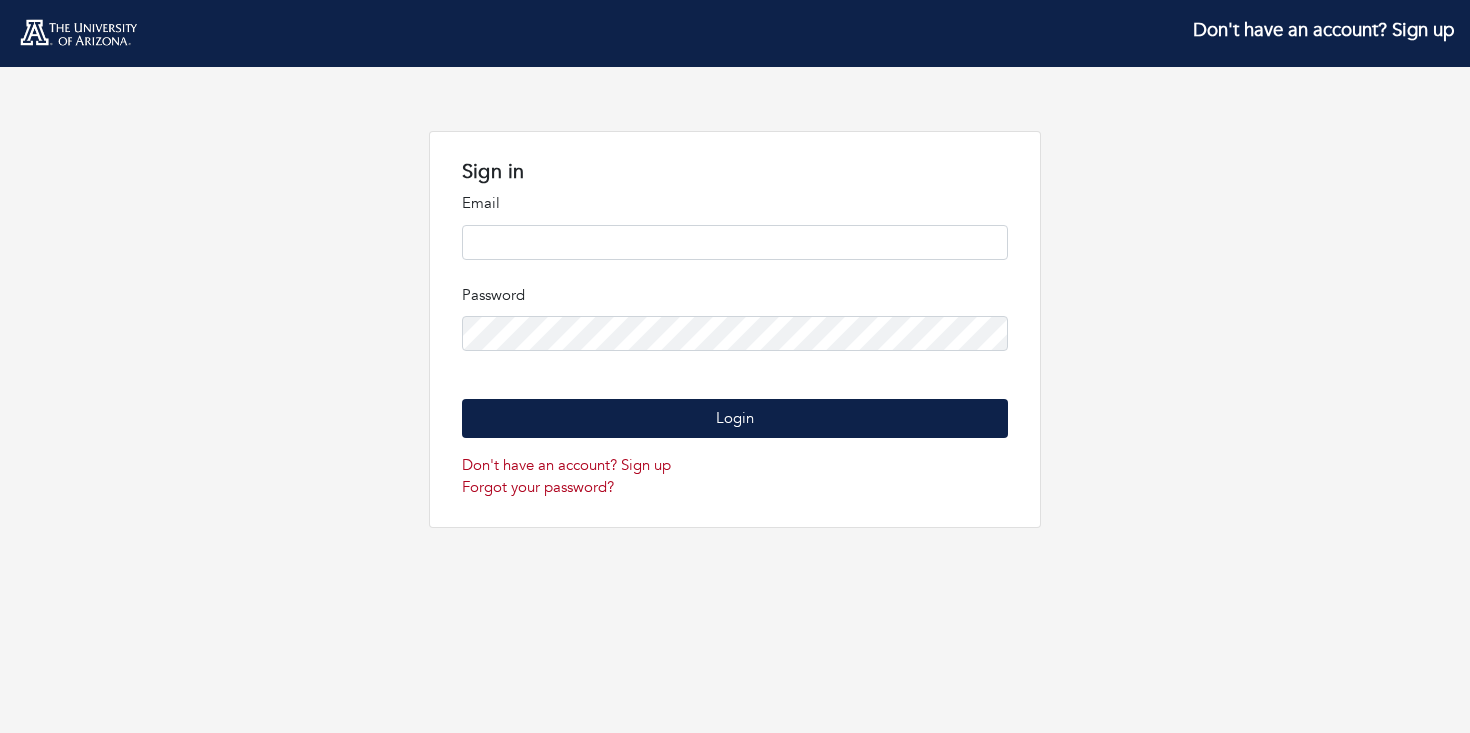 scroll, scrollTop: 0, scrollLeft: 0, axis: both 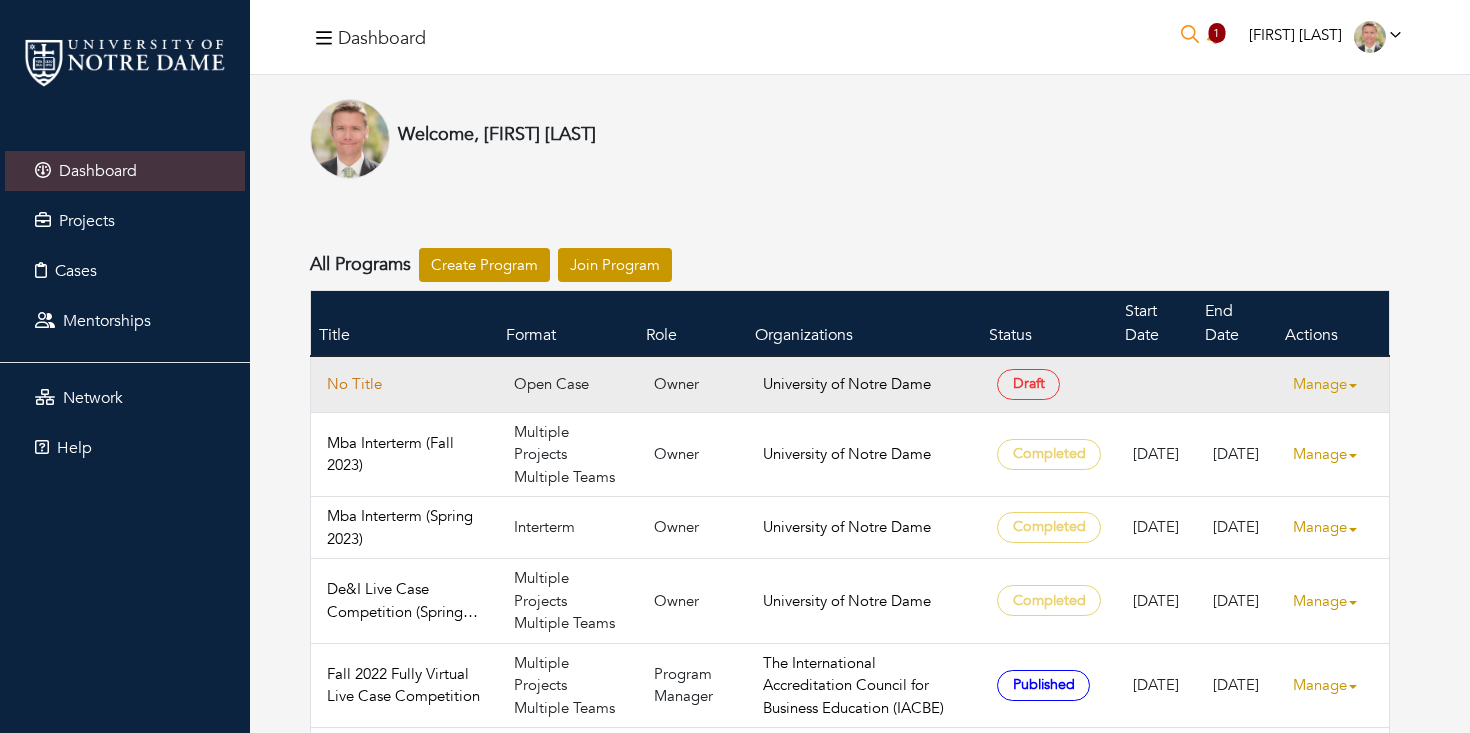 click on "No Title" at bounding box center [404, 384] 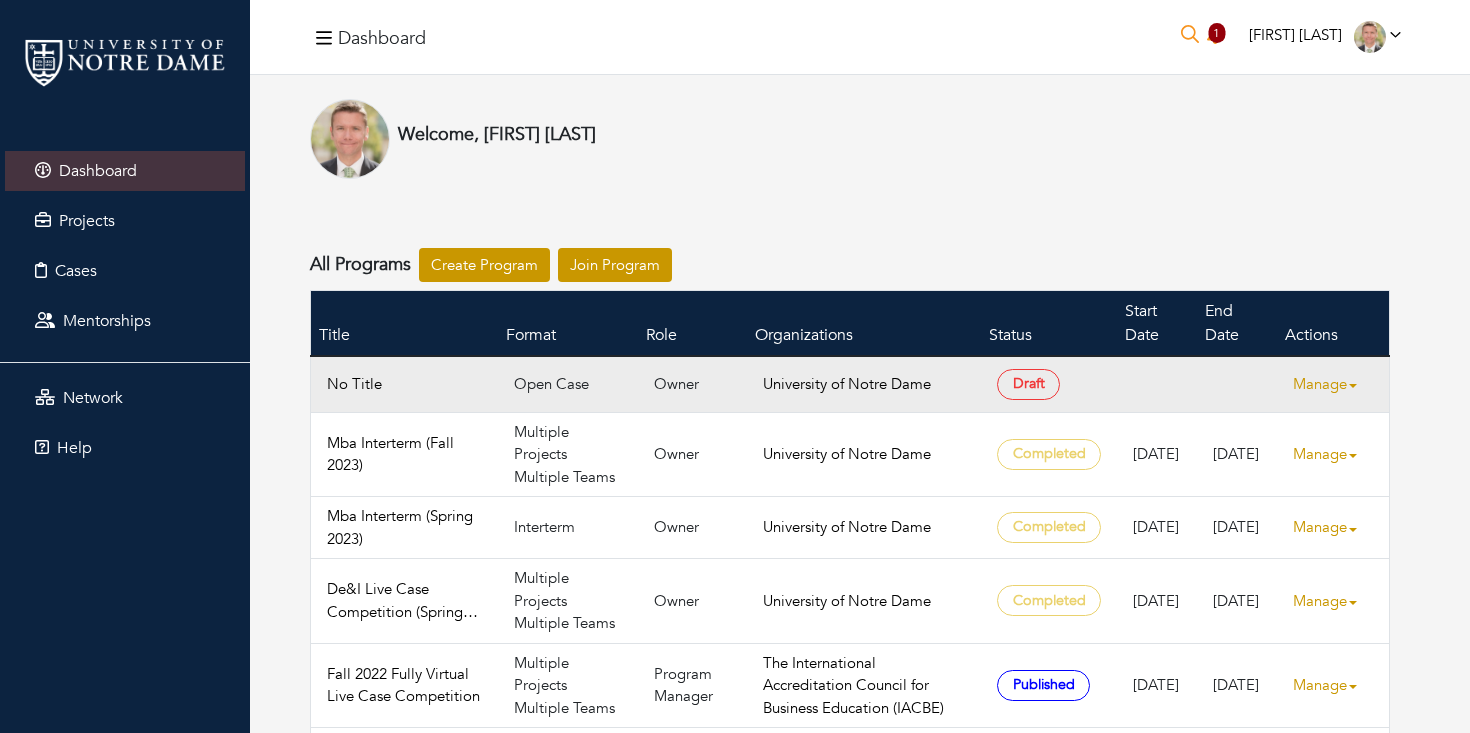 click on "Manage" at bounding box center (1333, 384) 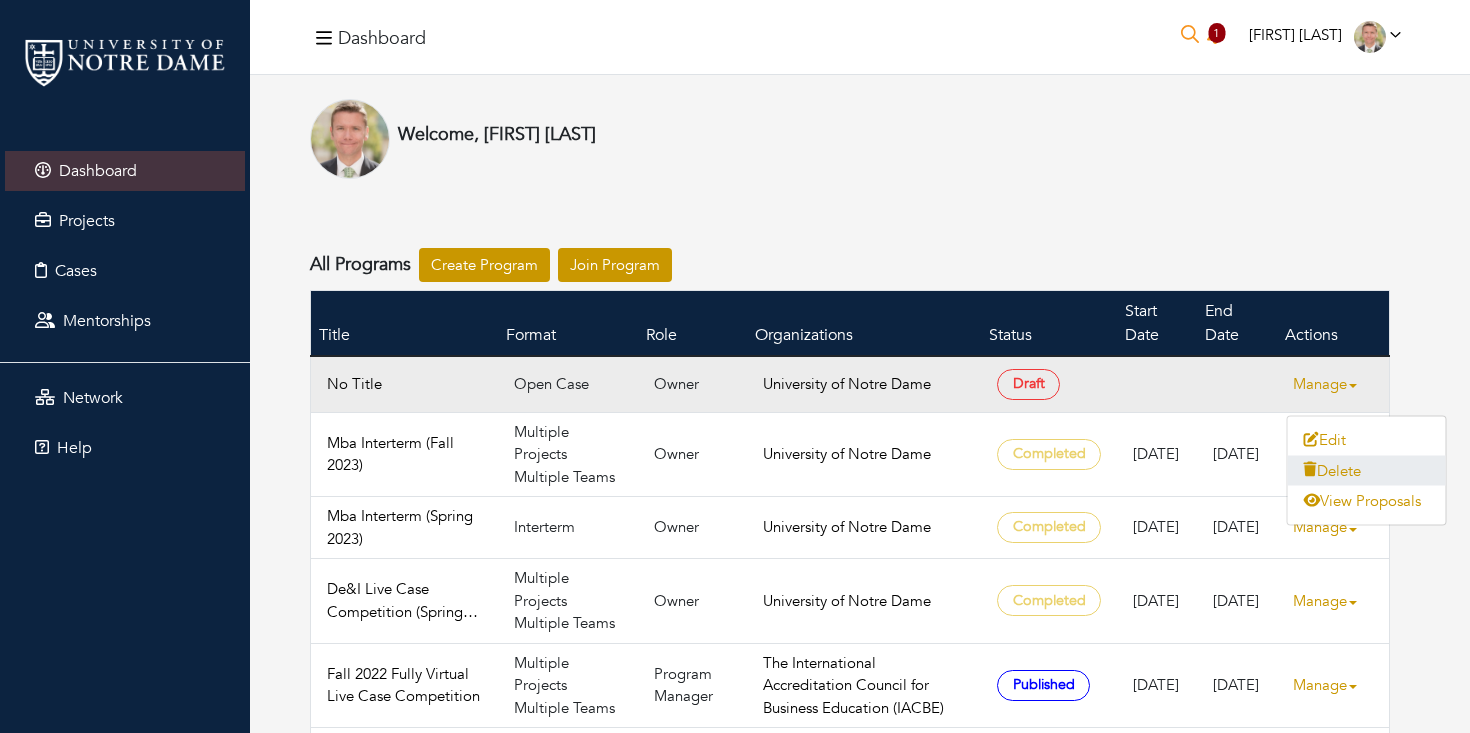 click on "Delete" at bounding box center (1367, 470) 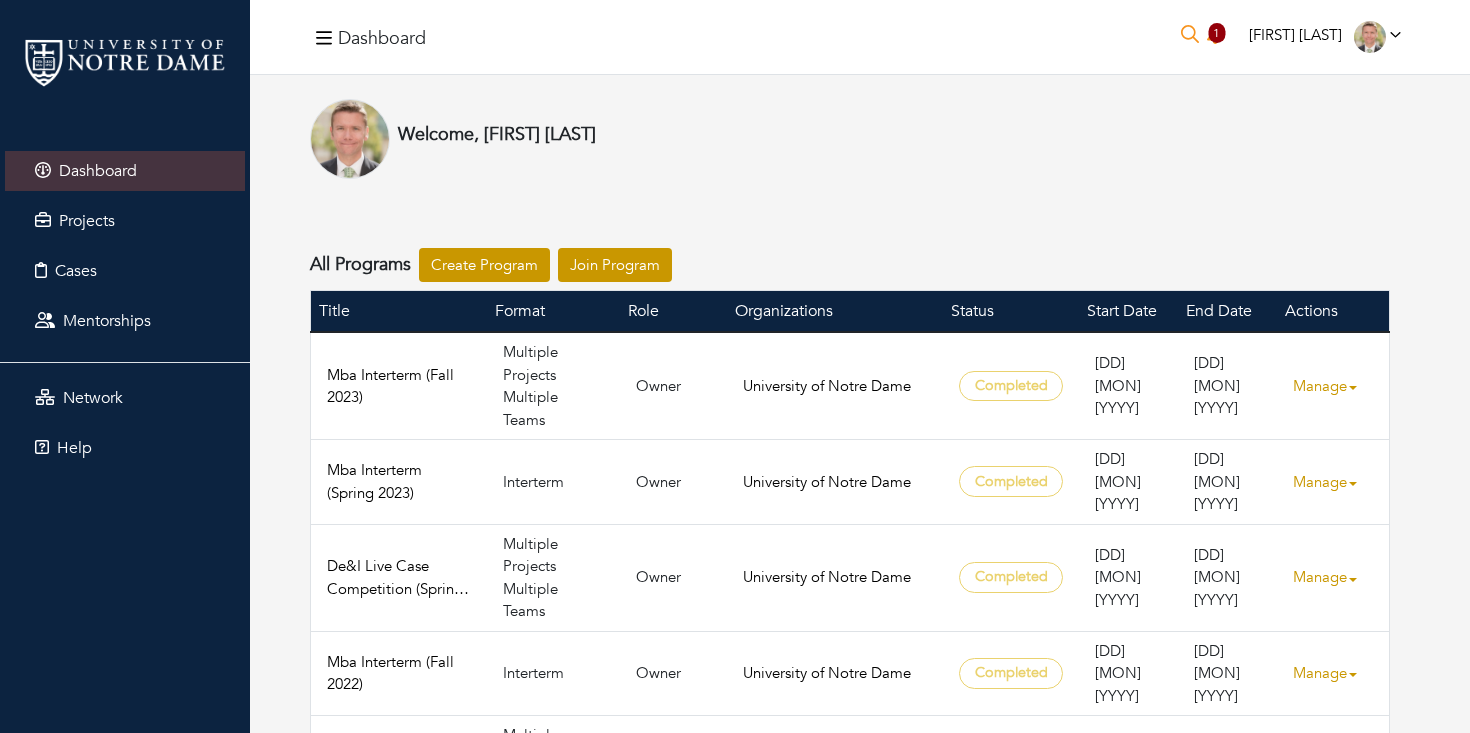 scroll, scrollTop: 0, scrollLeft: 0, axis: both 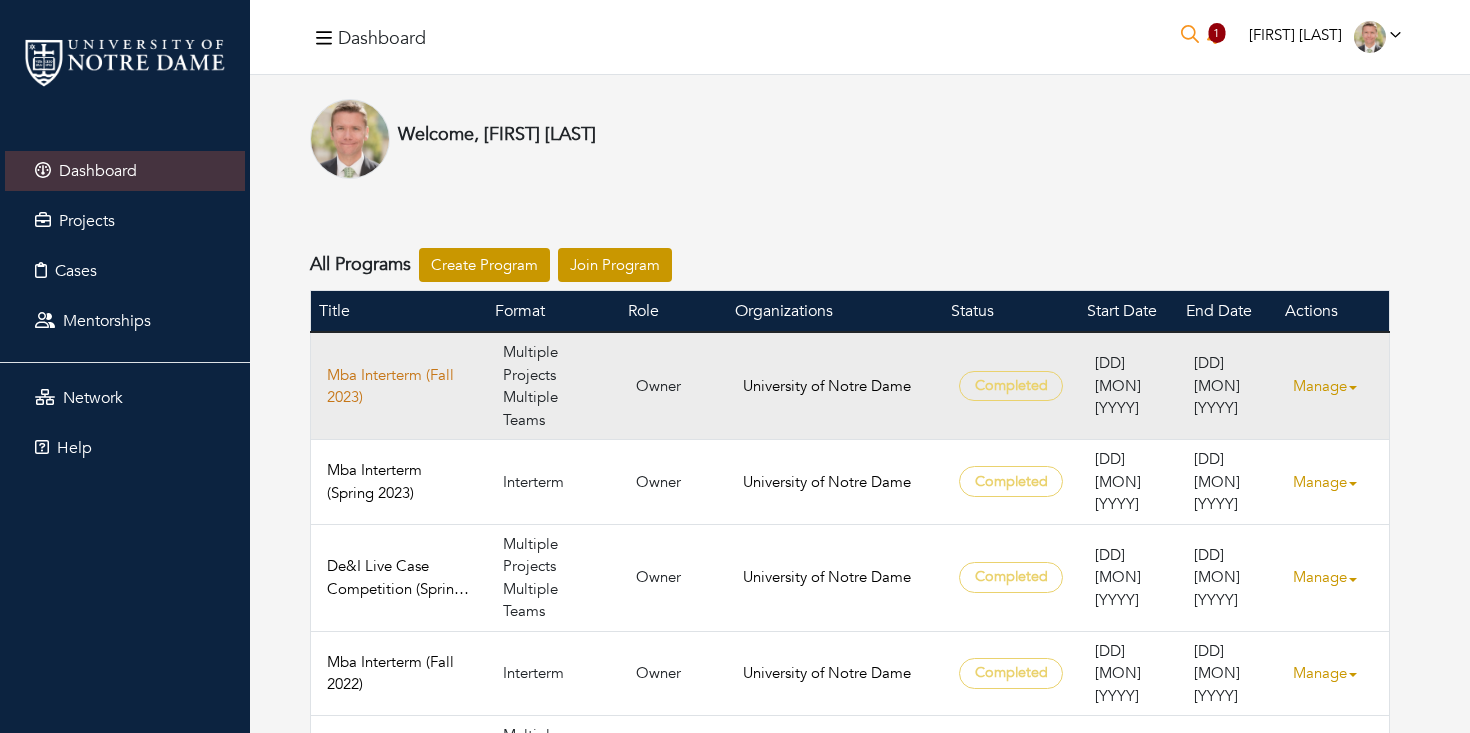 click on "Mba Interterm (Fall 2023)" at bounding box center (399, 386) 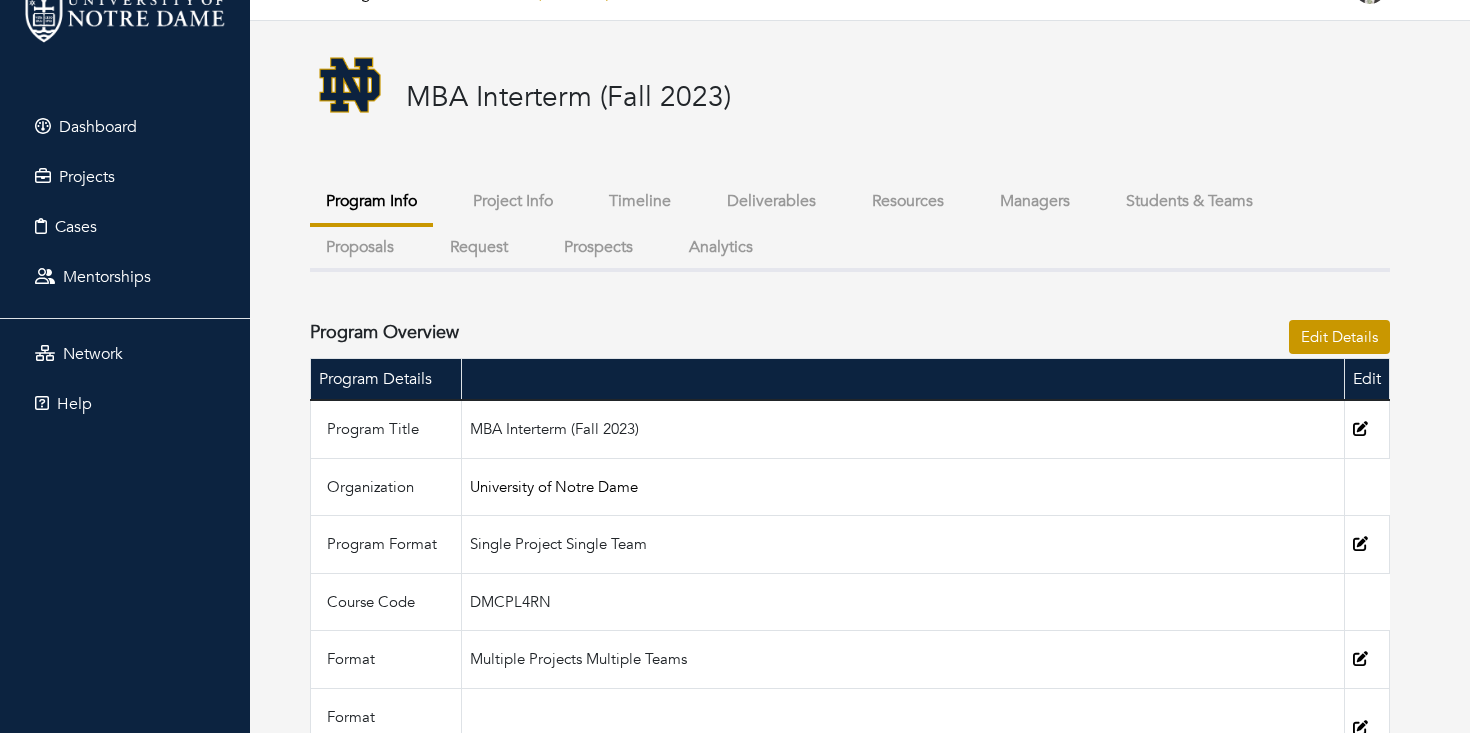 scroll, scrollTop: 43, scrollLeft: 0, axis: vertical 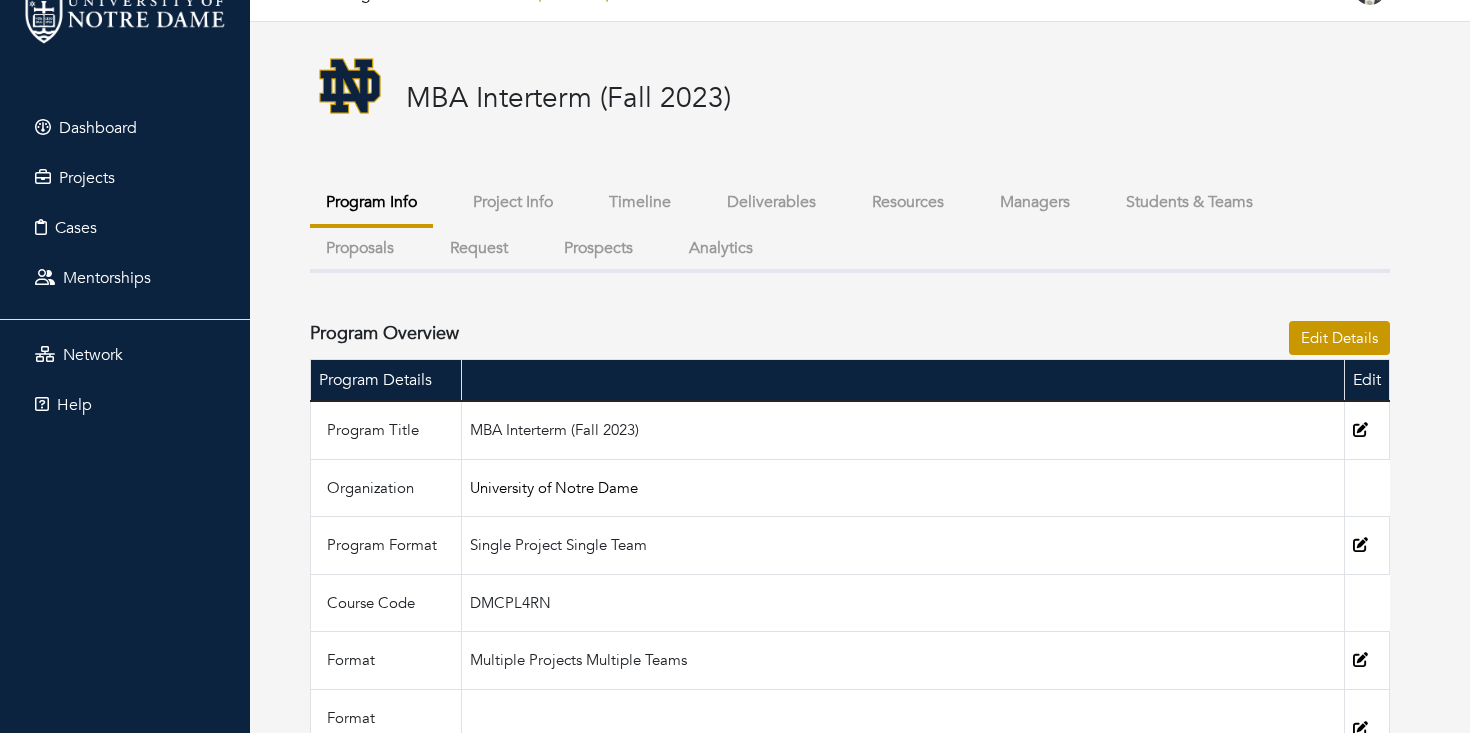 click on "Project Info" at bounding box center [513, 202] 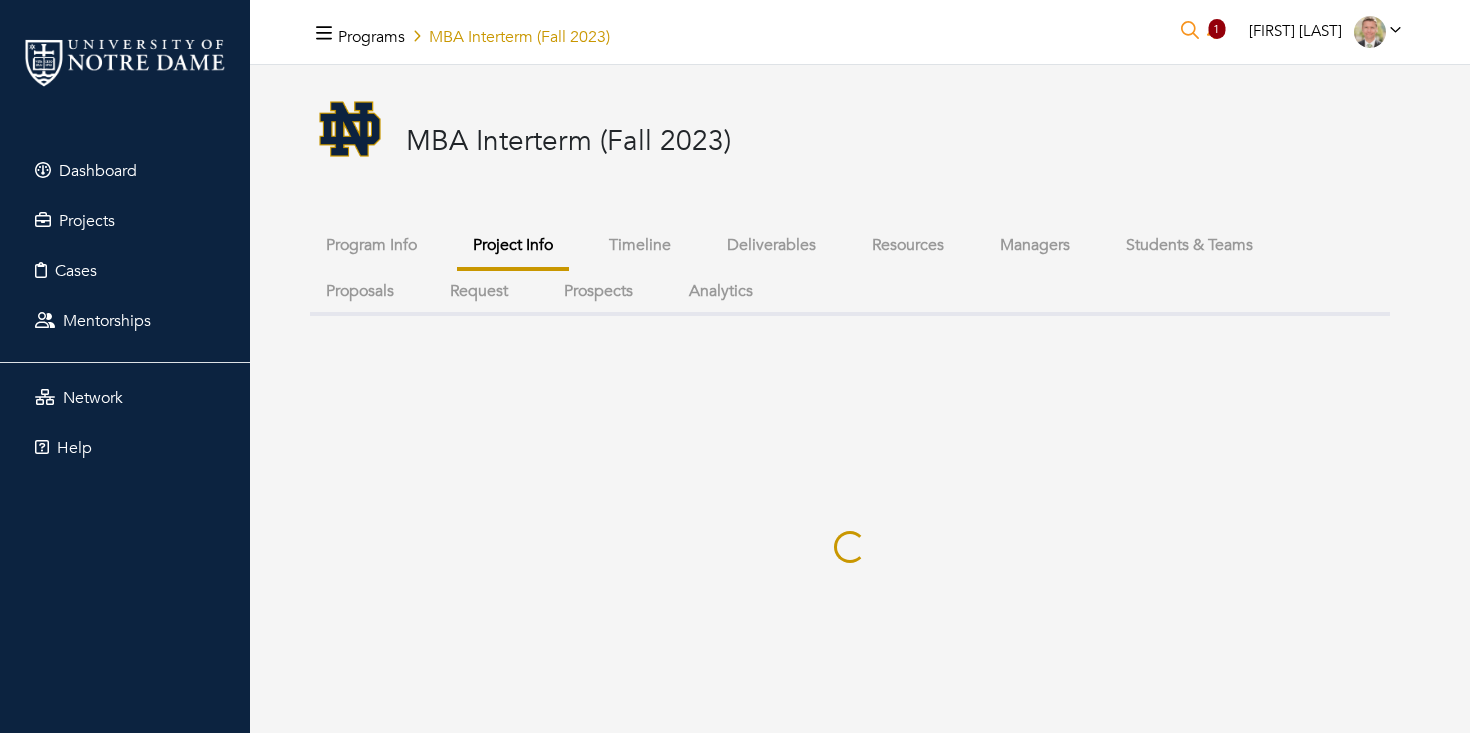 scroll, scrollTop: 0, scrollLeft: 0, axis: both 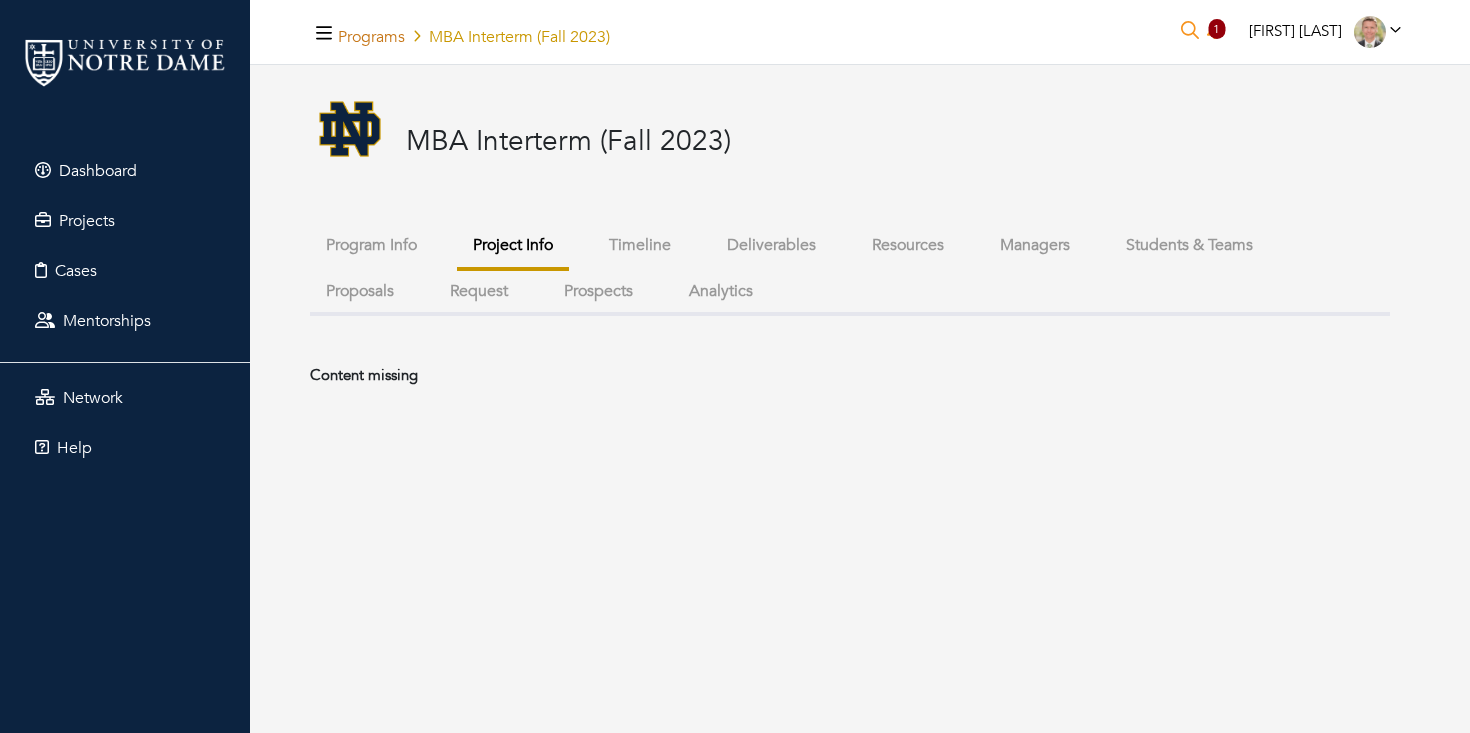 click on "Programs" at bounding box center (371, 37) 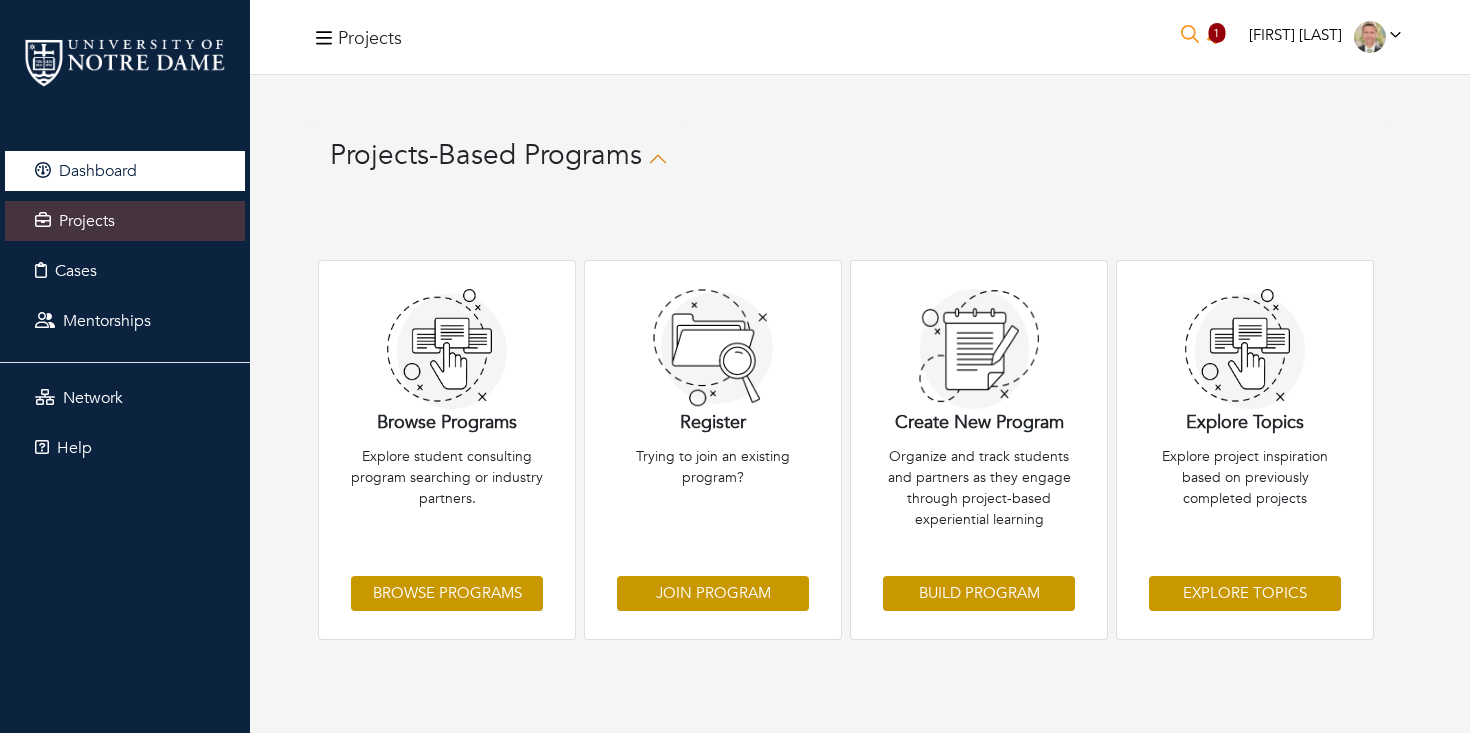click on "Dashboard" at bounding box center (98, 171) 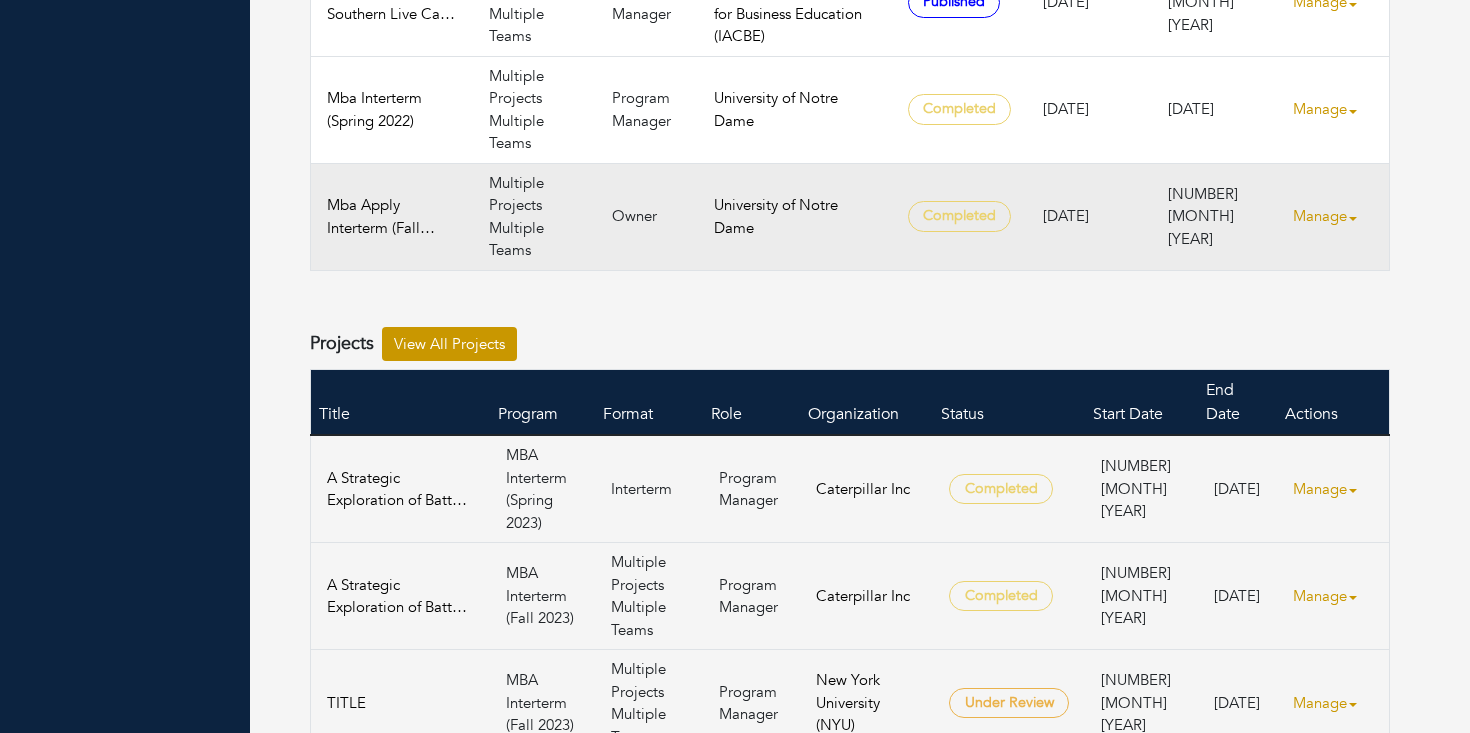 scroll, scrollTop: 852, scrollLeft: 0, axis: vertical 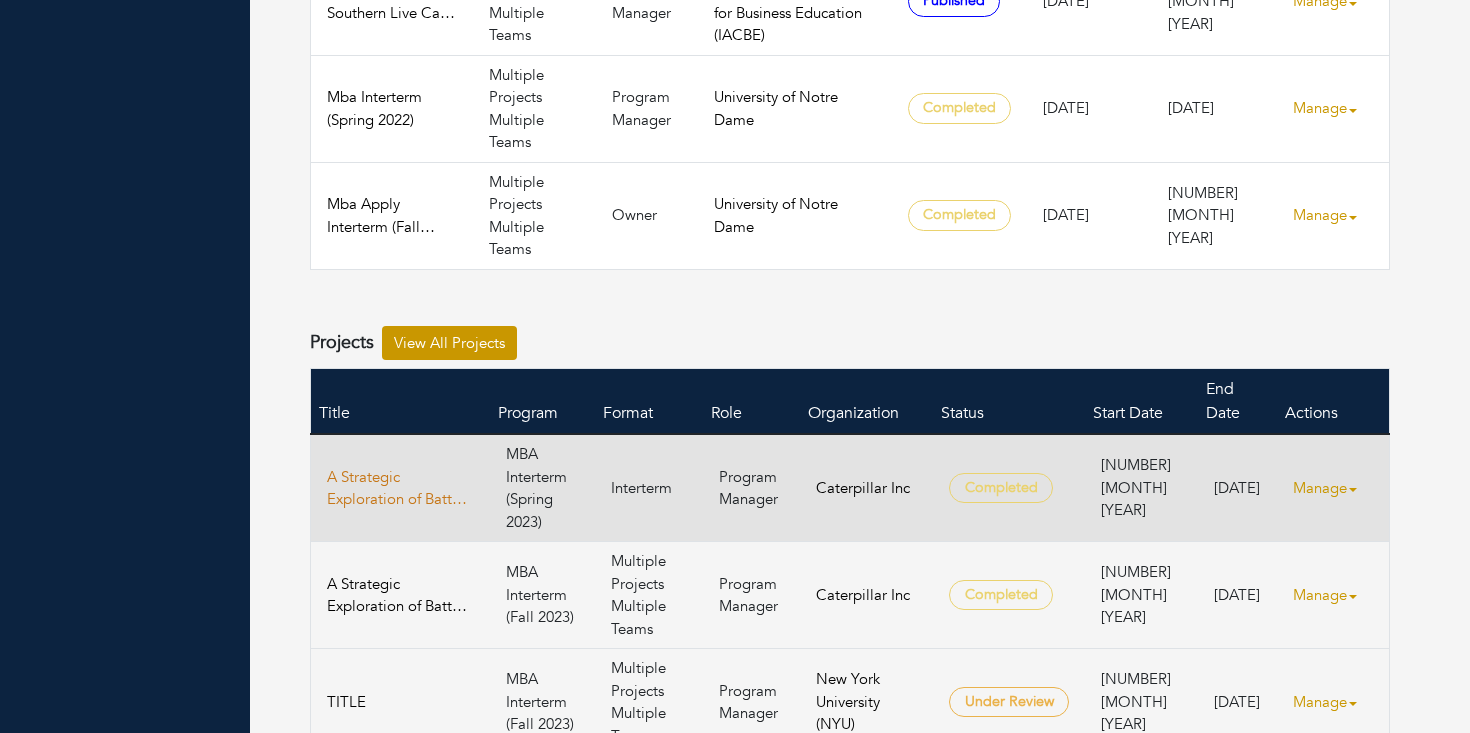 click on "A Strategic Exploration of Battery Mineral Value Chains for Sustainable Innovation (Tucson, AZ)" at bounding box center (400, 488) 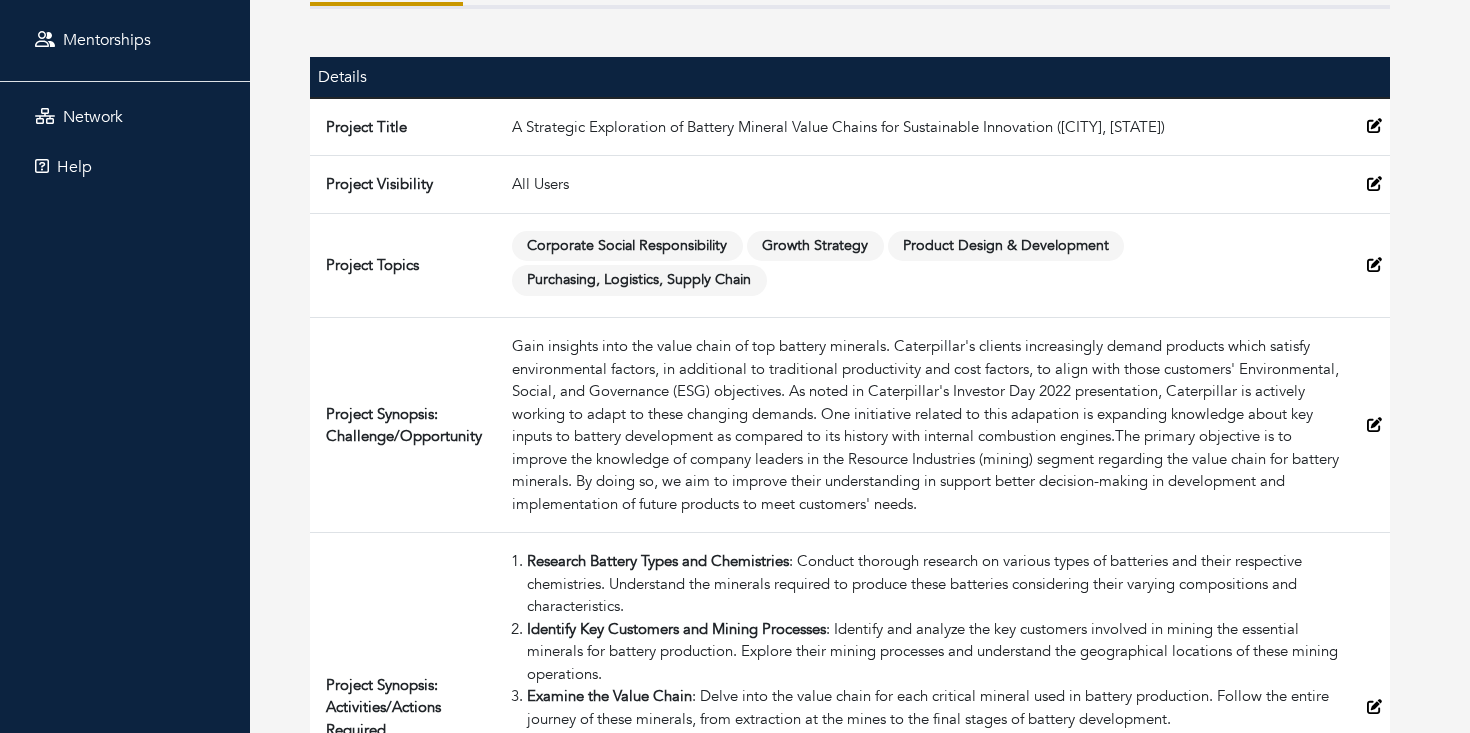 scroll, scrollTop: 0, scrollLeft: 0, axis: both 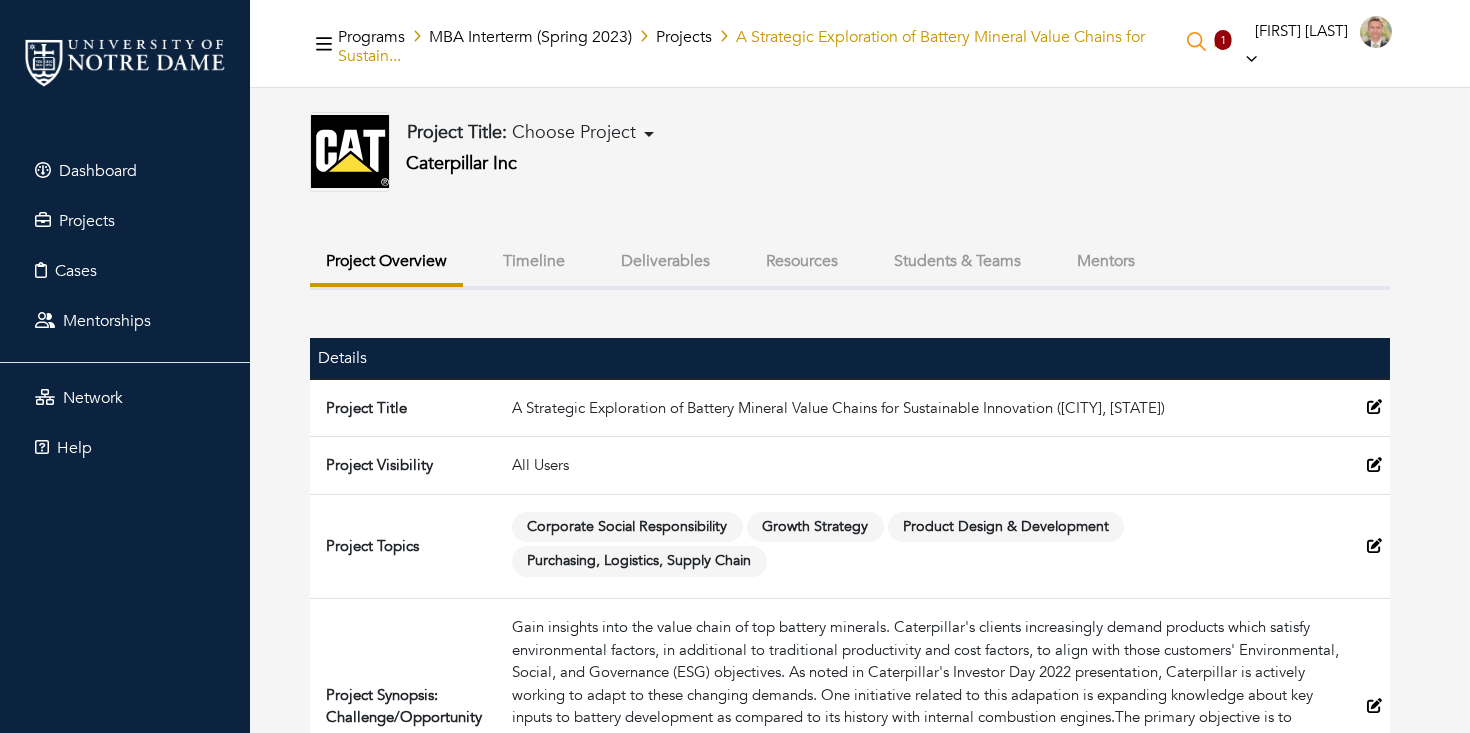 click on "Students & Teams" at bounding box center (957, 261) 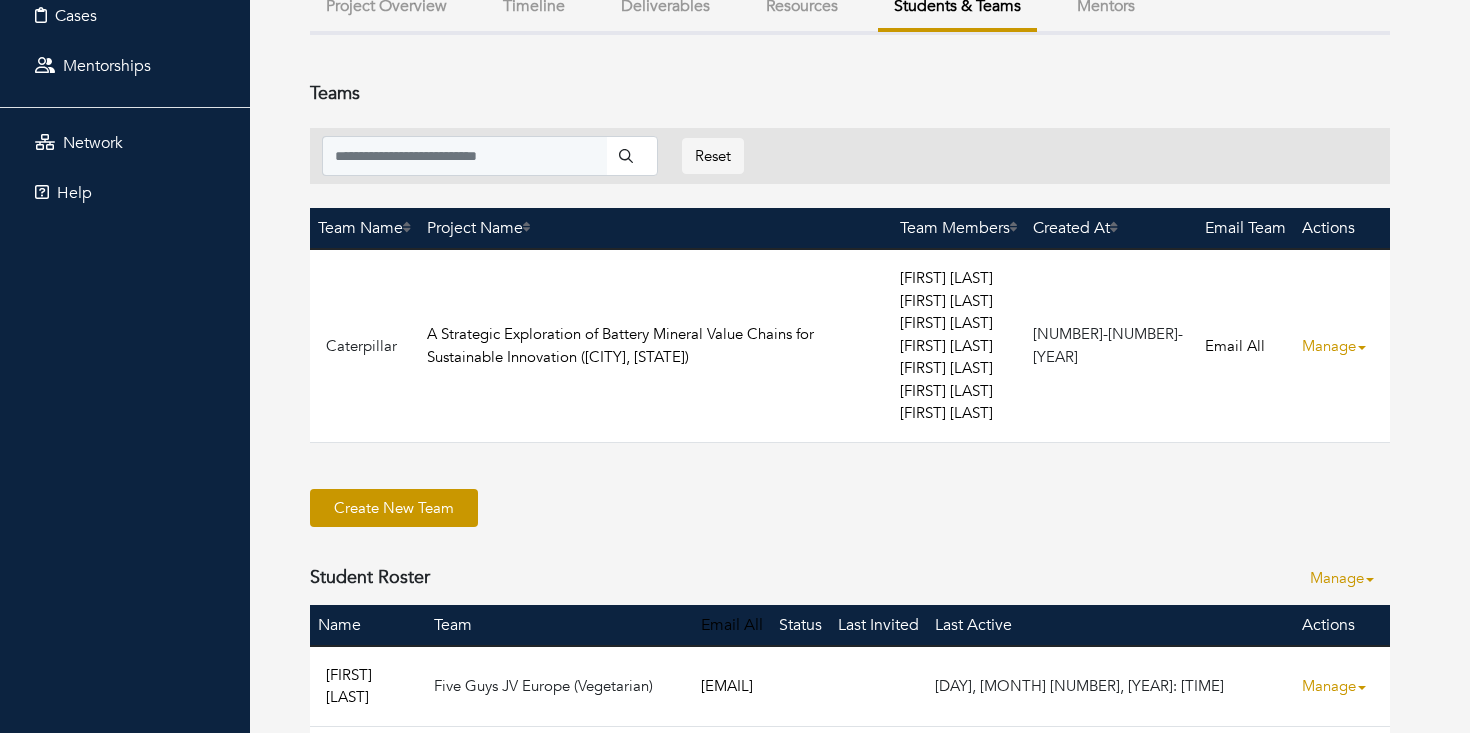 scroll, scrollTop: 261, scrollLeft: 0, axis: vertical 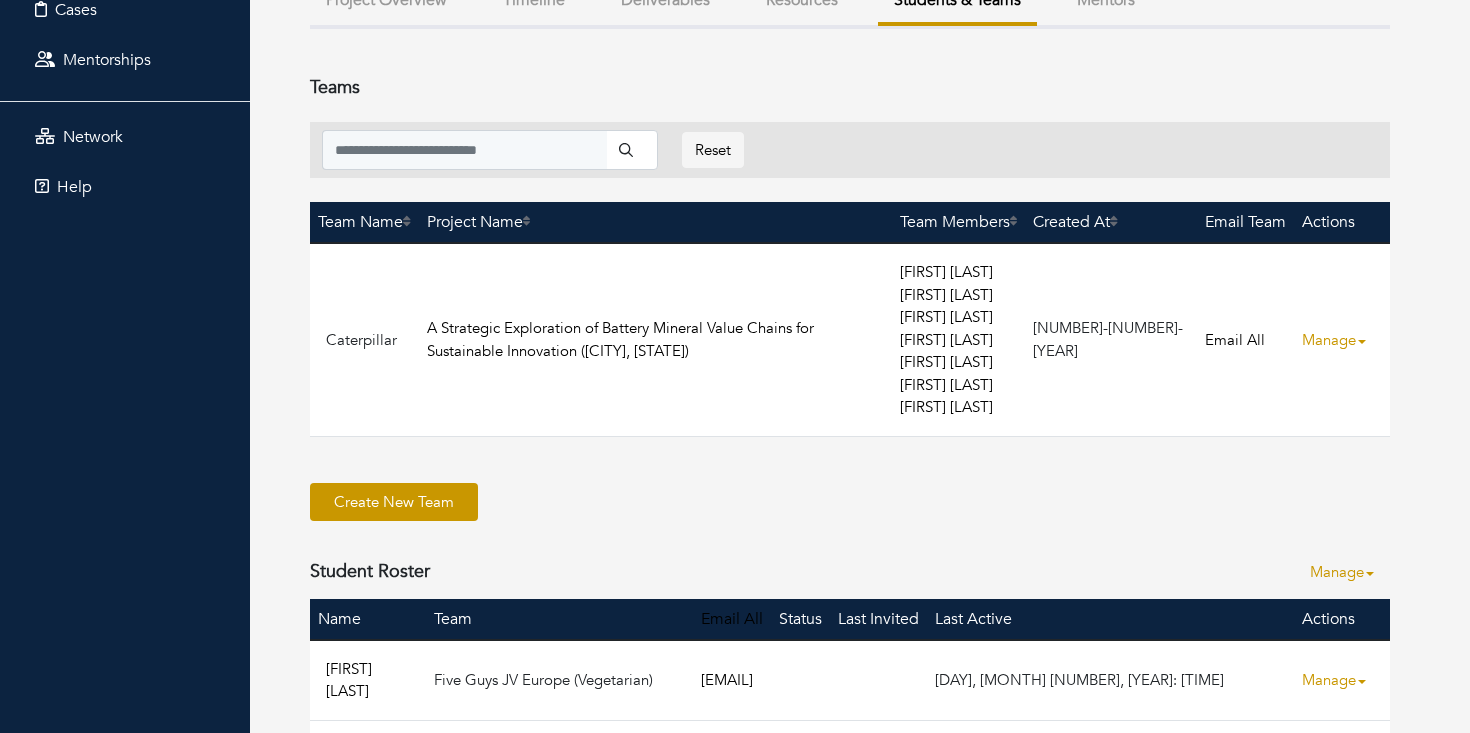 click on "Manage" at bounding box center (1350, 572) 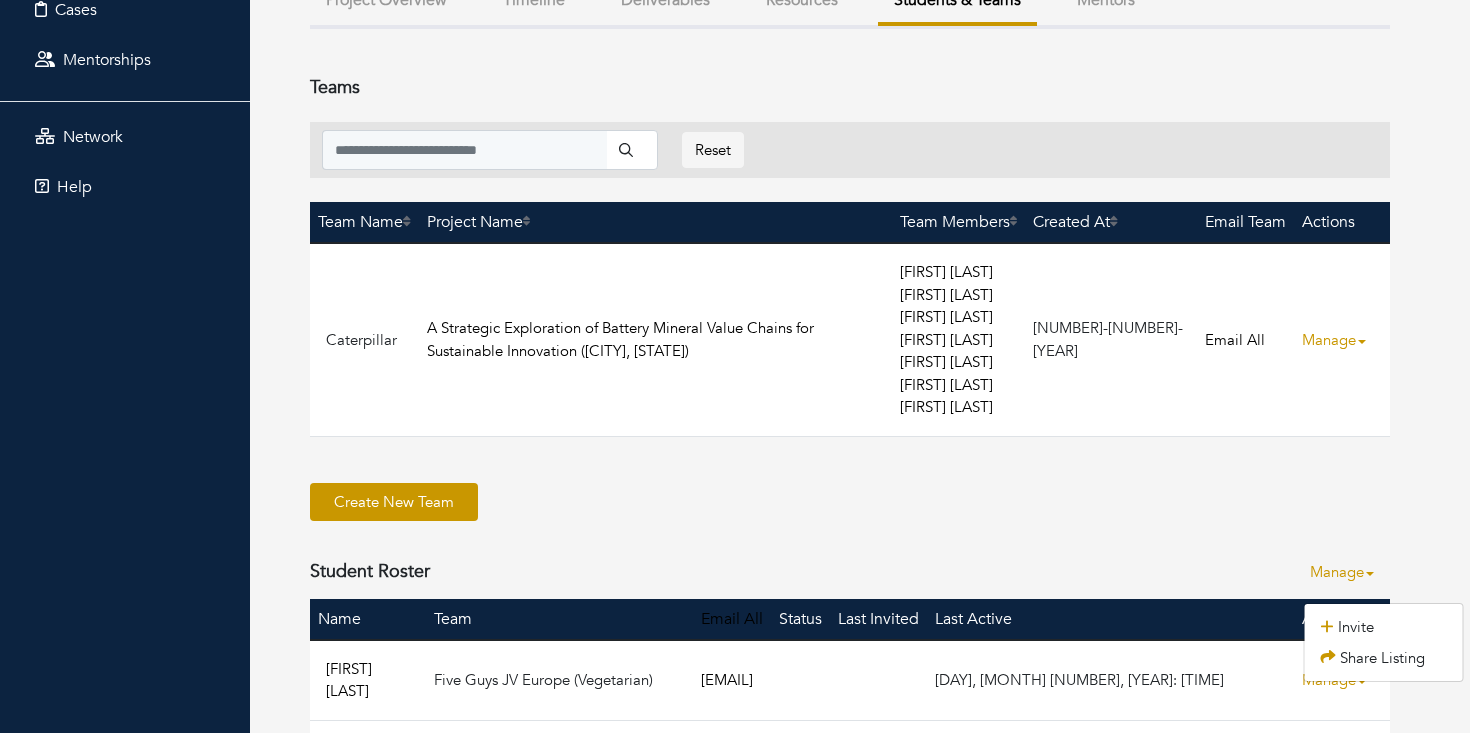 click on "Teams
Reset
Team Name
Project Name
Team Members
Created At
Email Team
Actions
Caterpillar
A Strategic Exploration of Battery Mineral Value Chains for Sustainable Innovation (Tucson, AZ)
Peter Harig
Sandra Weir
Debby  Olagunju
Simon Elkins
Hayden Gittner
Ryan O'Rourke
Pavel Sorkin
01-18-2023" at bounding box center [850, 8196] 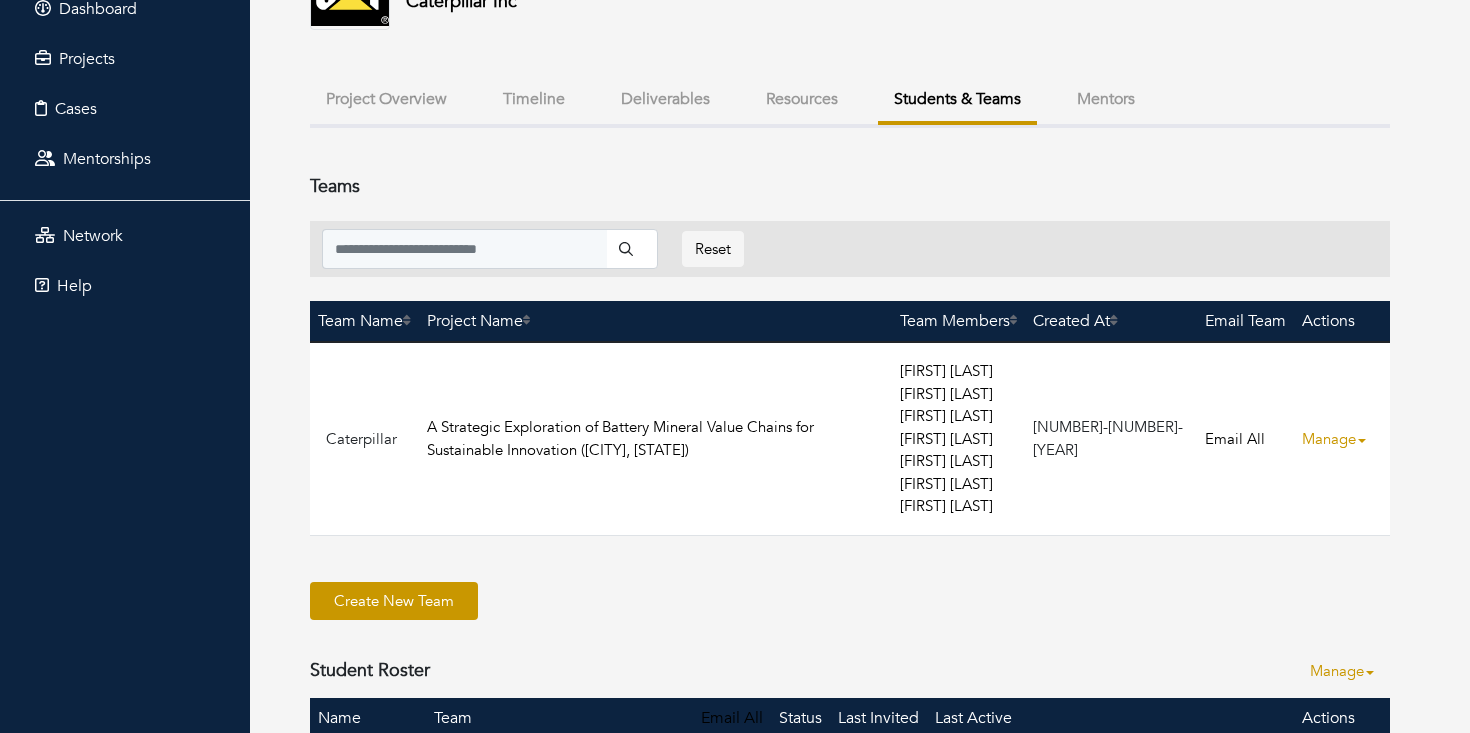 scroll, scrollTop: 0, scrollLeft: 0, axis: both 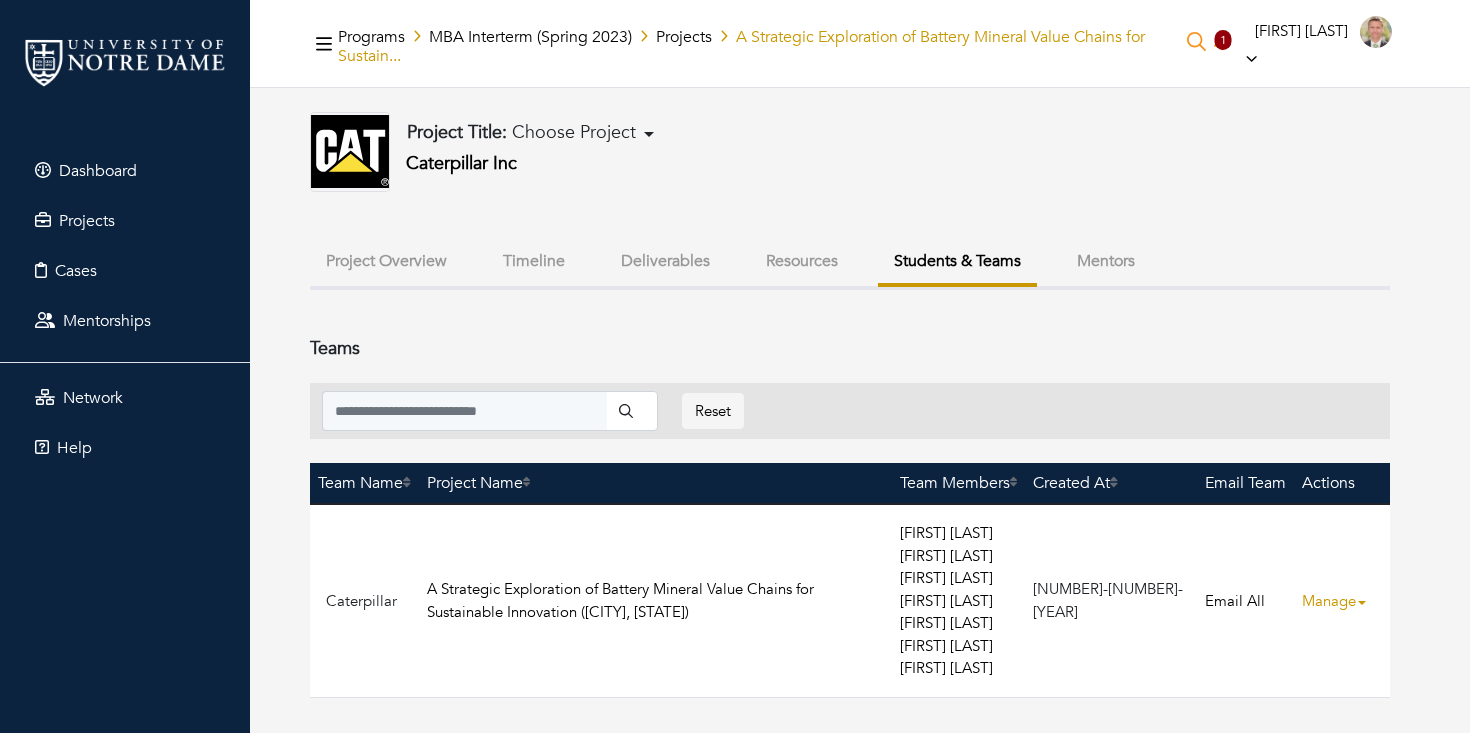 click on "Project Overview" at bounding box center (386, 261) 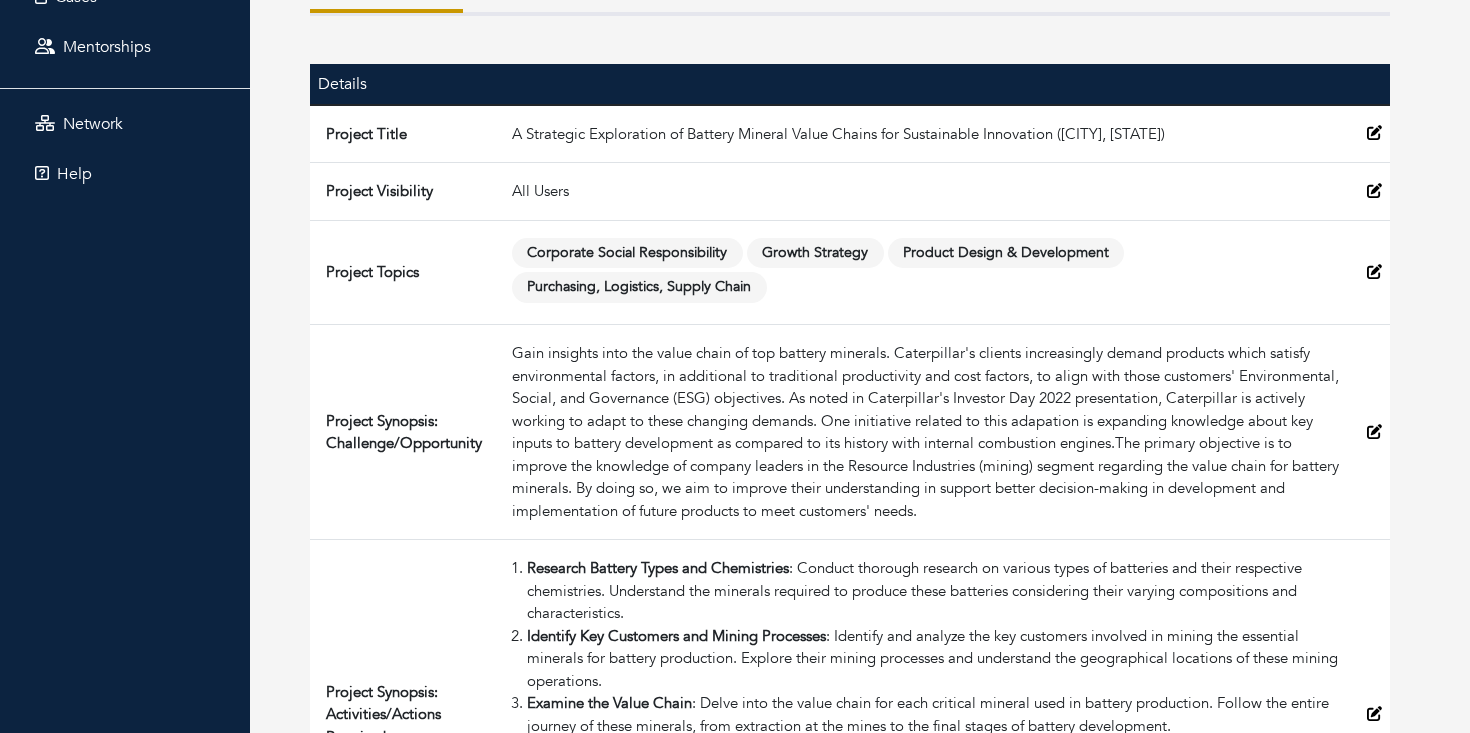 scroll, scrollTop: 0, scrollLeft: 0, axis: both 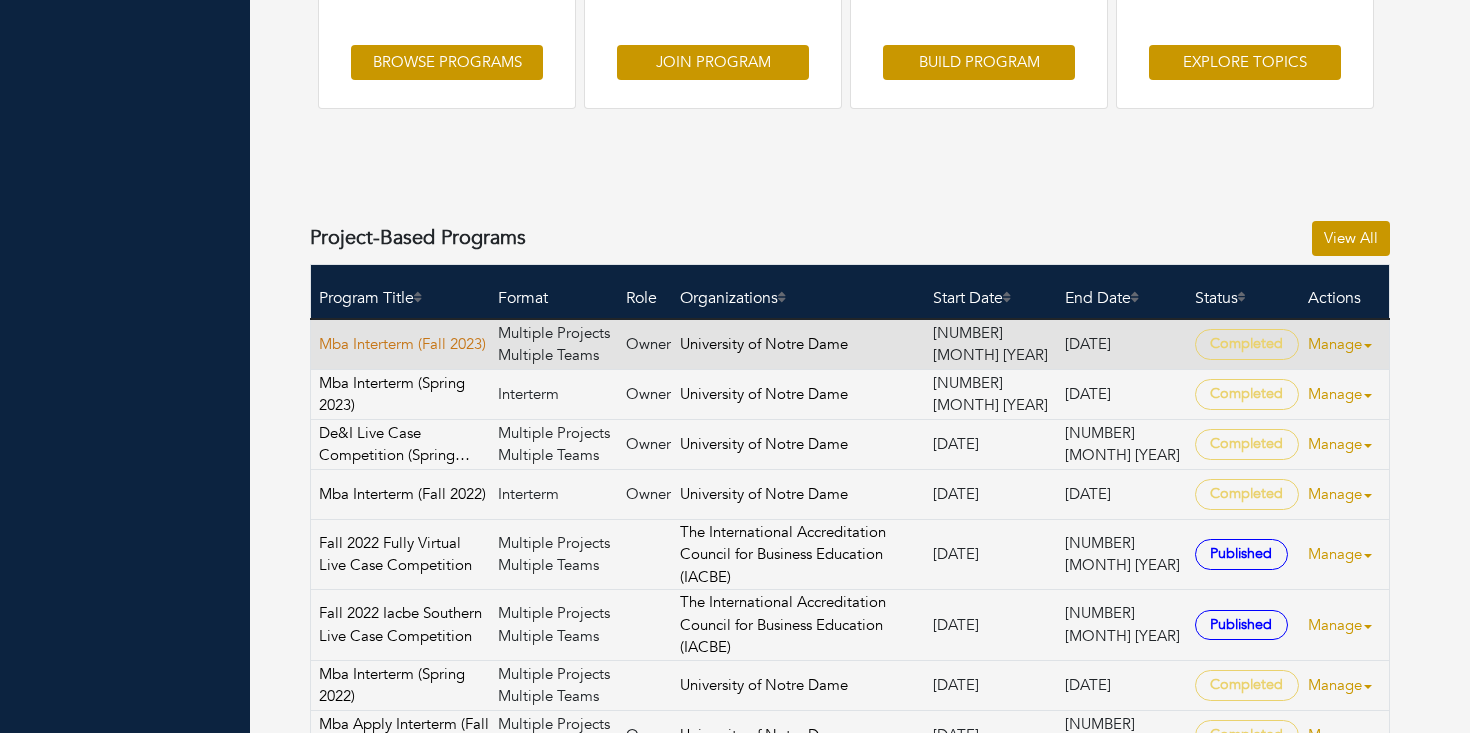 click on "Mba Interterm (Fall 2023)" at bounding box center [404, 344] 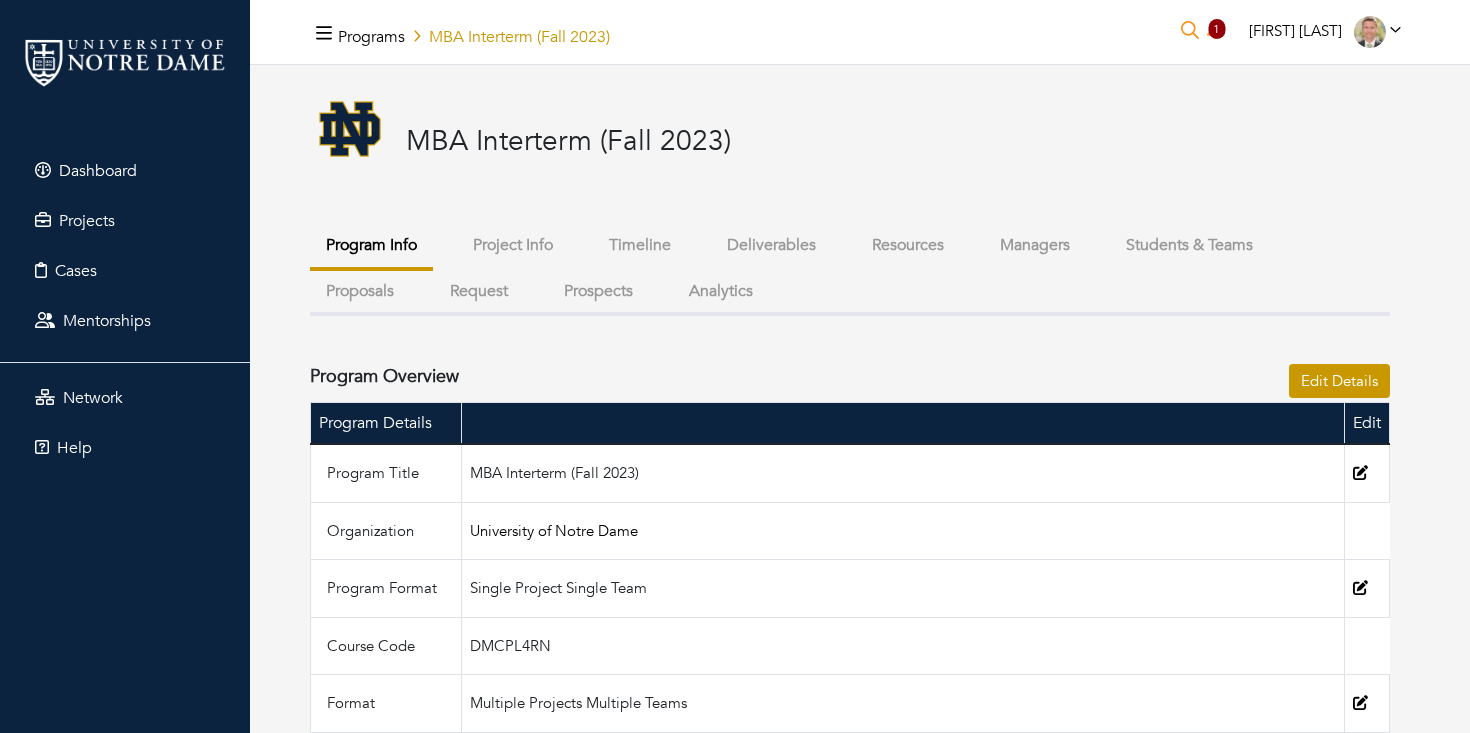 scroll, scrollTop: 0, scrollLeft: 0, axis: both 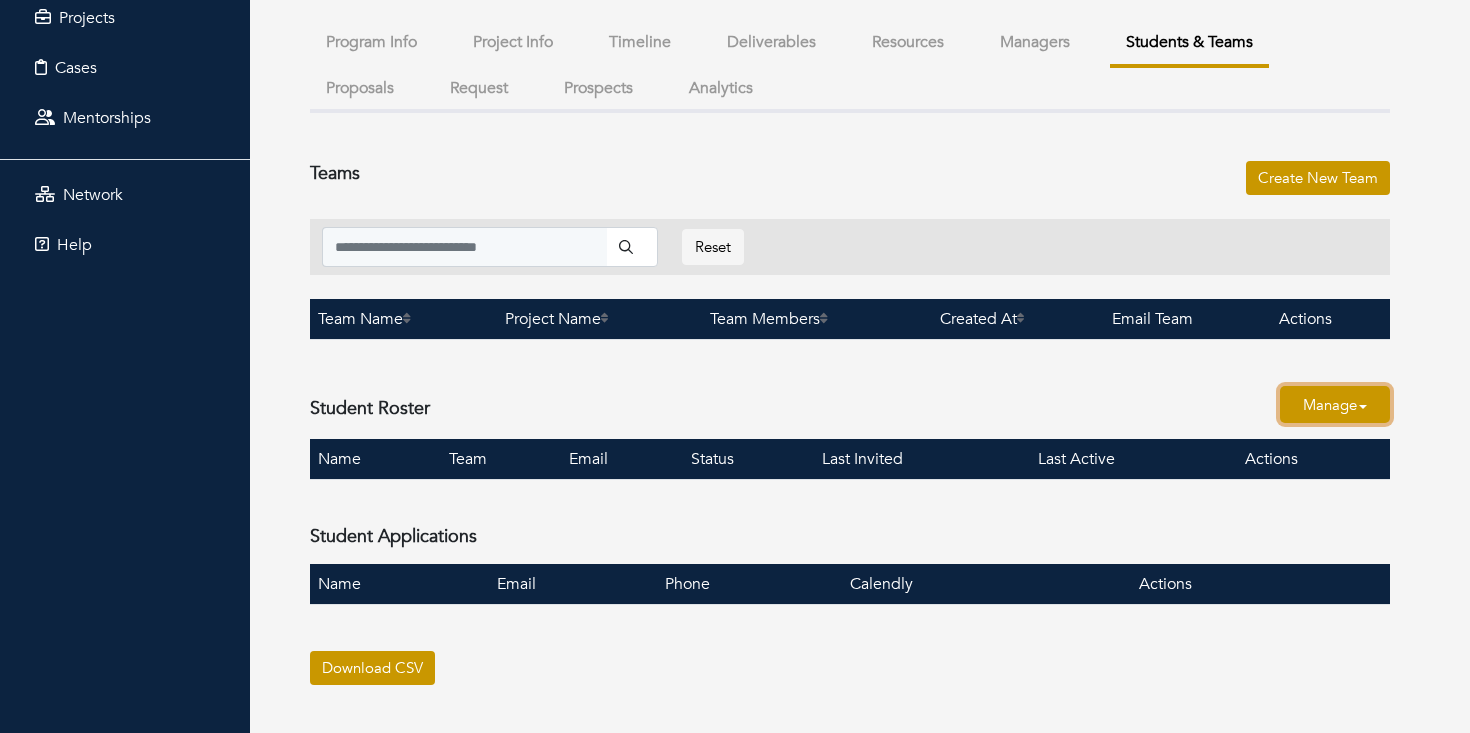 click on "Manage" at bounding box center [1335, 404] 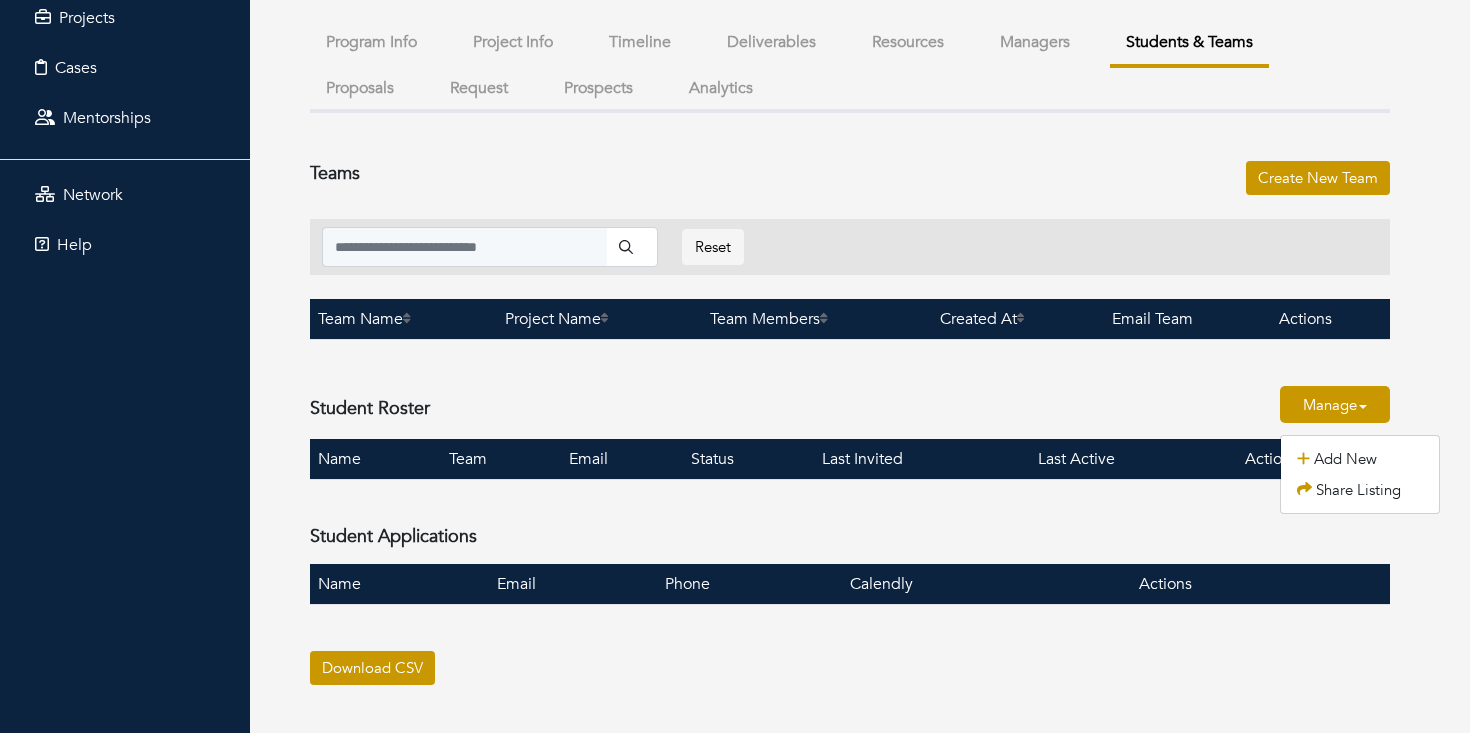 click on "Student Roster
Manage
Add New
Share Listing" at bounding box center (850, 412) 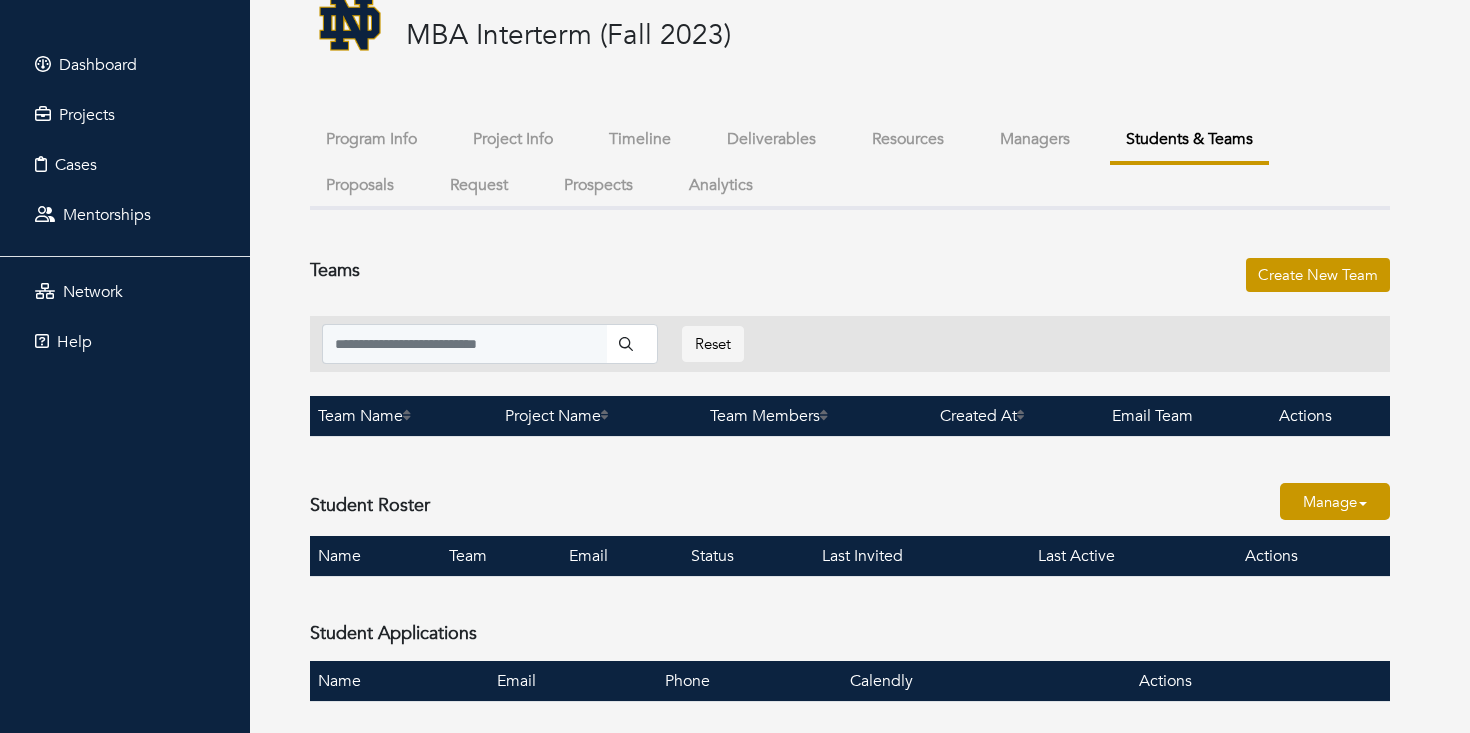 scroll, scrollTop: 0, scrollLeft: 0, axis: both 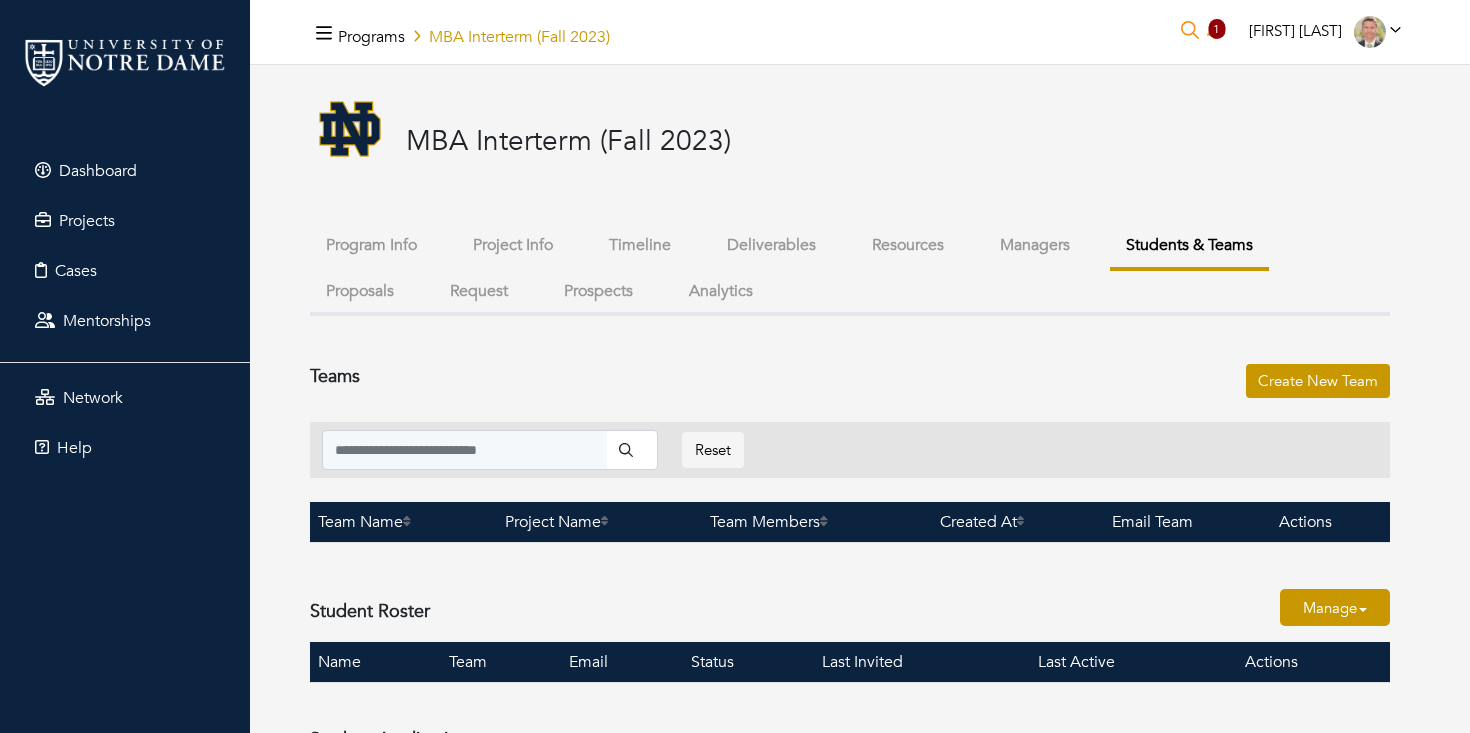 click on "Managers" at bounding box center [1035, 245] 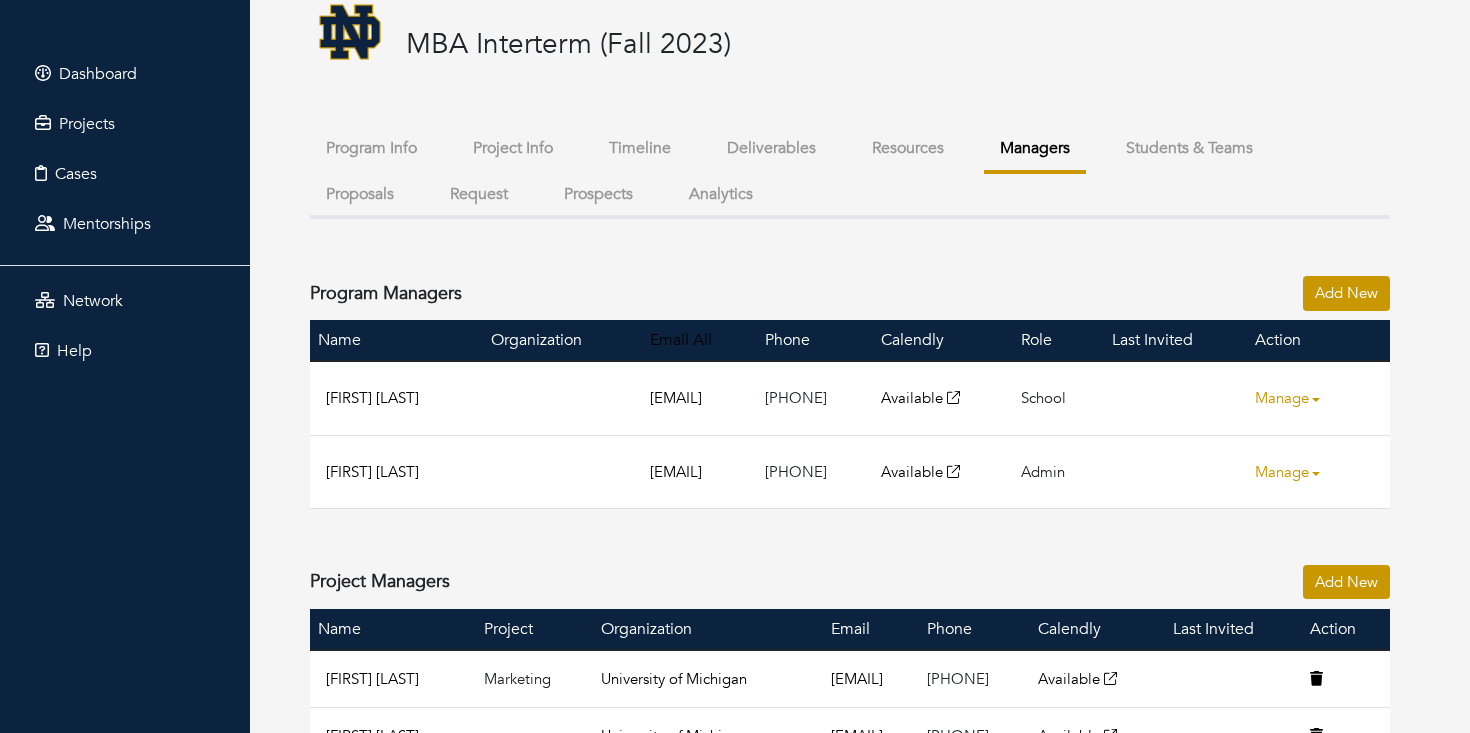 scroll, scrollTop: 96, scrollLeft: 0, axis: vertical 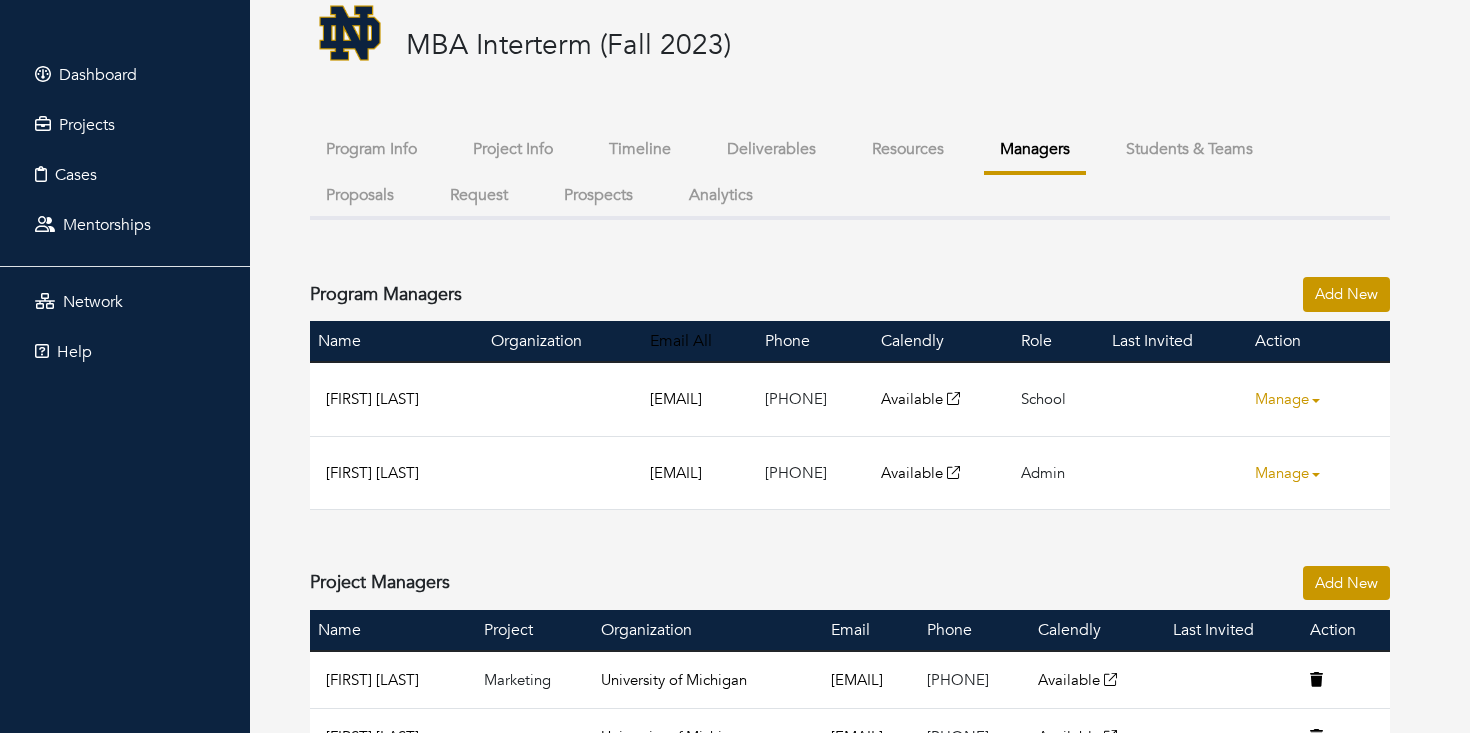 click on "Students & Teams" at bounding box center (1189, 149) 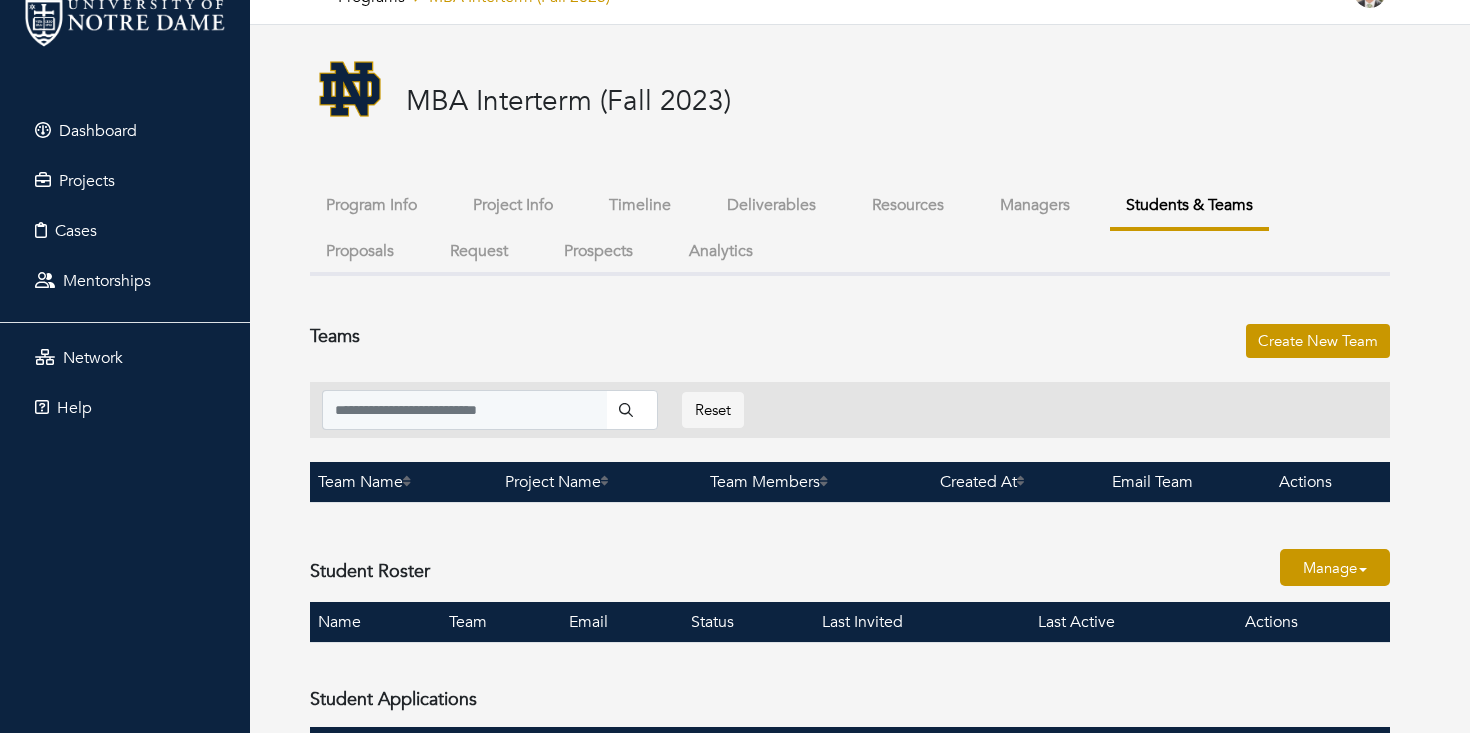 scroll, scrollTop: 0, scrollLeft: 0, axis: both 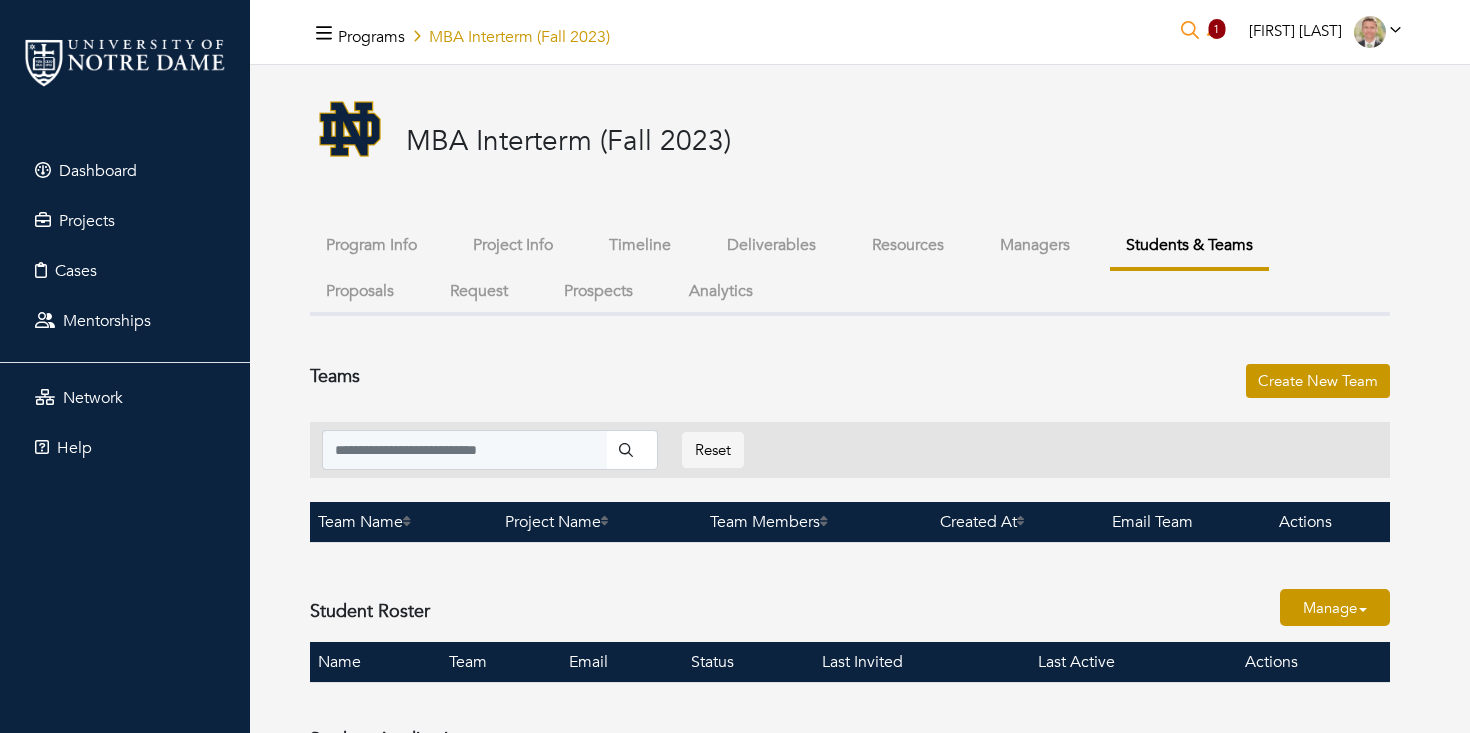click on "Program Info" at bounding box center [371, 245] 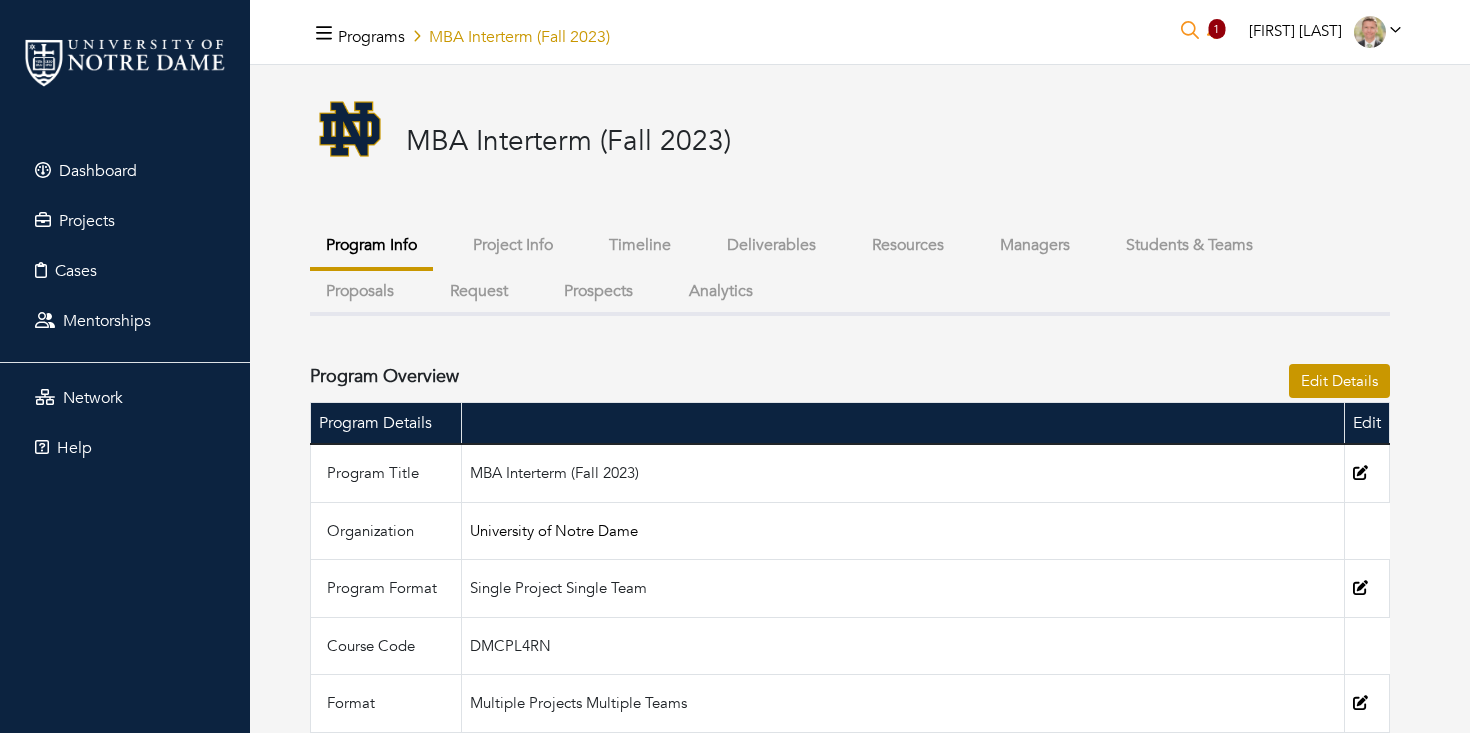click on "Project Info" at bounding box center (513, 245) 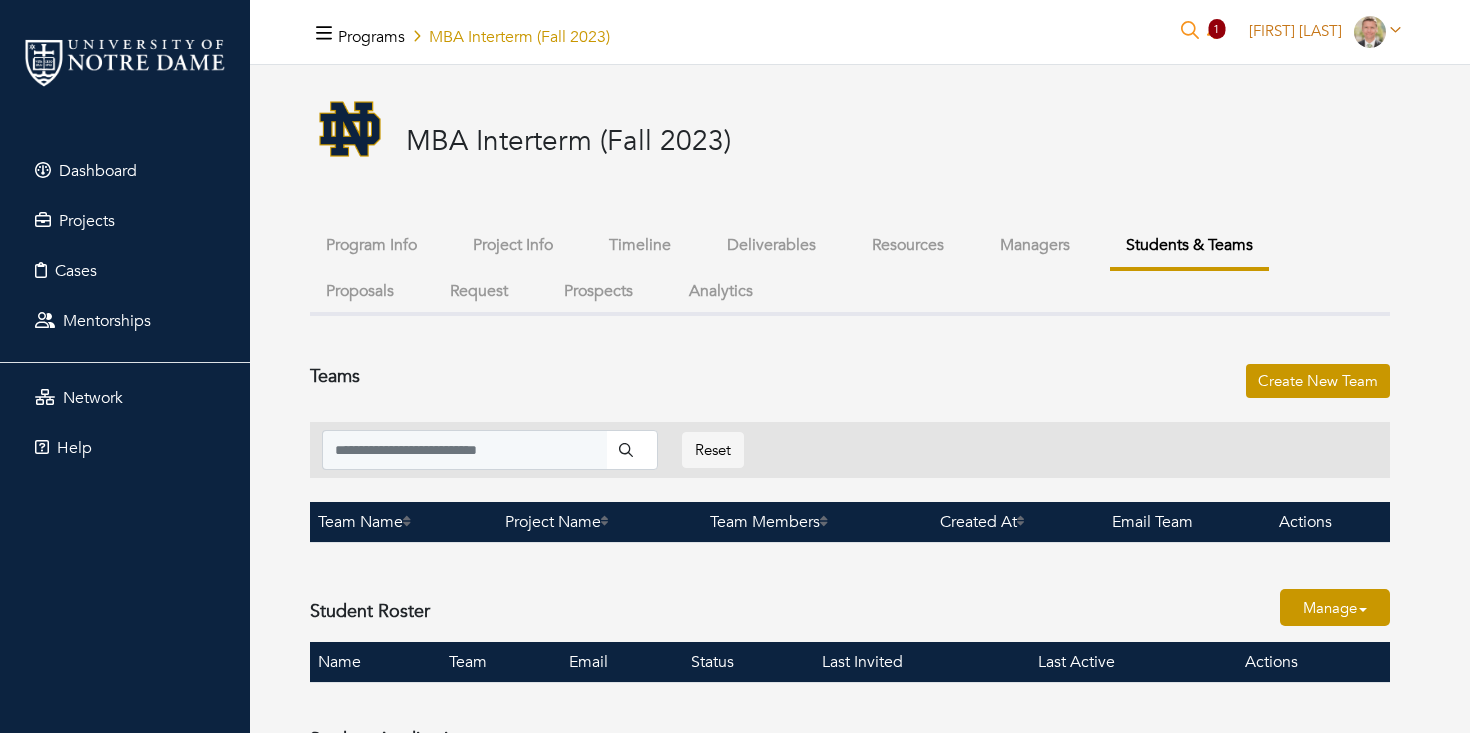 click on "Jim Cunningham" at bounding box center (1295, 31) 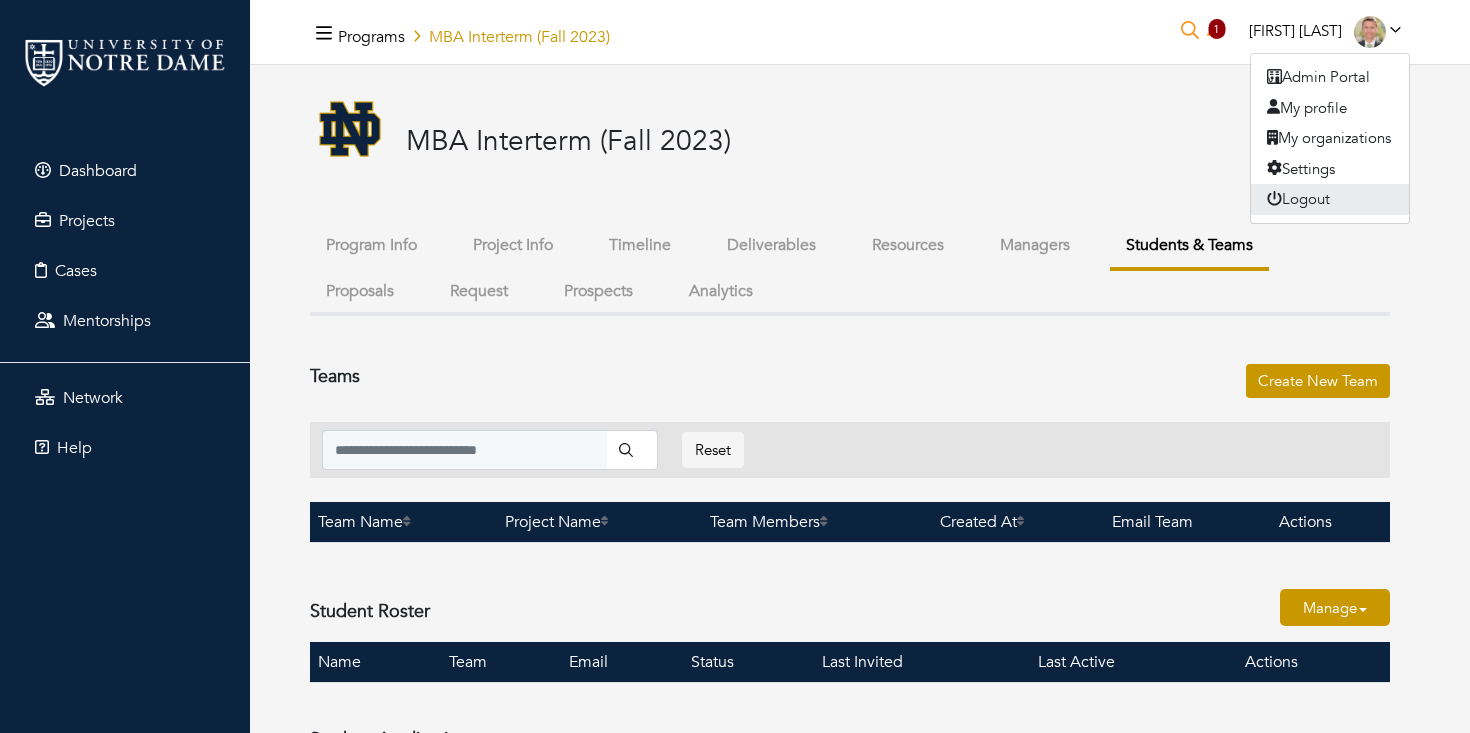 click on "Logout" at bounding box center [1330, 199] 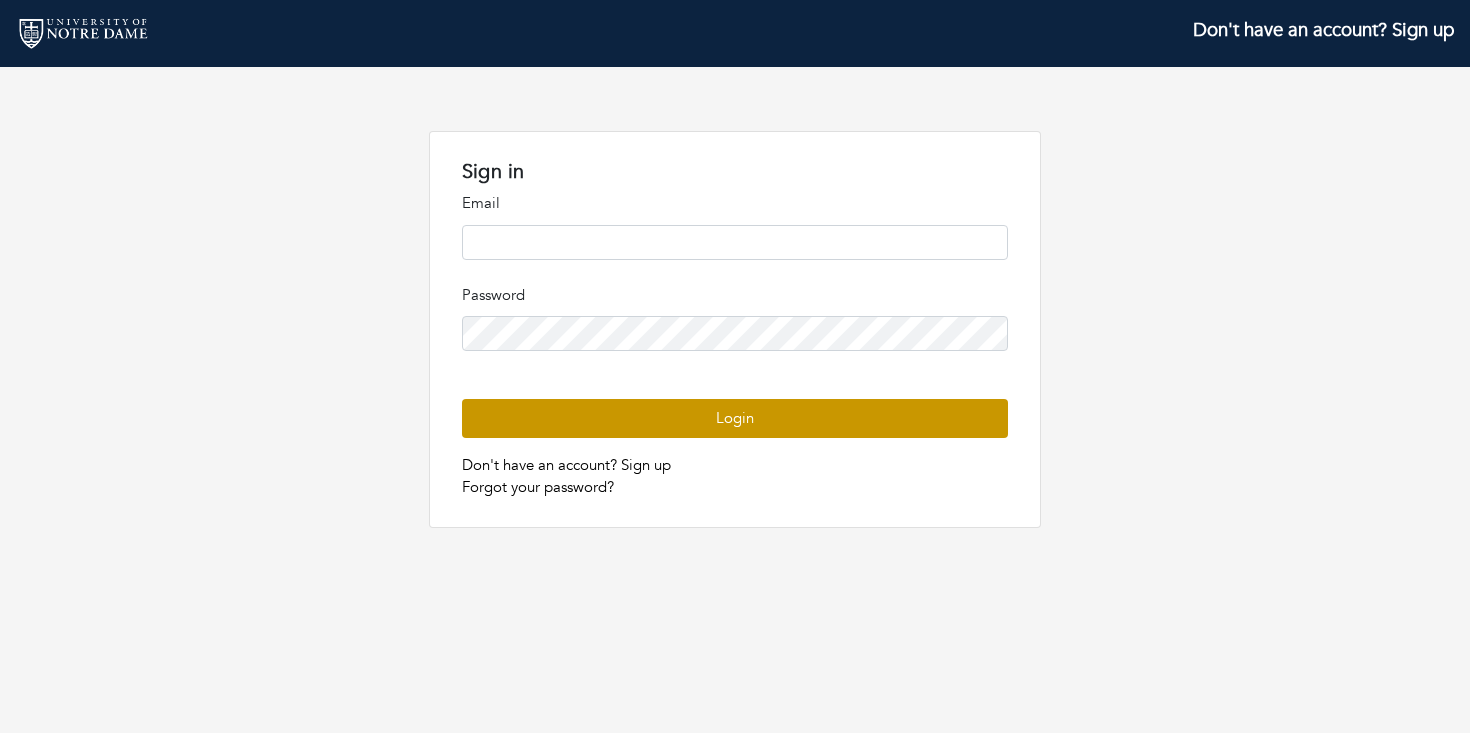 scroll, scrollTop: 0, scrollLeft: 0, axis: both 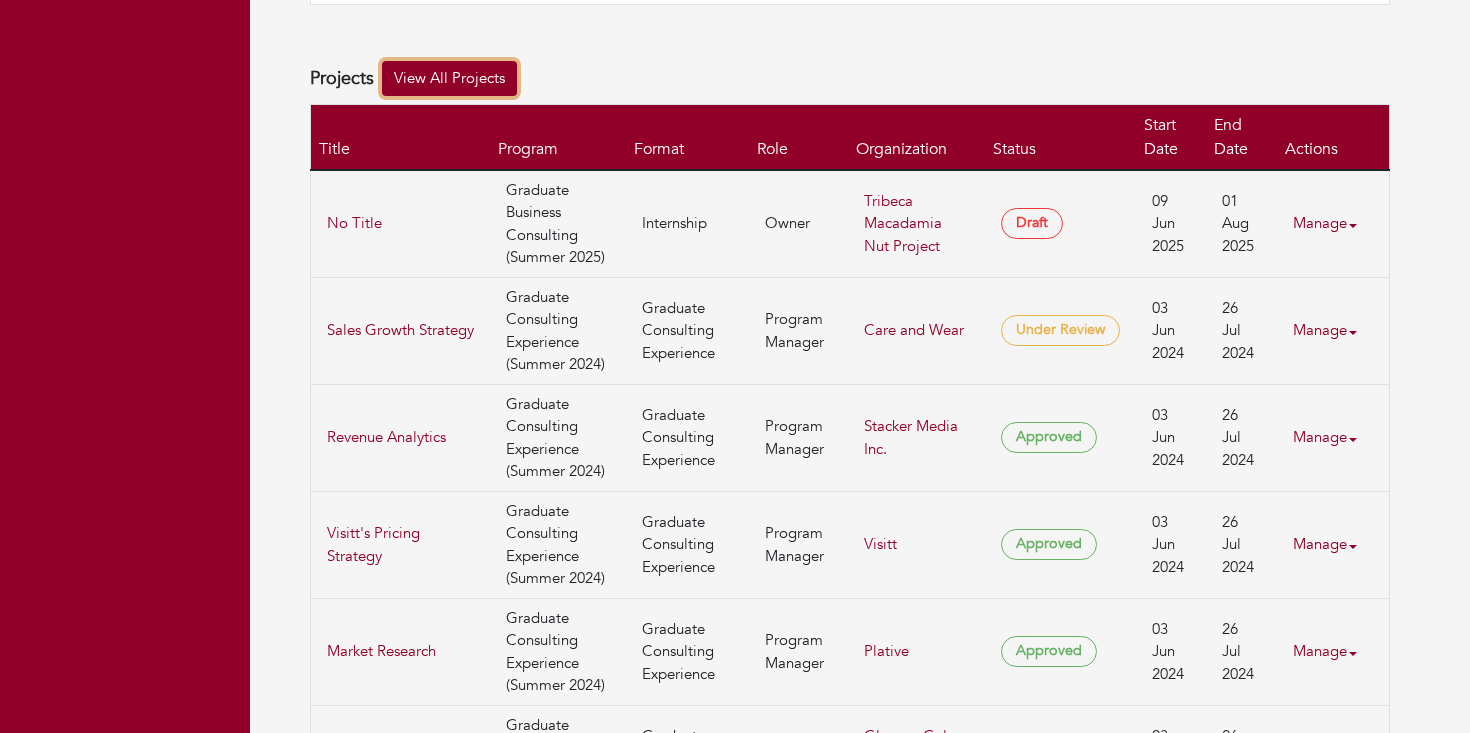 click on "View All Projects" at bounding box center (449, 78) 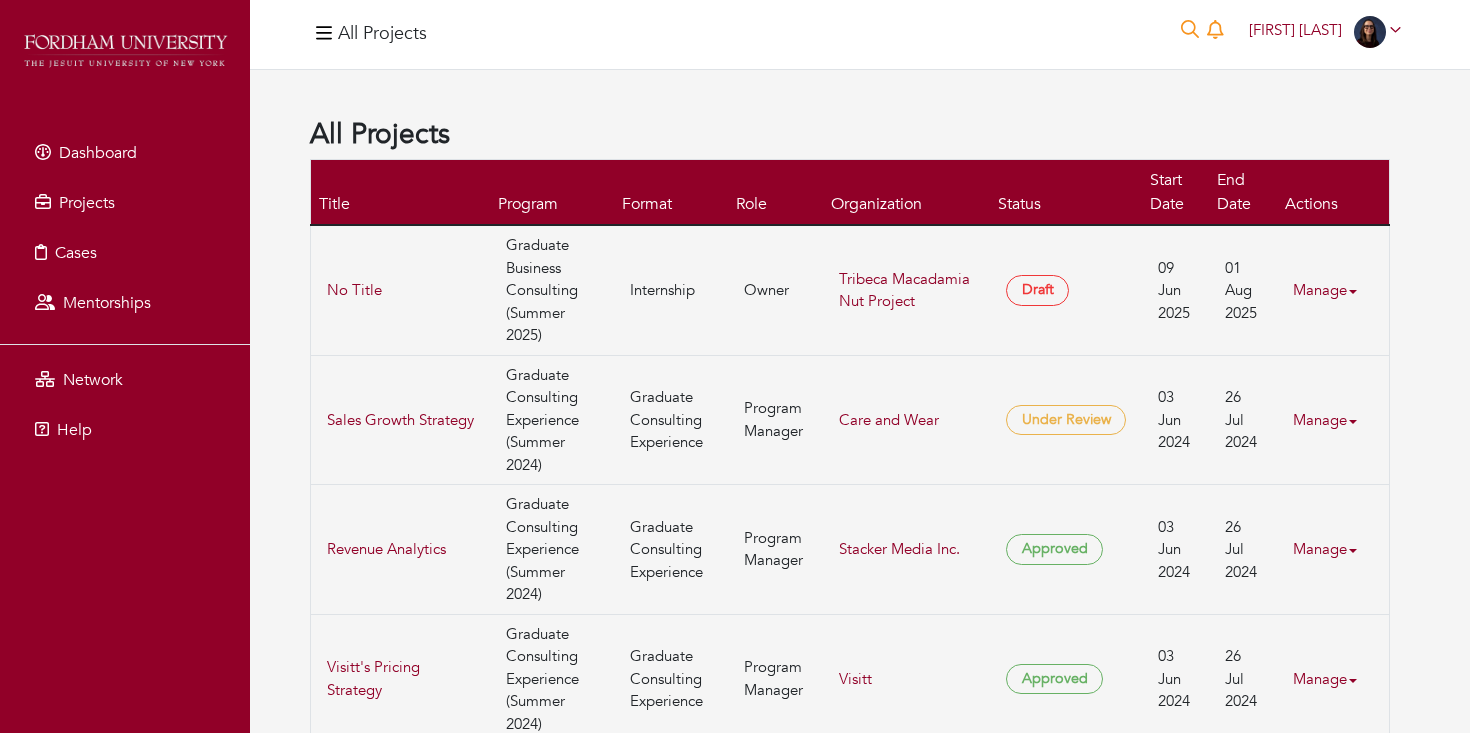 scroll, scrollTop: 0, scrollLeft: 0, axis: both 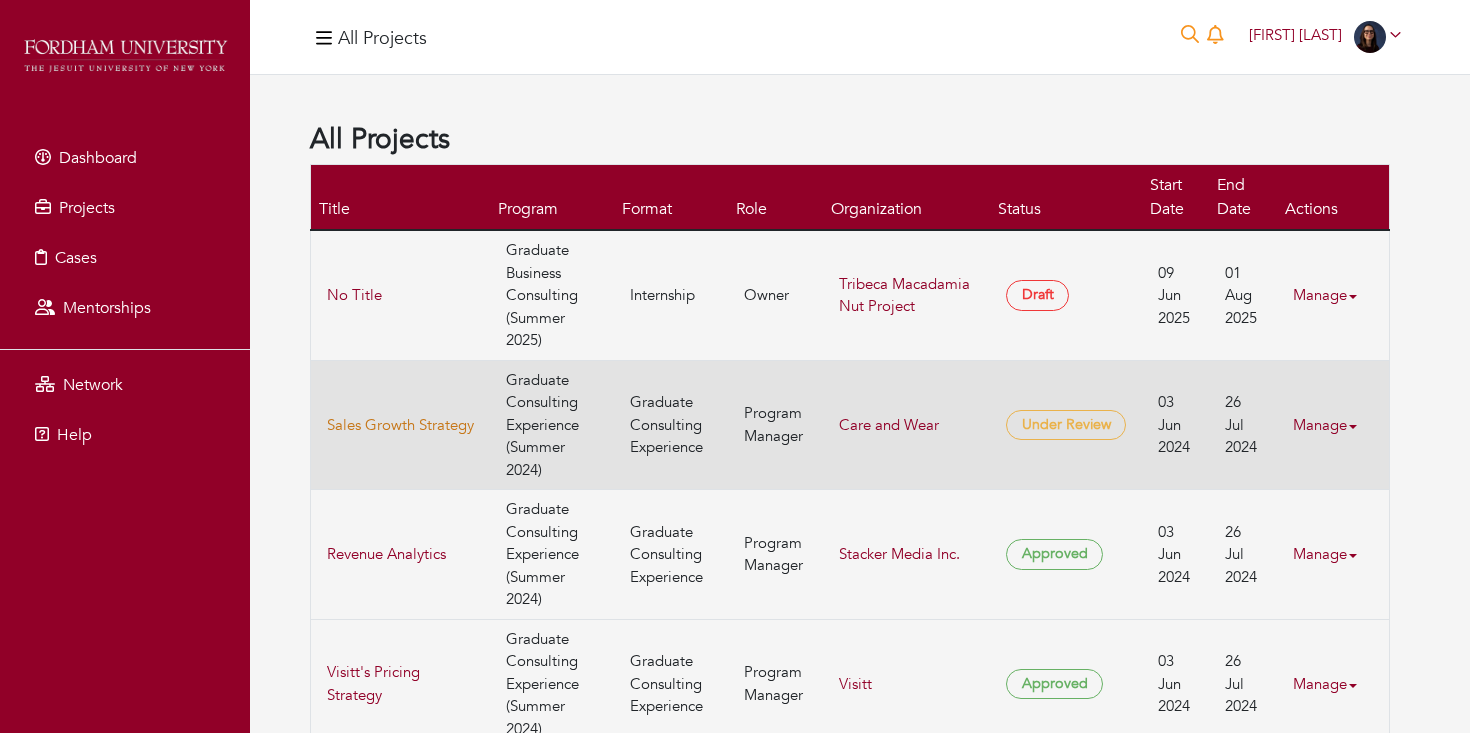 click on "Sales Growth Strategy" at bounding box center [400, 425] 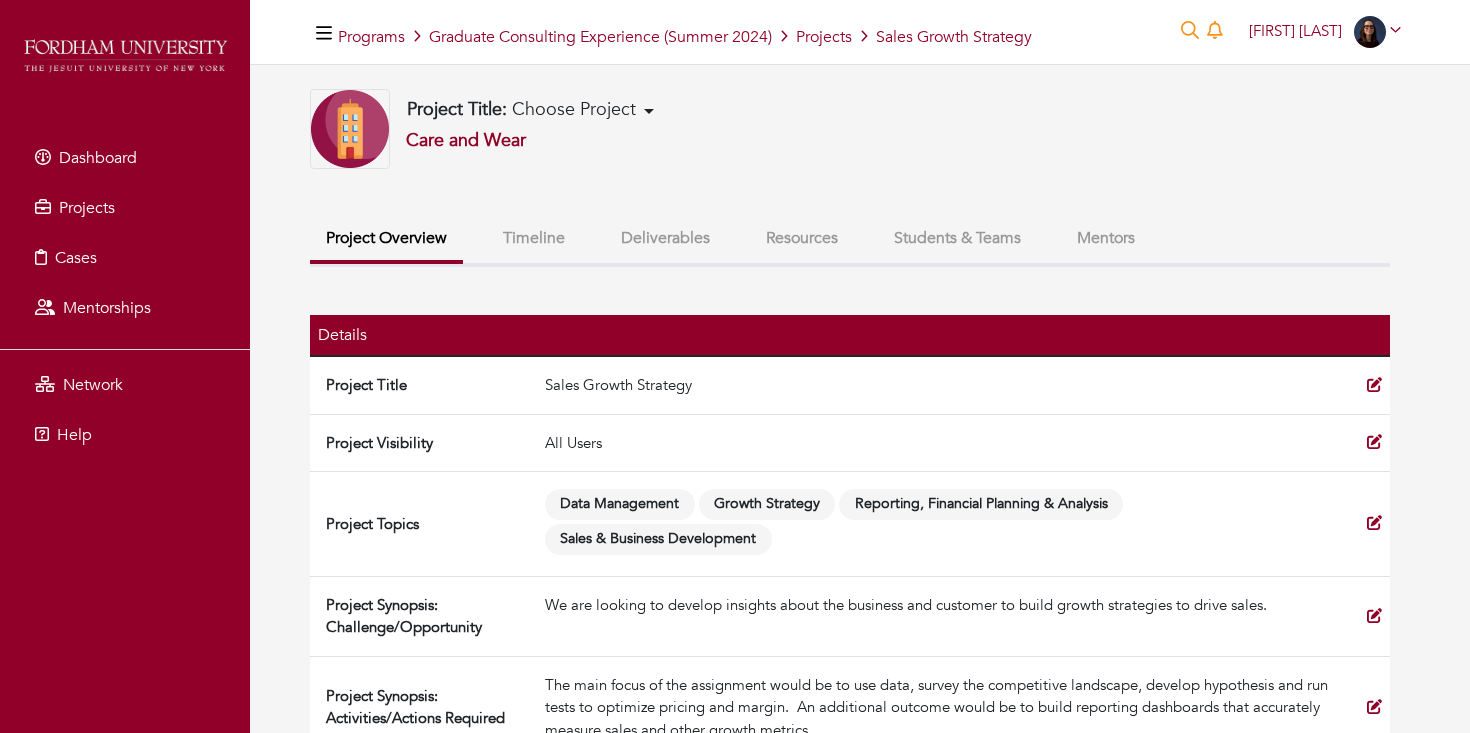 click on "Students & Teams" at bounding box center [957, 238] 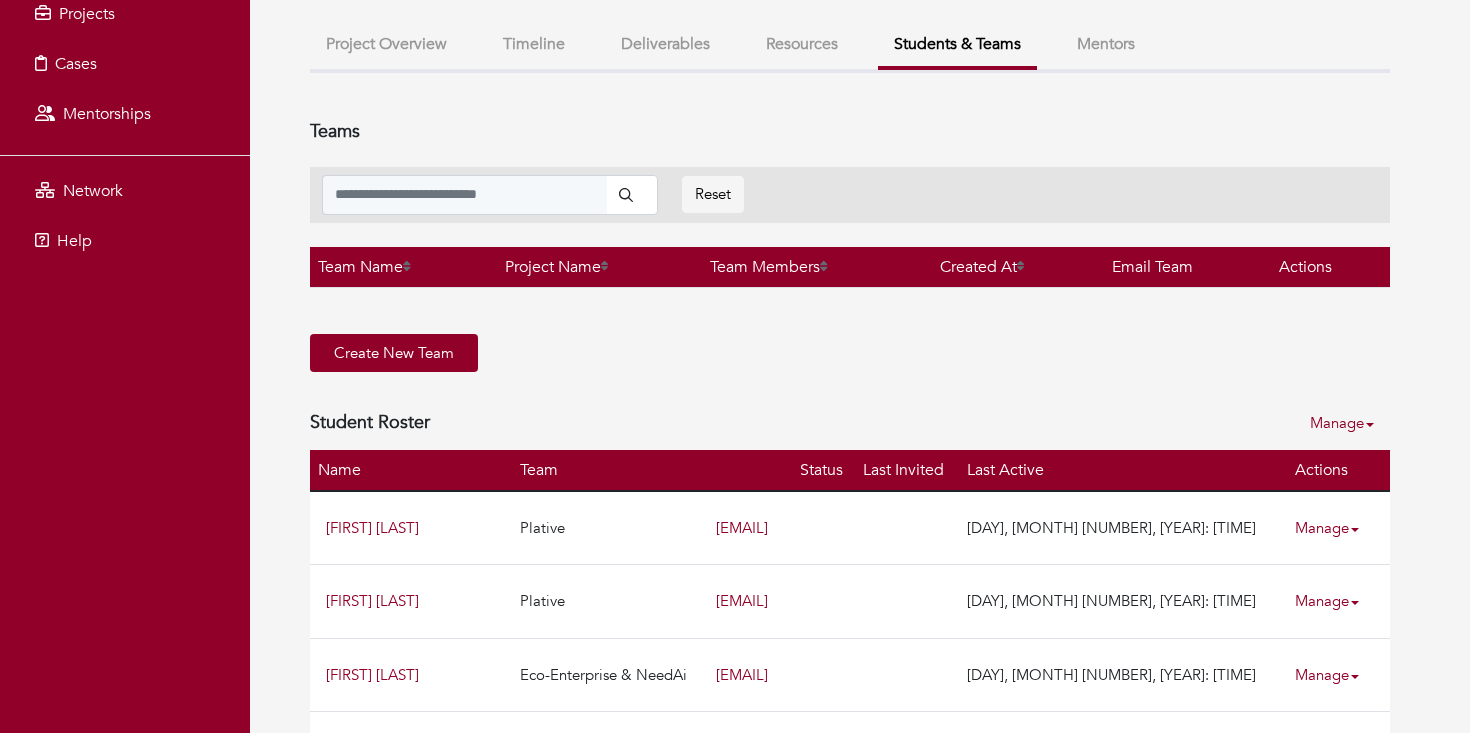 scroll, scrollTop: 195, scrollLeft: 0, axis: vertical 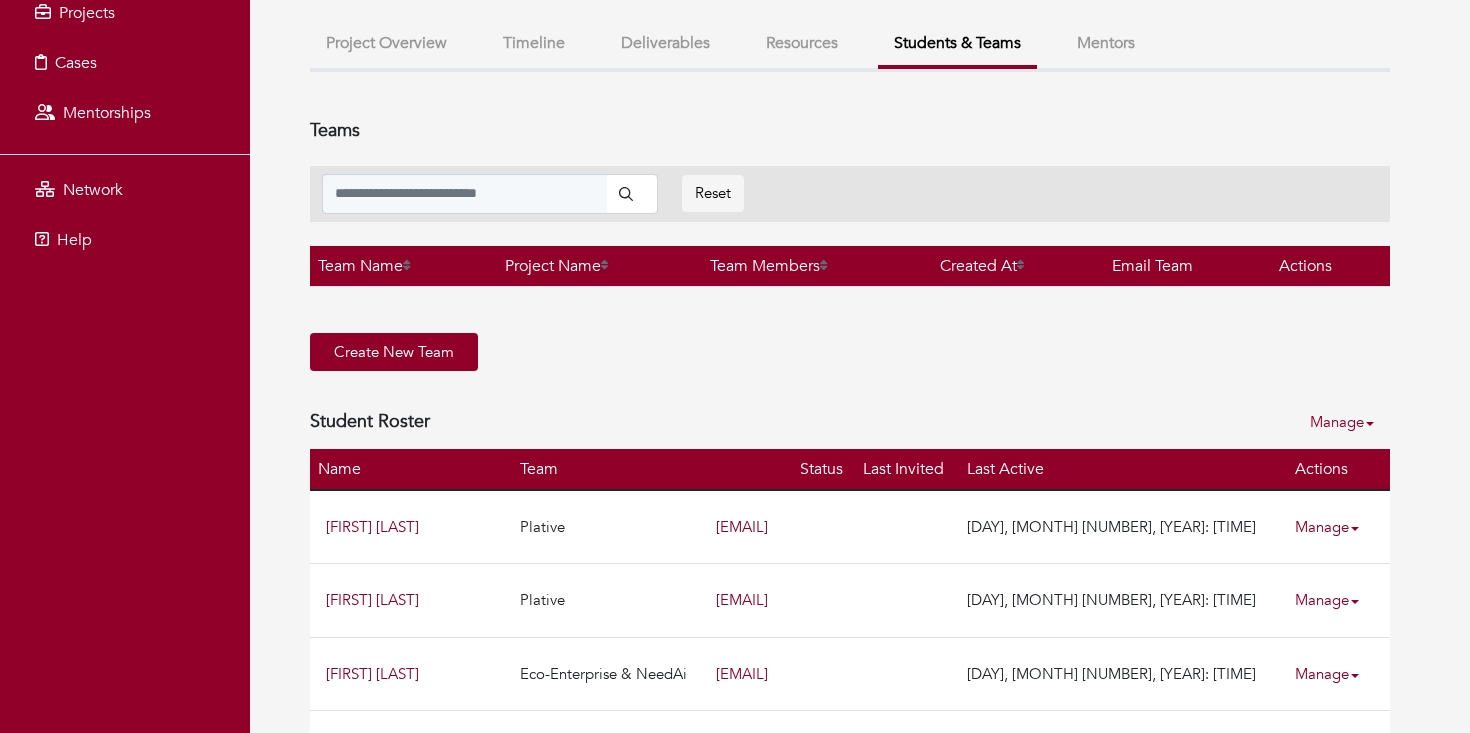 click on "Manage" at bounding box center (1335, 527) 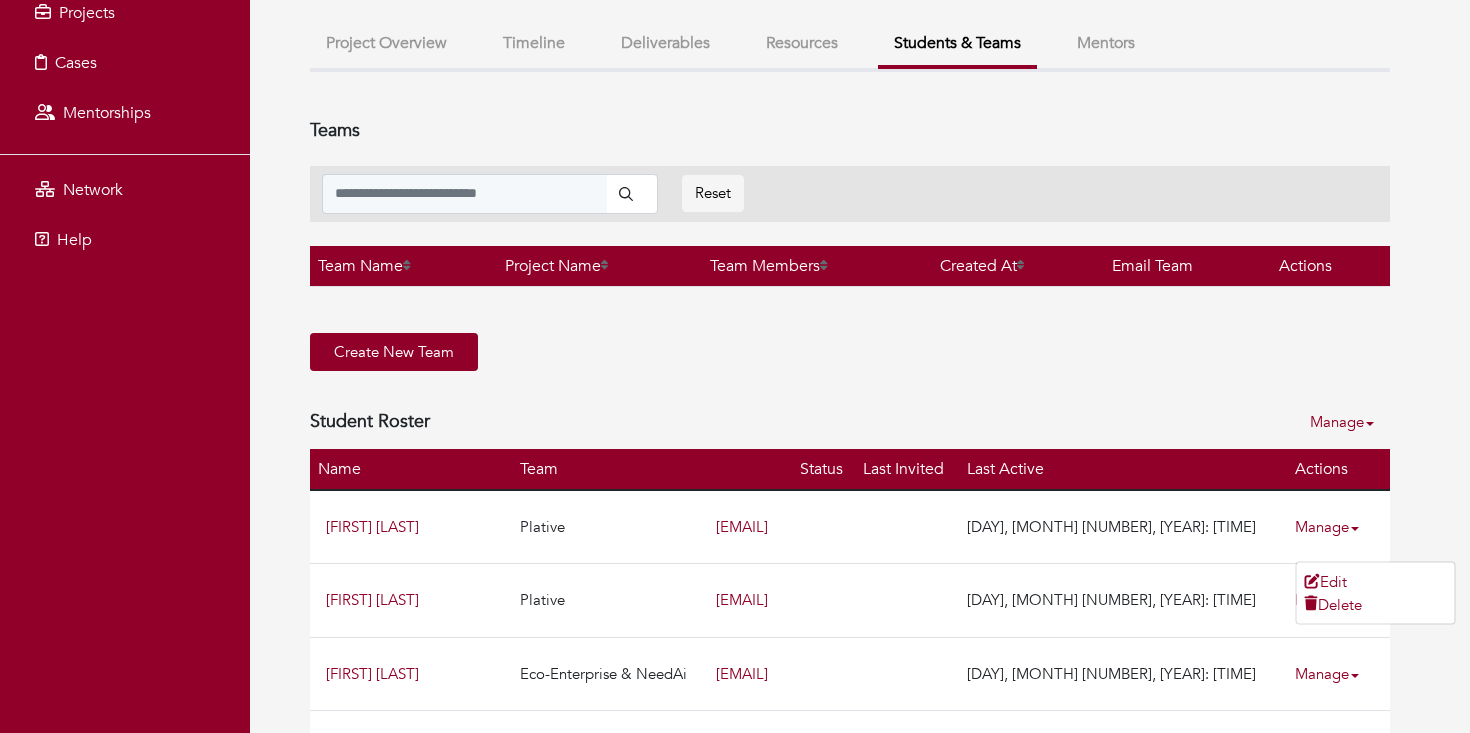 click on "Project Title:
Choose Project
Market Analysis  By  Clearview Packaging
National Campaign Strategy Development  By  GlamourGals Foundation, Inc.
Market Research  By  Plative
Visitt's Pricing Strategy   By  Visitt
Equities News Audience Segmentation  By  Equities News
Marketing, Business Development, Financial Forecasting  By  Eco-Enterprise, Inc.
Marketing, Business Development, Financial Forecasting  By  Awesome.Social & Logo365.AI
Marketing, Business Development, Financial Forecasting  By  EventGames.io & CloserArcade.com
Employer Use of Recruitment Marketing Video Study  By  SparcStart
VentureOut's Untapped Global Startup Dataset  By  Brian Frumberg
Revenue Analytics  By  Stacker Media Inc.  By   By" at bounding box center (860, 1919) 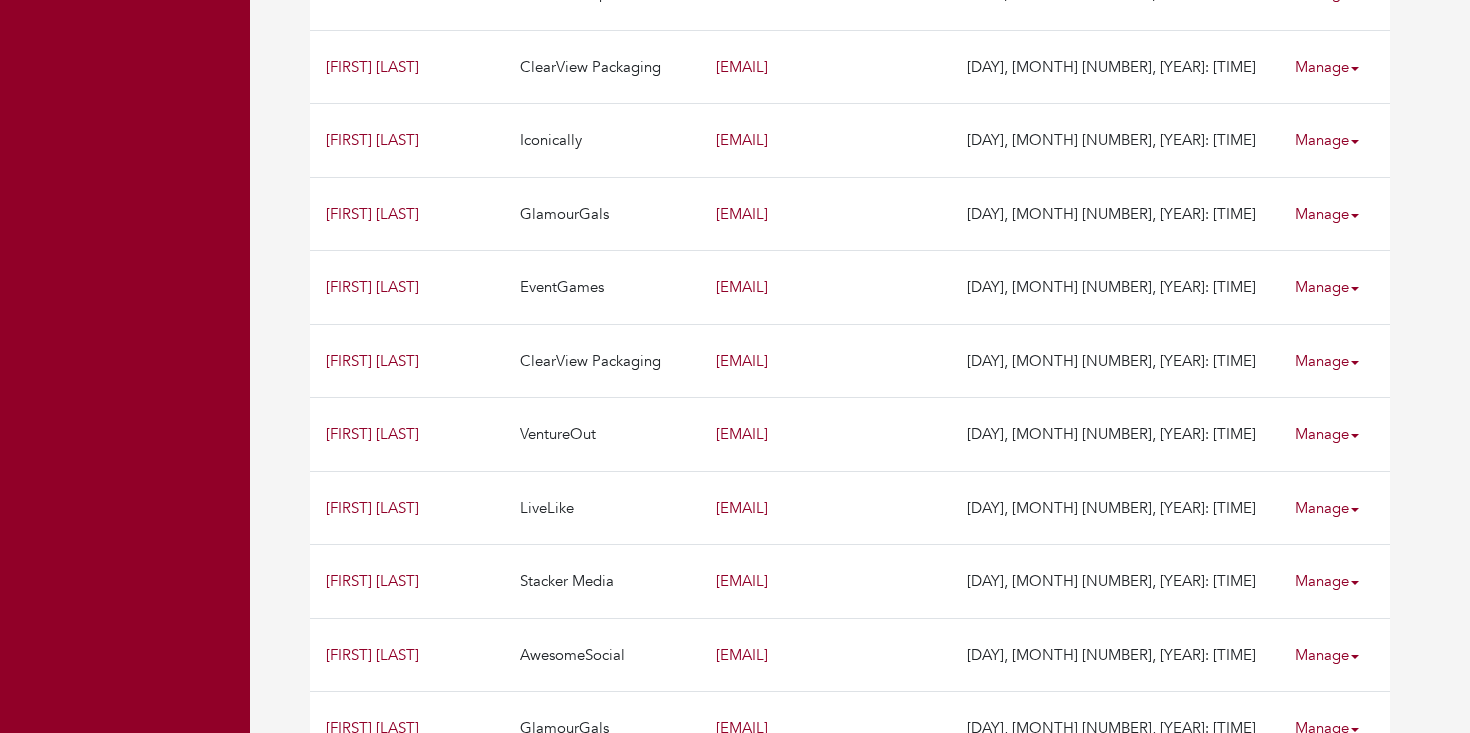 scroll, scrollTop: 0, scrollLeft: 0, axis: both 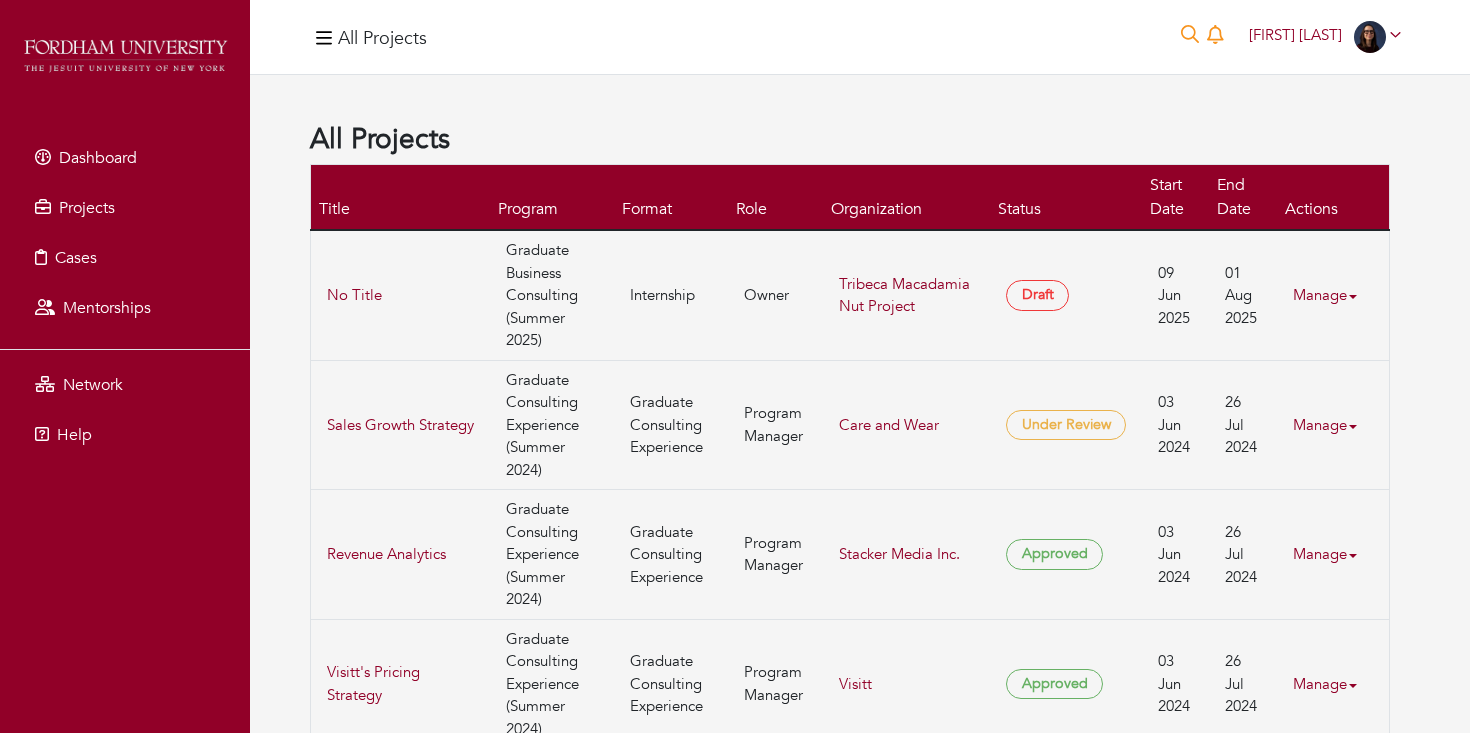 click 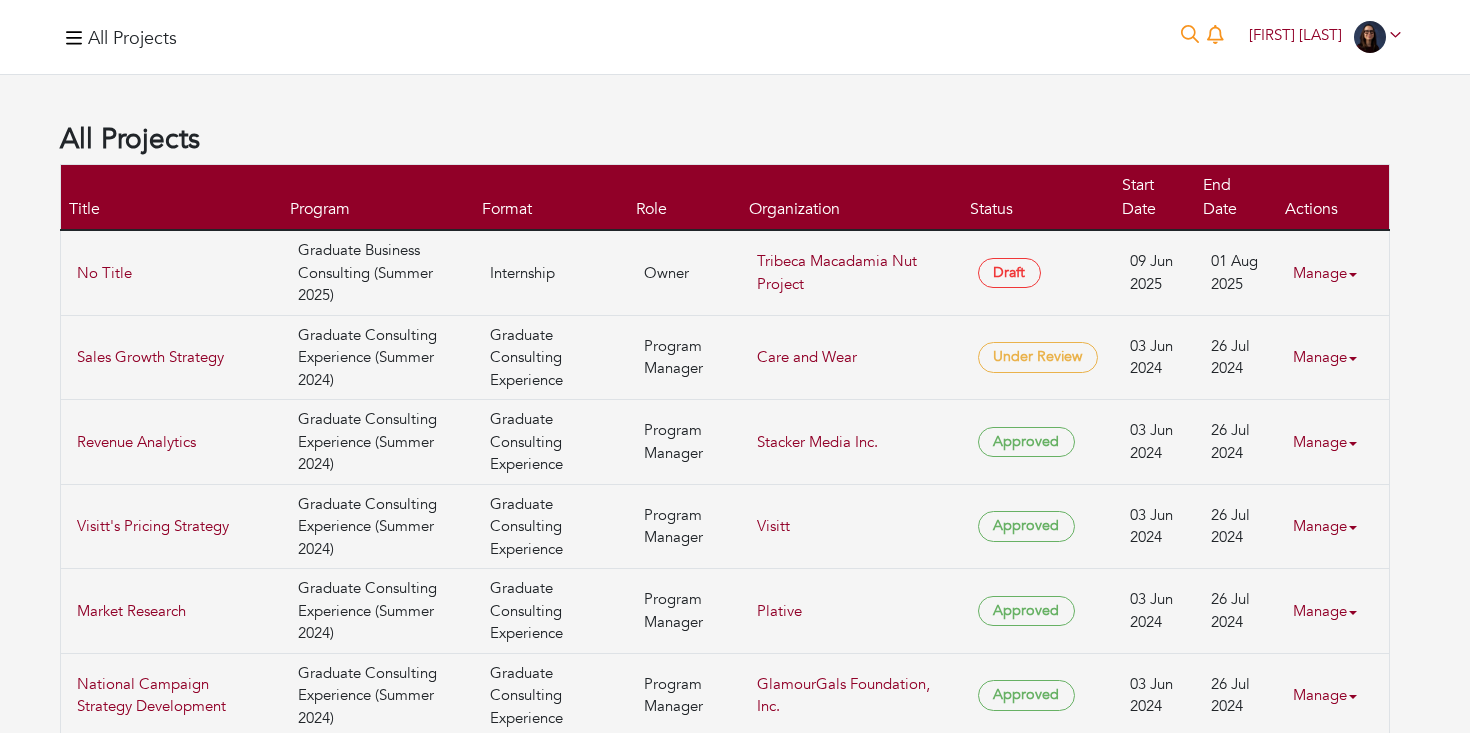 click 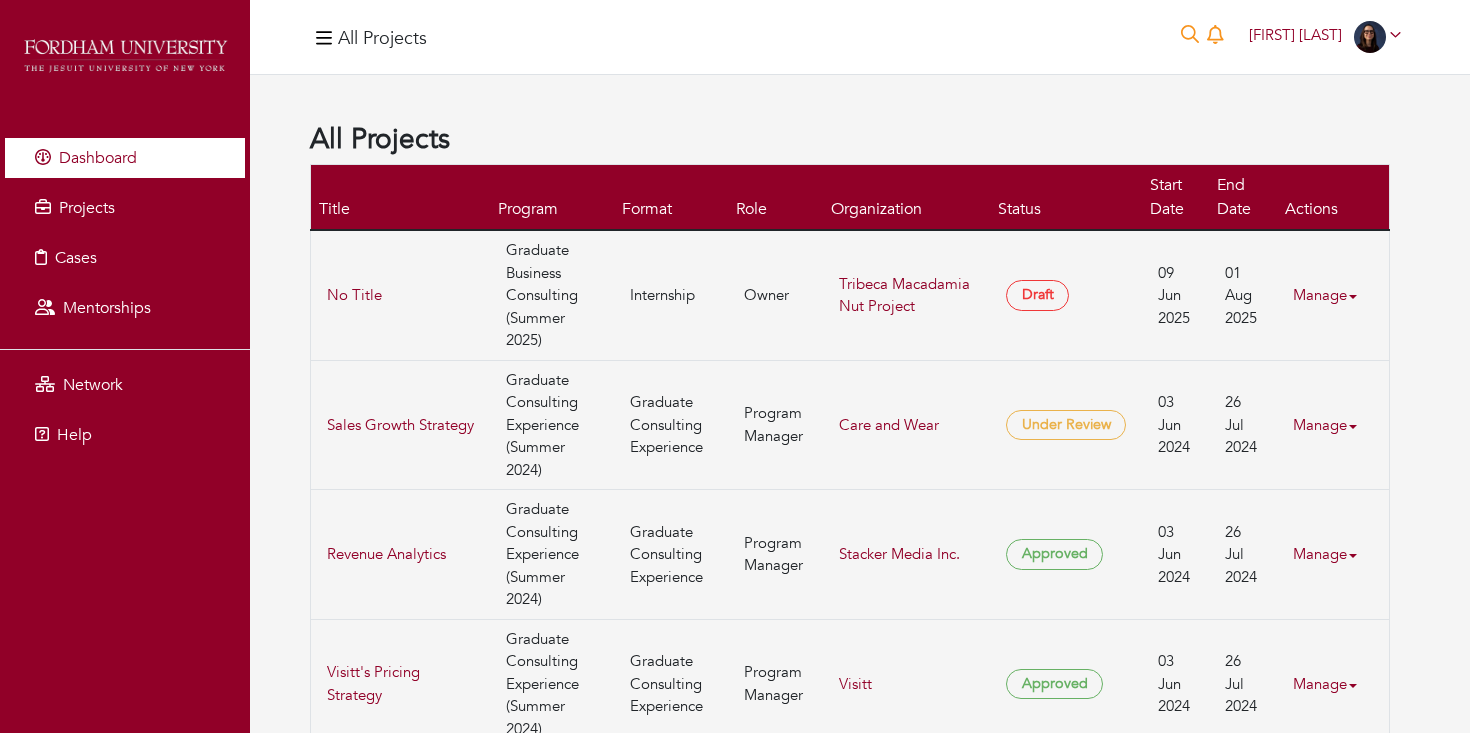 click on "Dashboard" at bounding box center [98, 158] 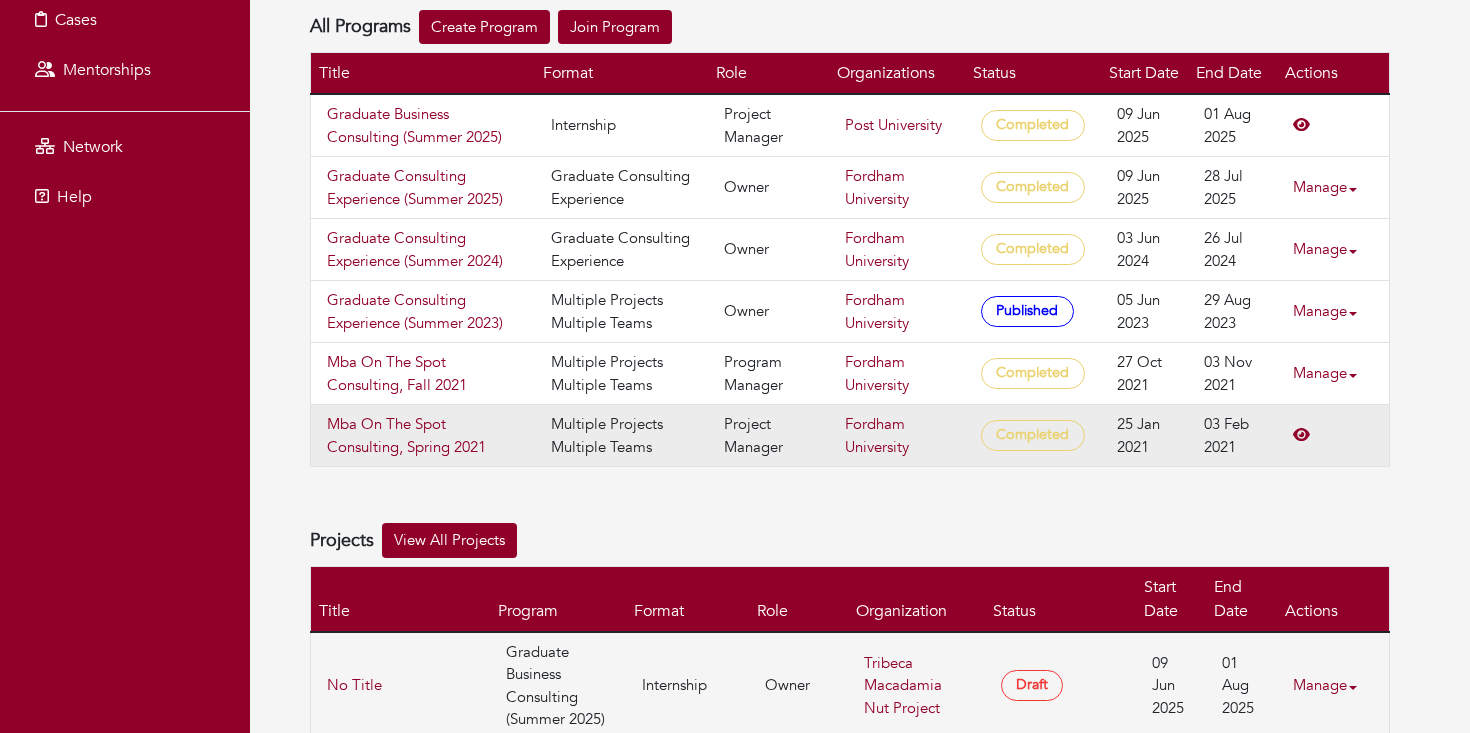 scroll, scrollTop: 0, scrollLeft: 0, axis: both 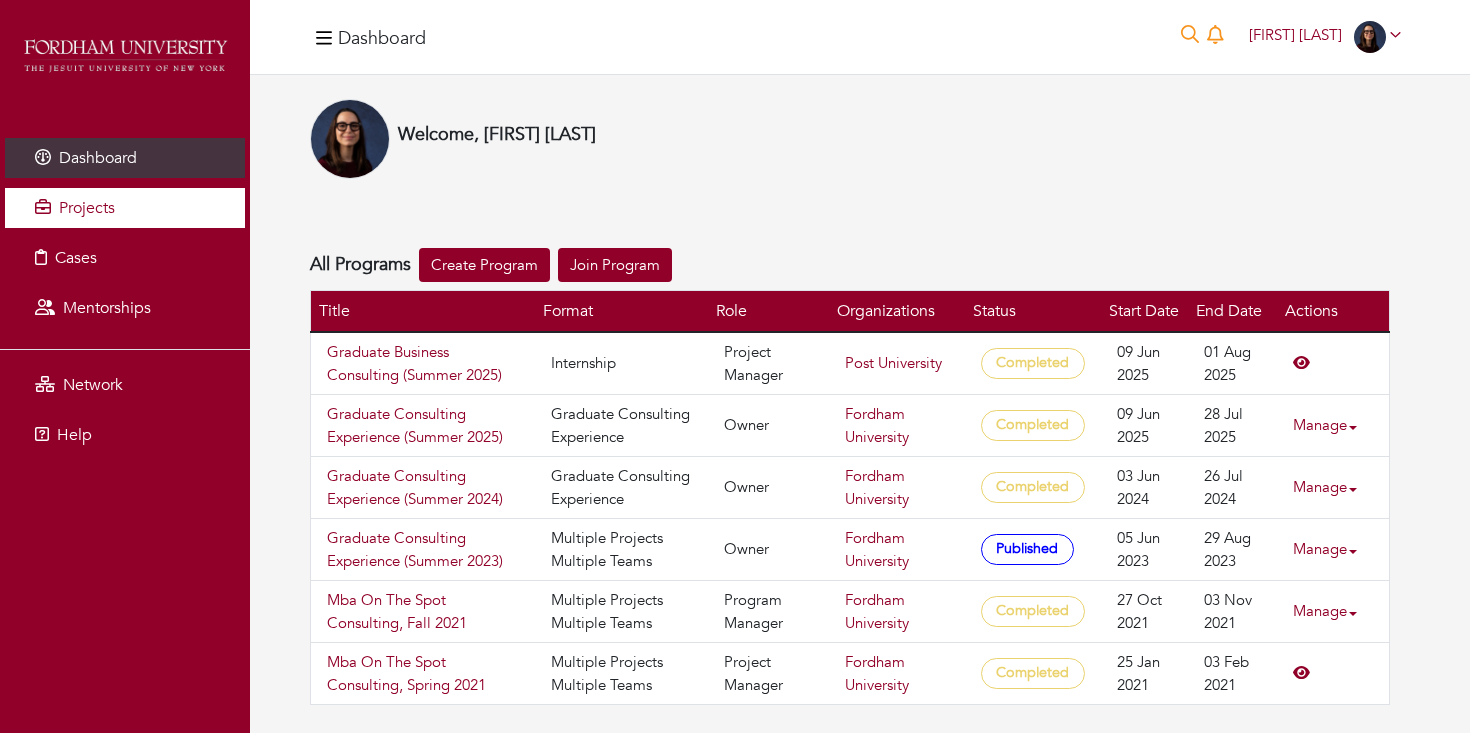 click on "Projects" at bounding box center (87, 208) 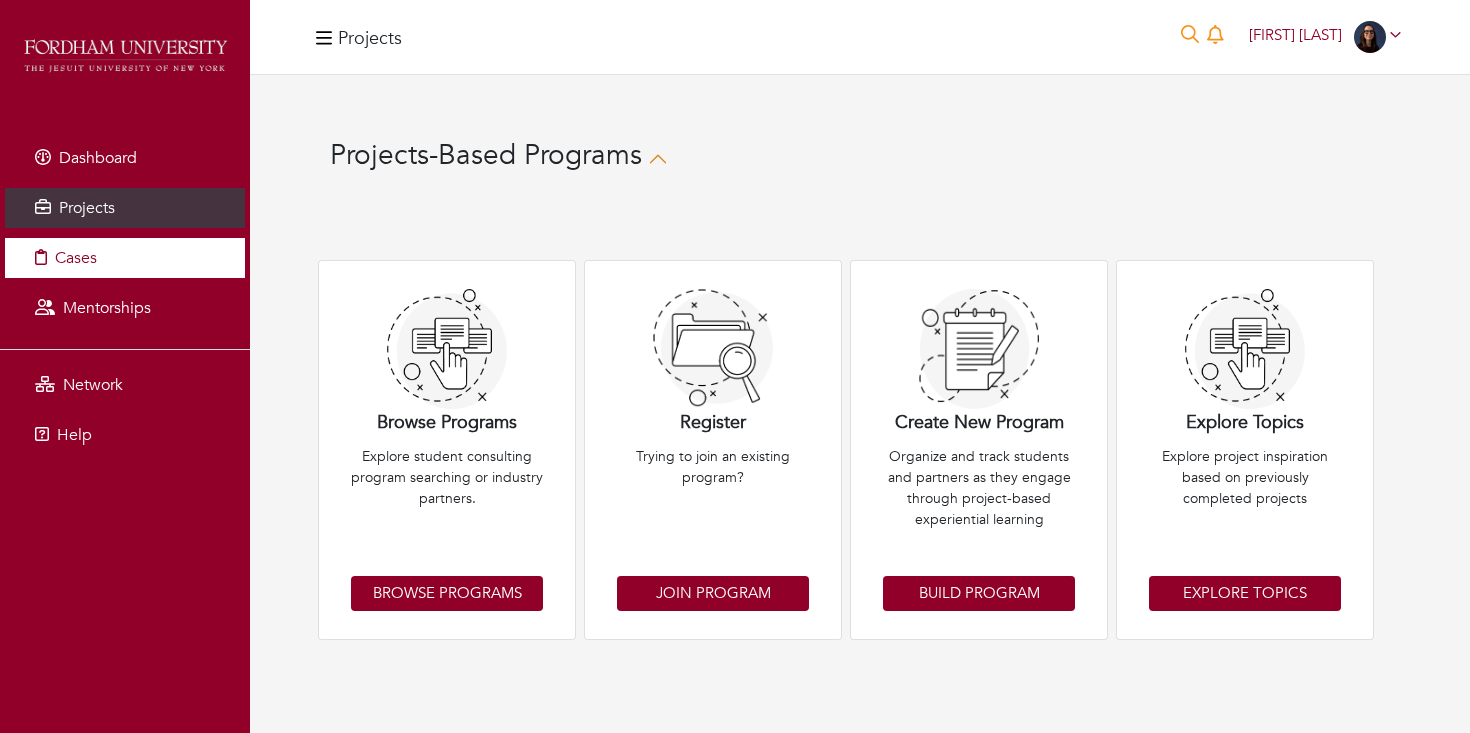 click on "Cases" at bounding box center (125, 258) 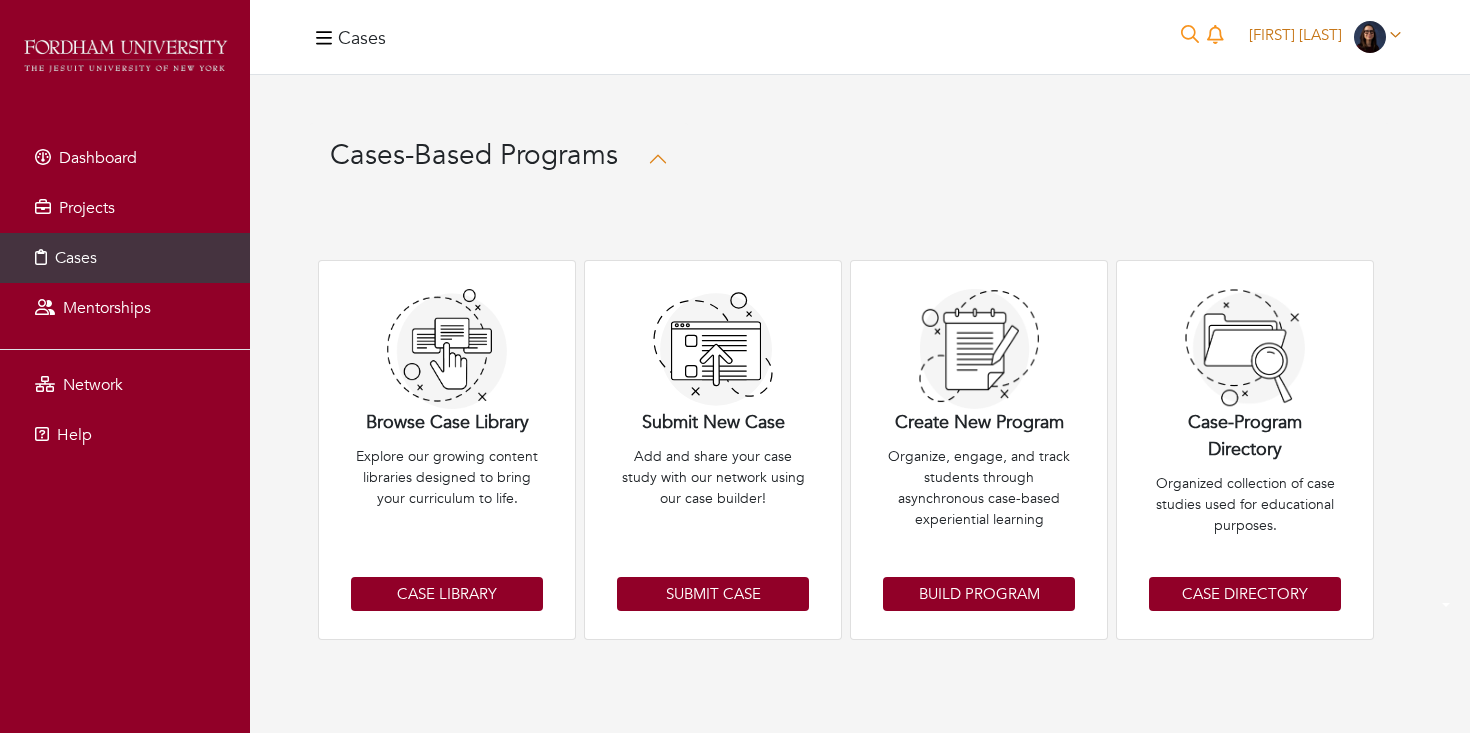click on "Beatriz Picard" at bounding box center (1295, 35) 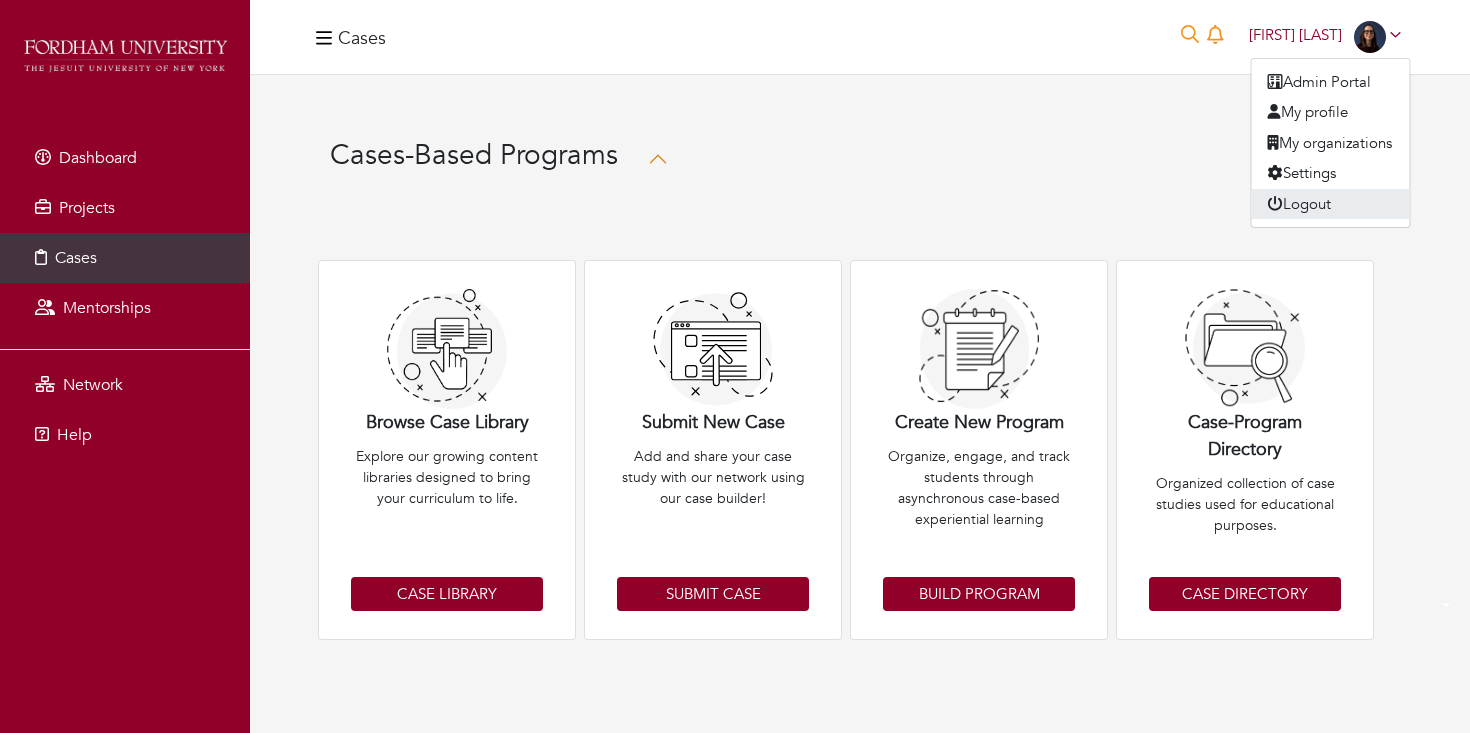 click on "Logout" at bounding box center [1331, 204] 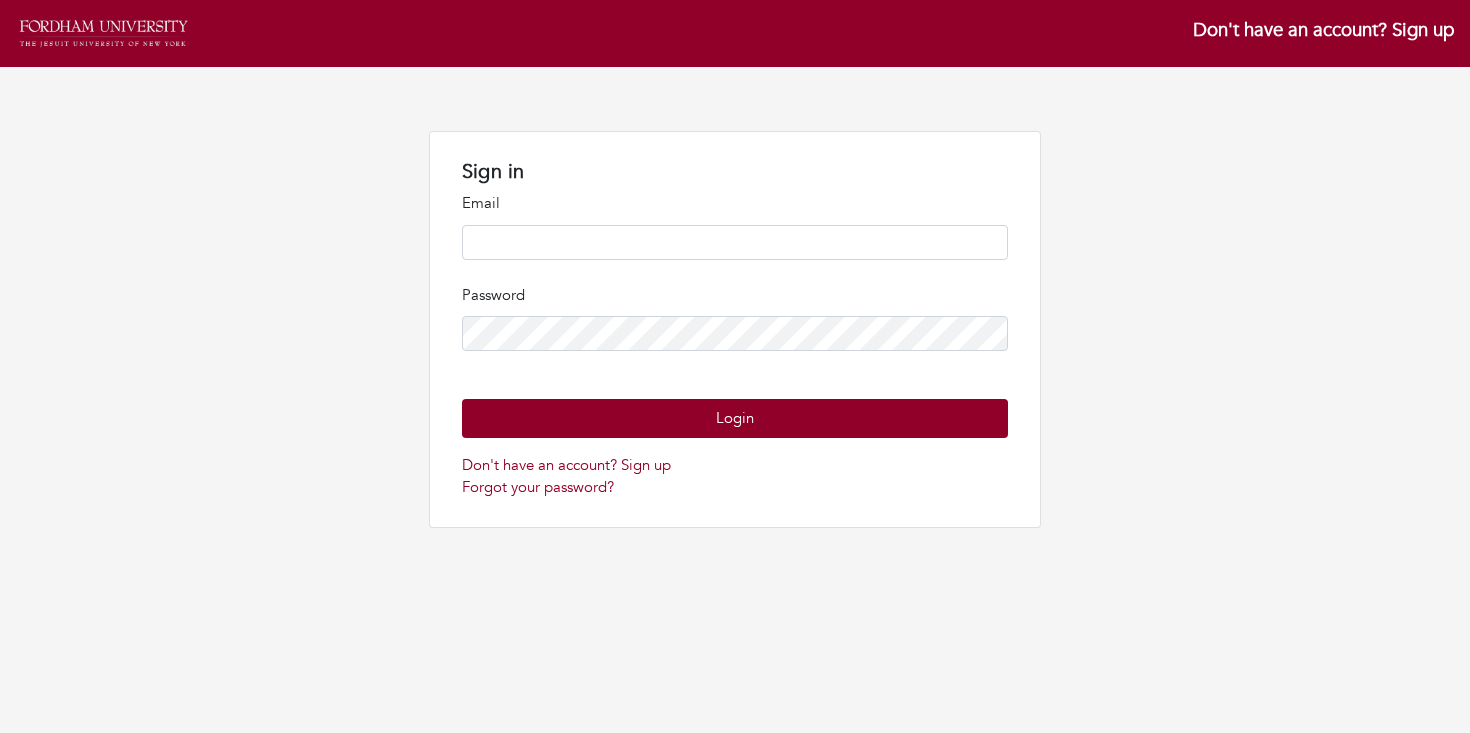 scroll, scrollTop: 0, scrollLeft: 0, axis: both 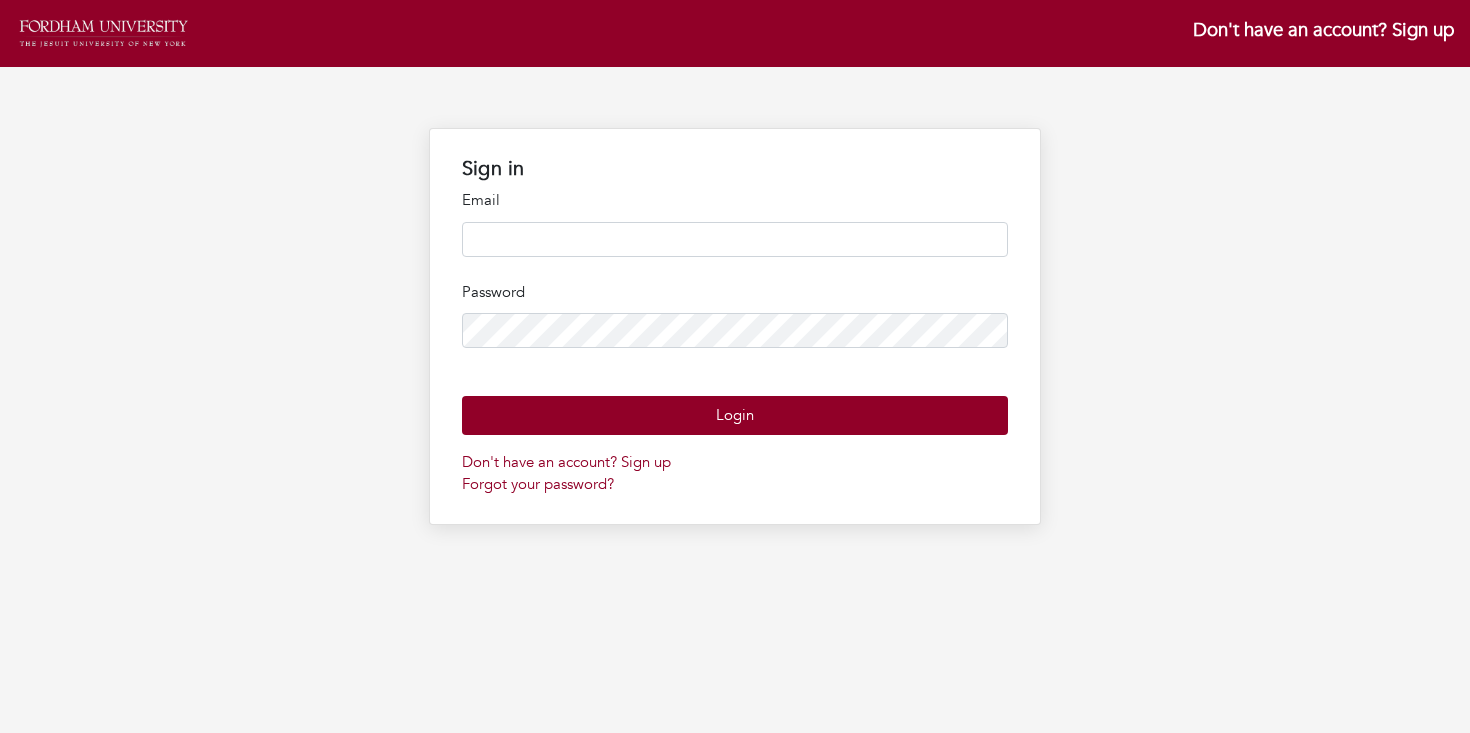 type on "**********" 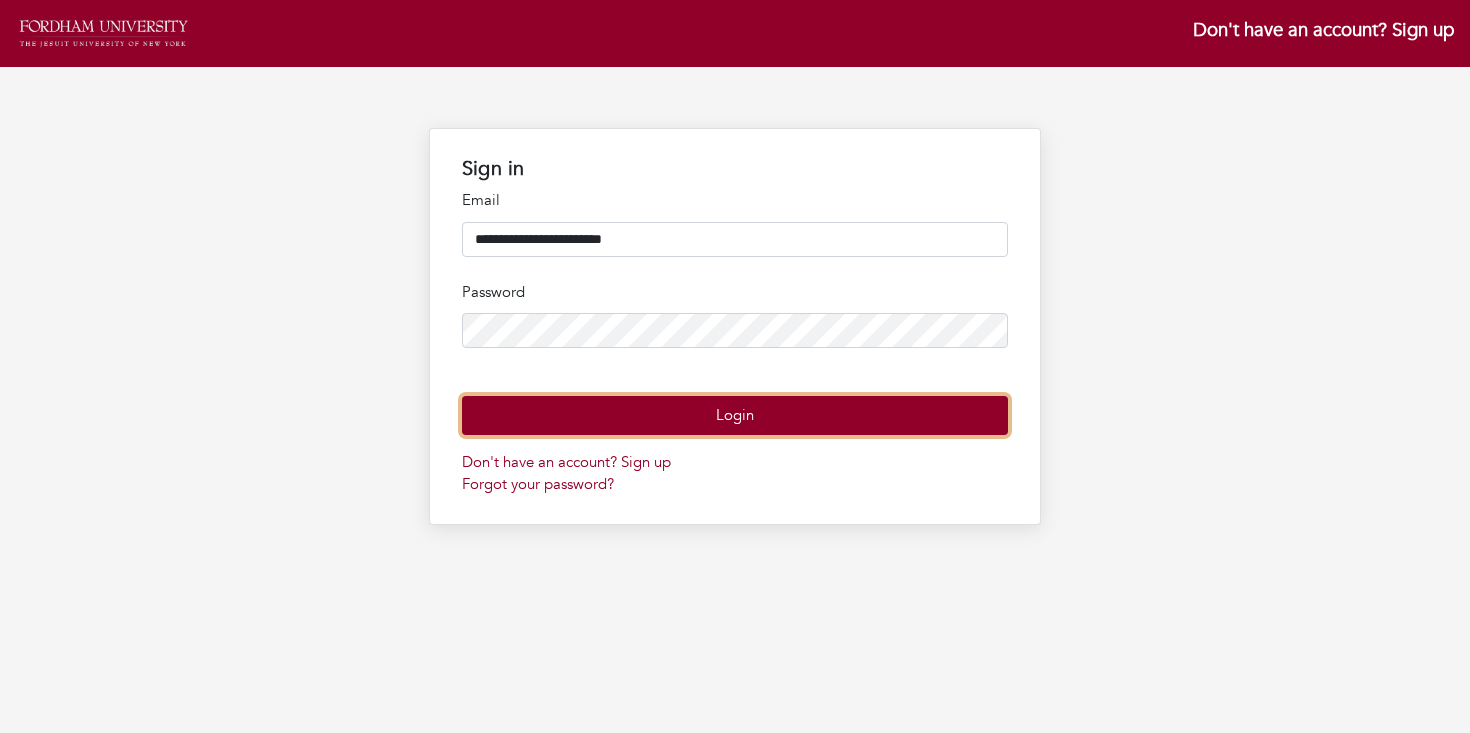 click on "Login" at bounding box center [735, 415] 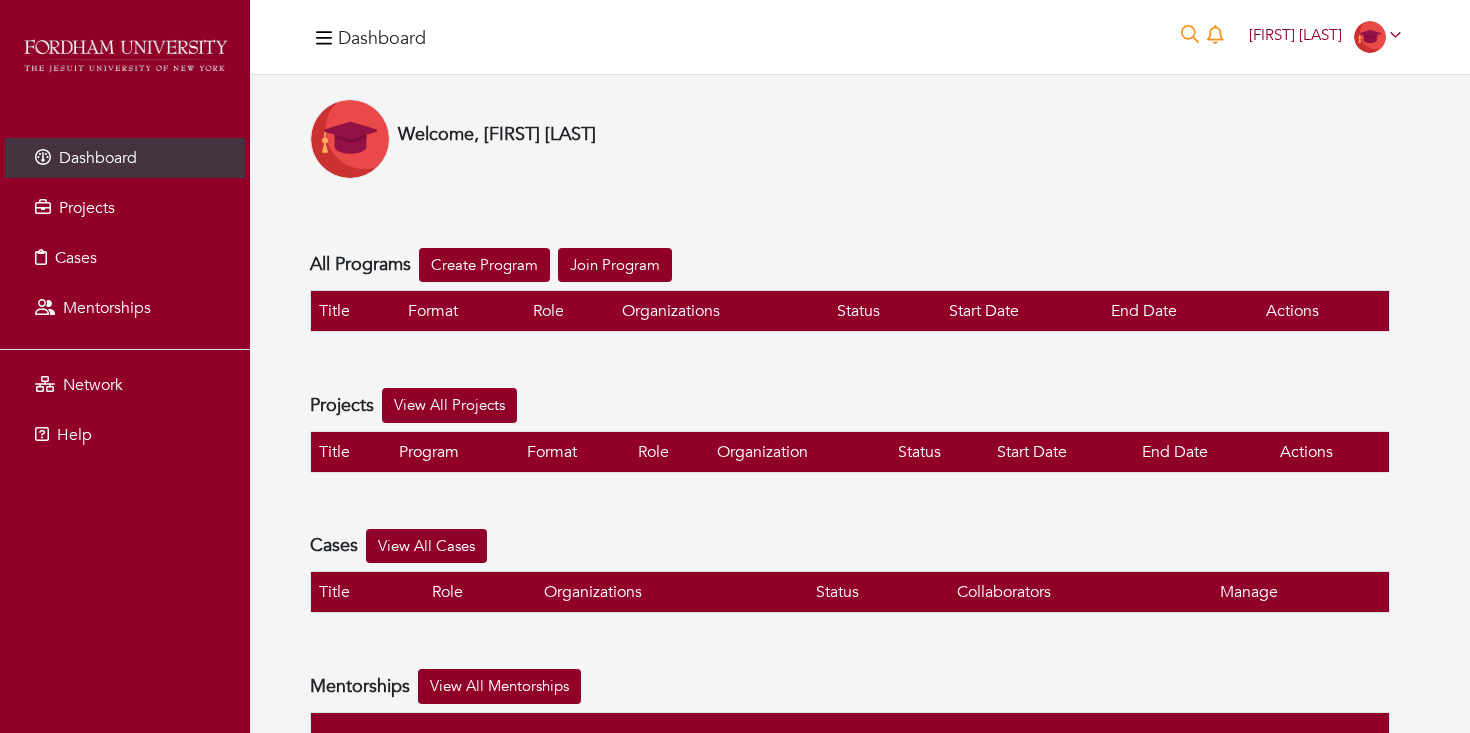 scroll, scrollTop: 0, scrollLeft: 0, axis: both 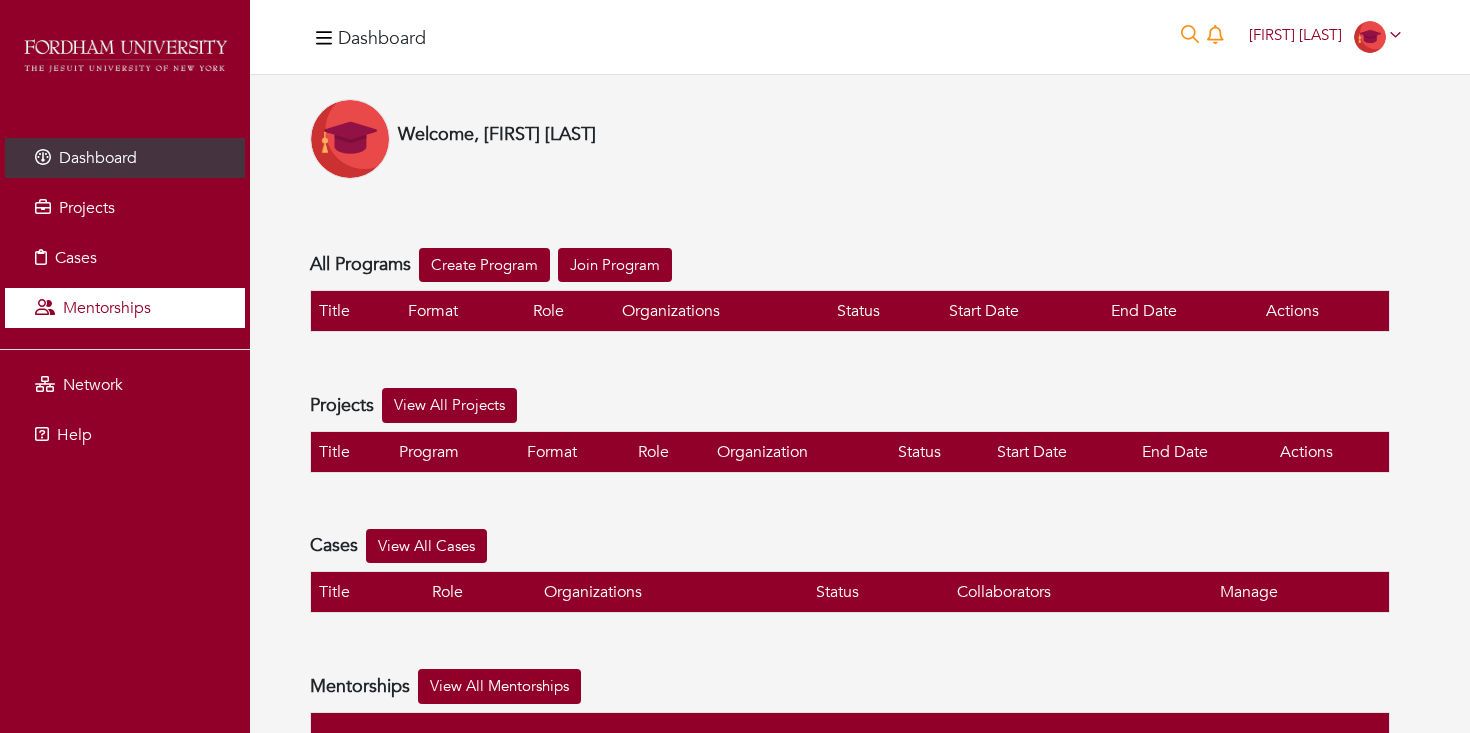 click on "Mentorships" at bounding box center (125, 308) 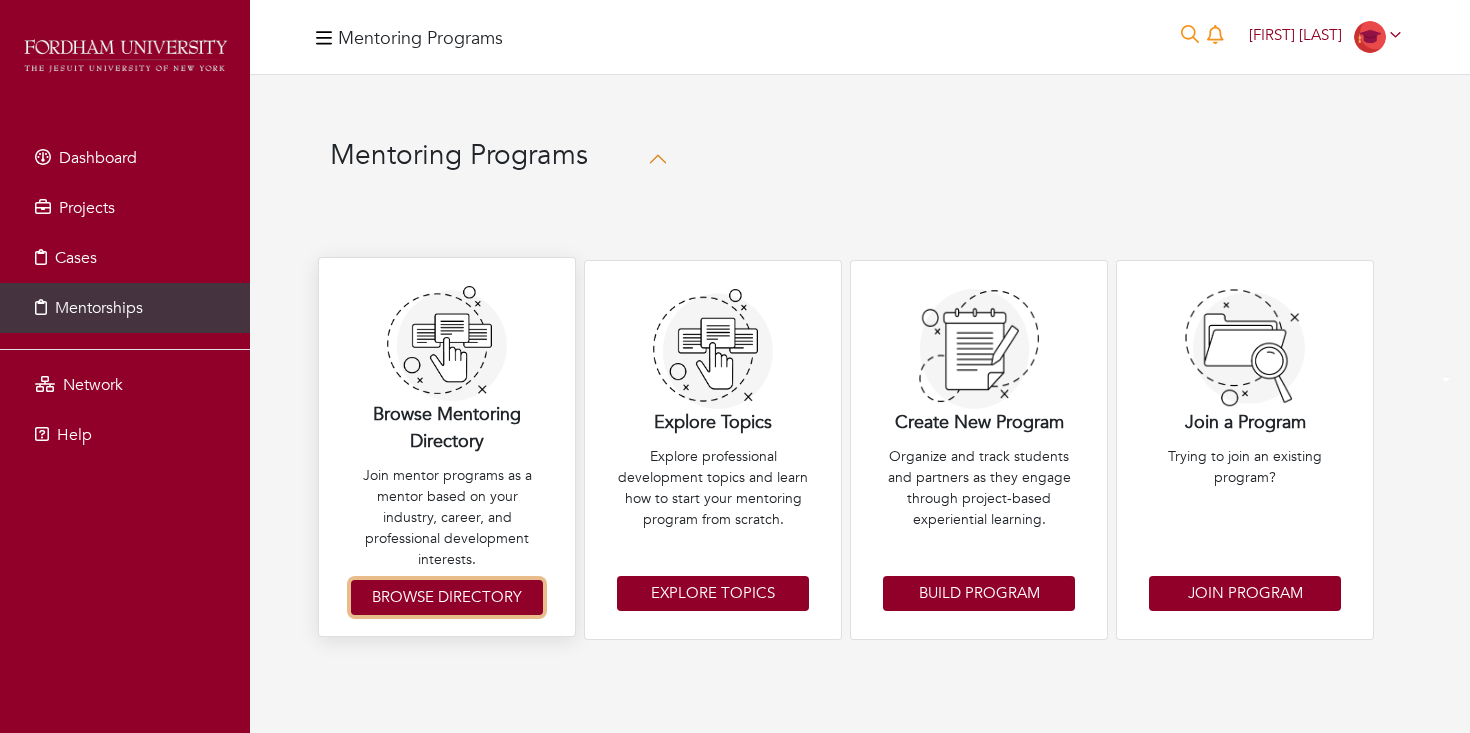 click on "Browse Directory" at bounding box center [447, 597] 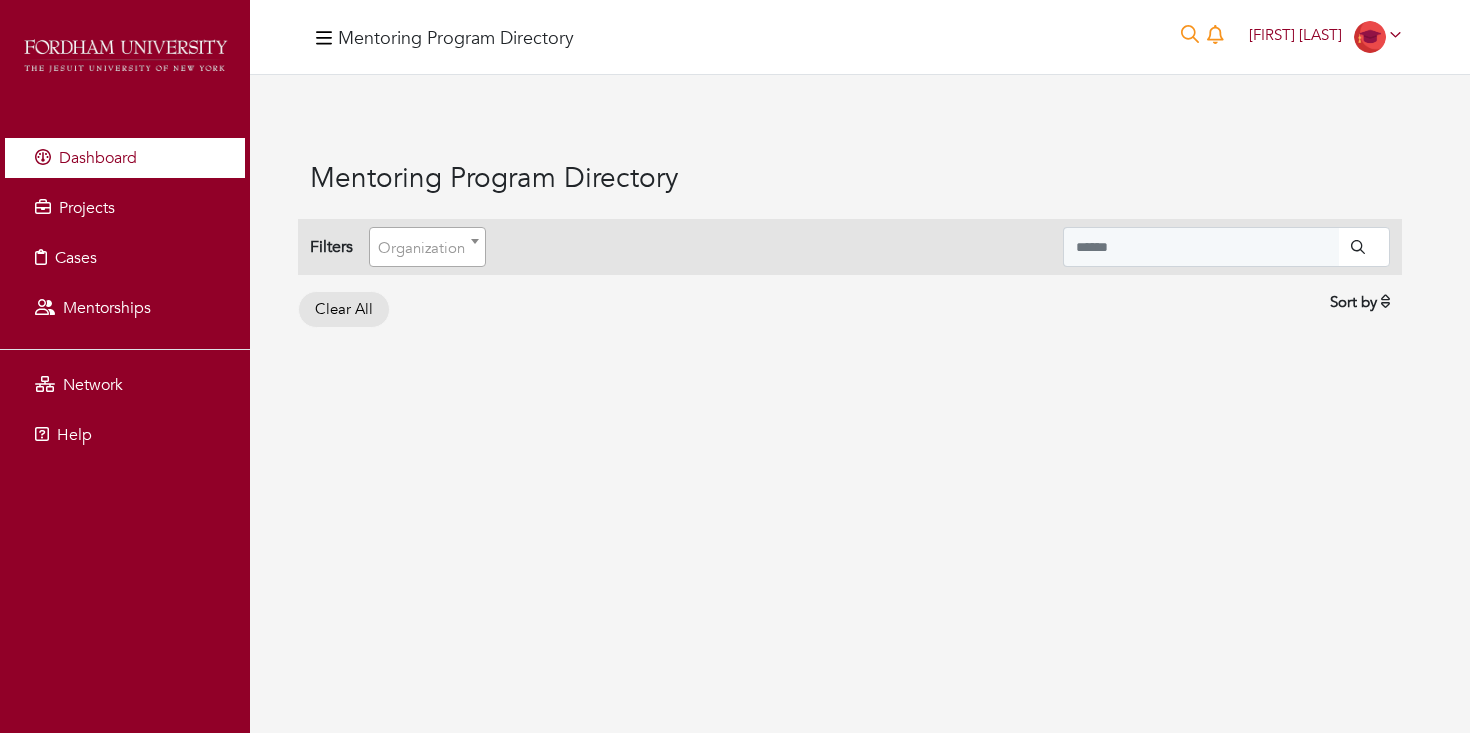 click on "Dashboard" at bounding box center (125, 158) 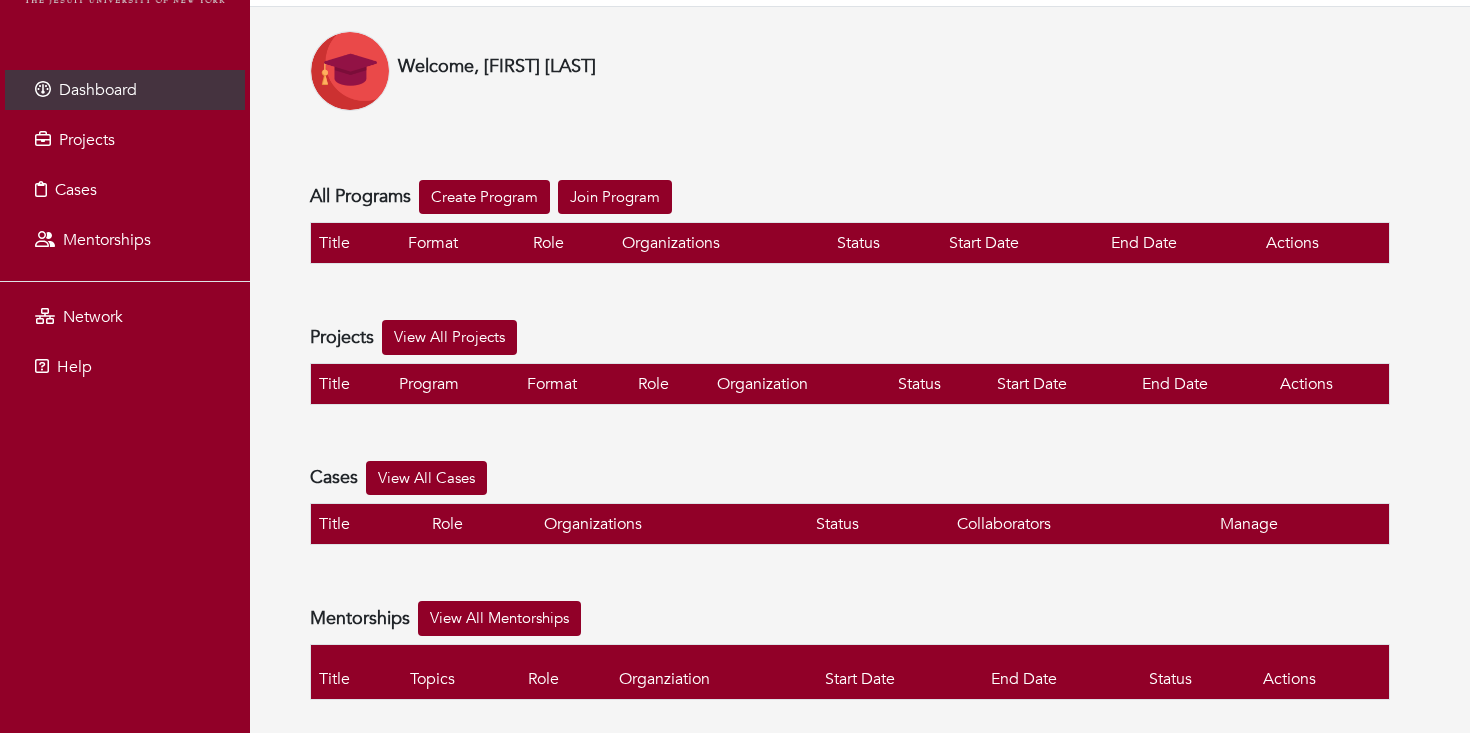 scroll, scrollTop: 90, scrollLeft: 0, axis: vertical 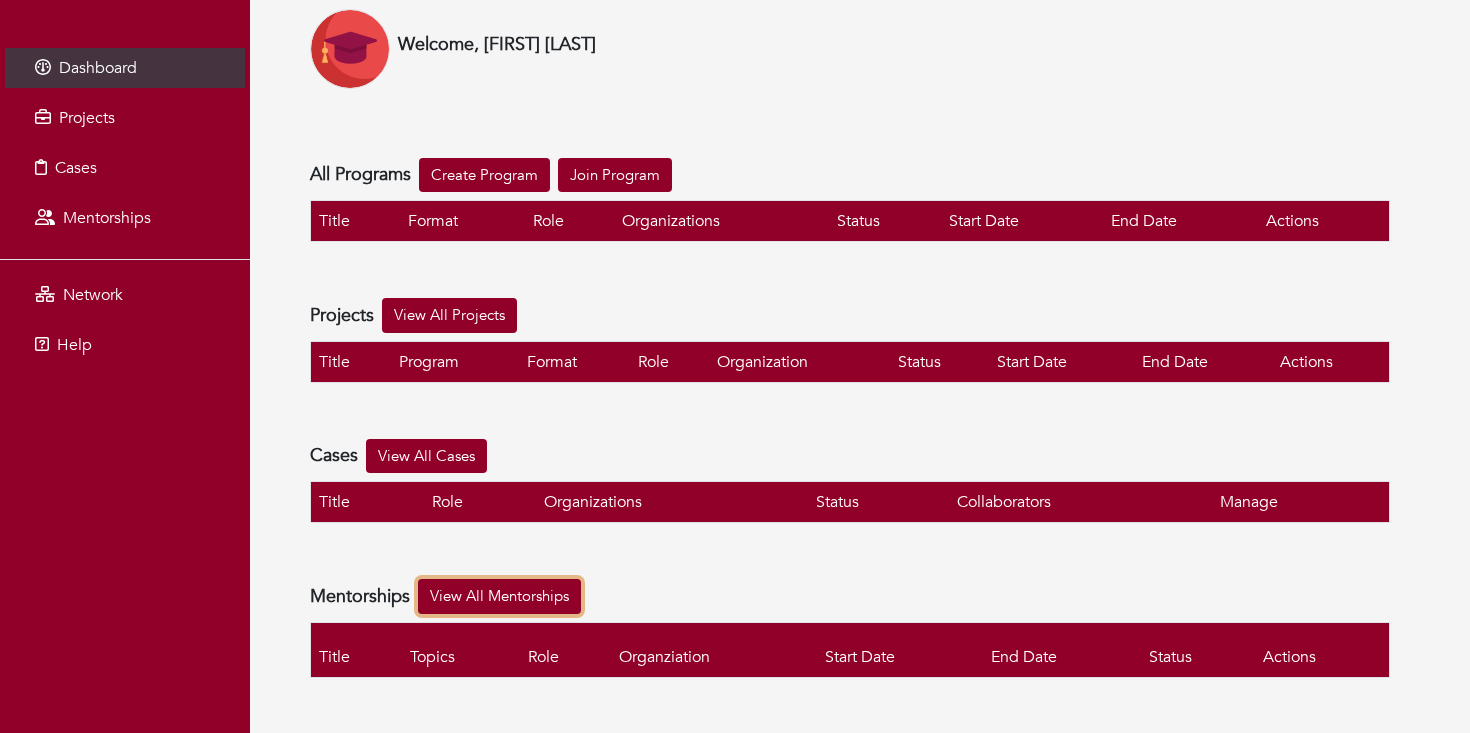 click on "View All Mentorships" at bounding box center [499, 596] 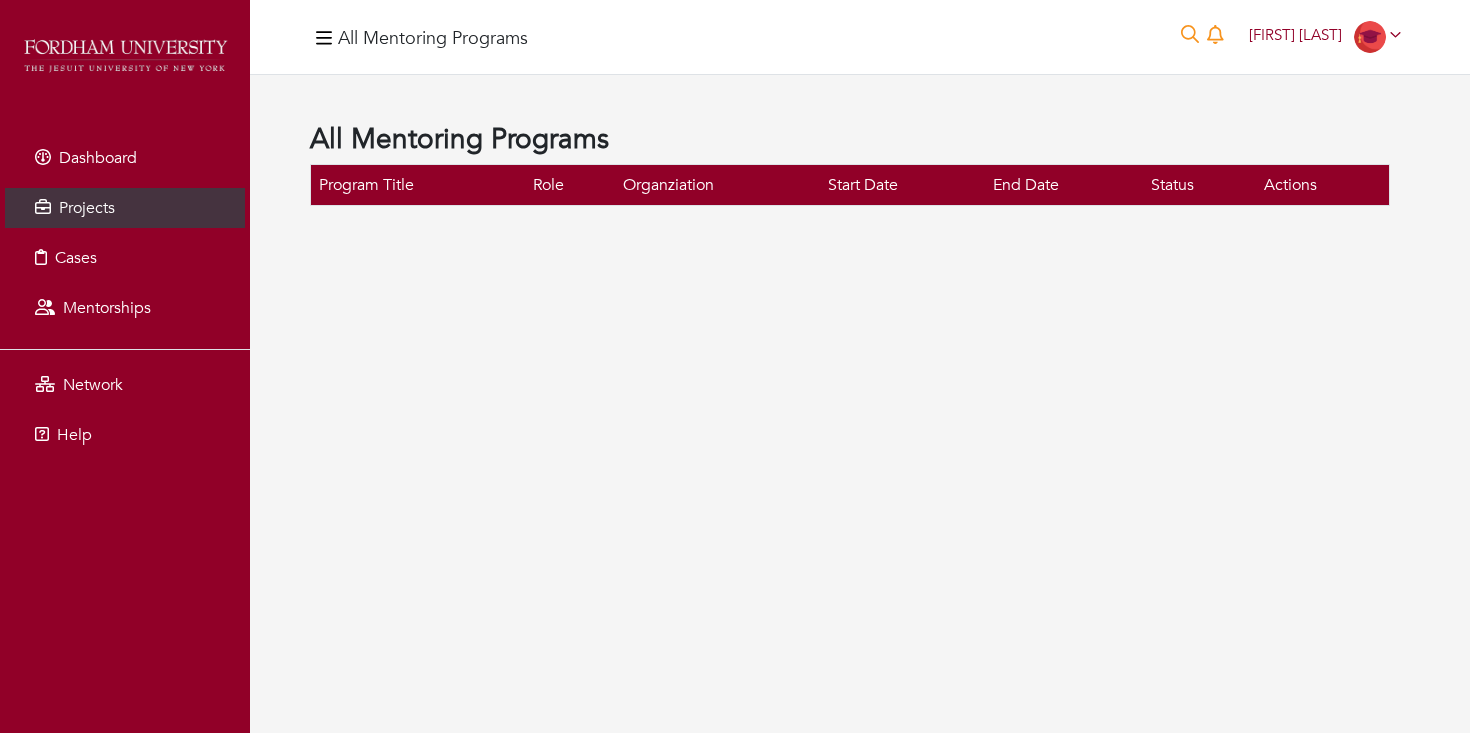 scroll, scrollTop: 0, scrollLeft: 0, axis: both 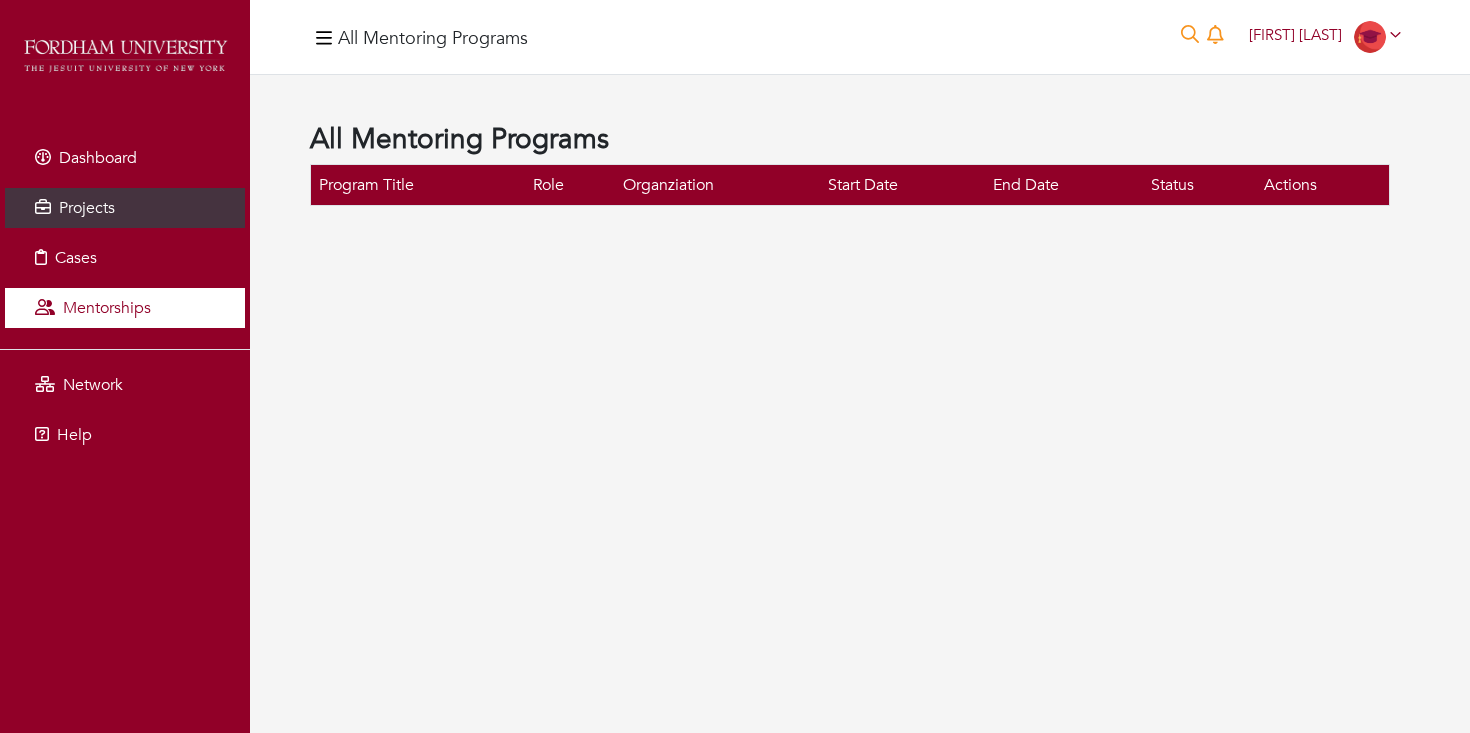 click on "Mentorships" at bounding box center [107, 308] 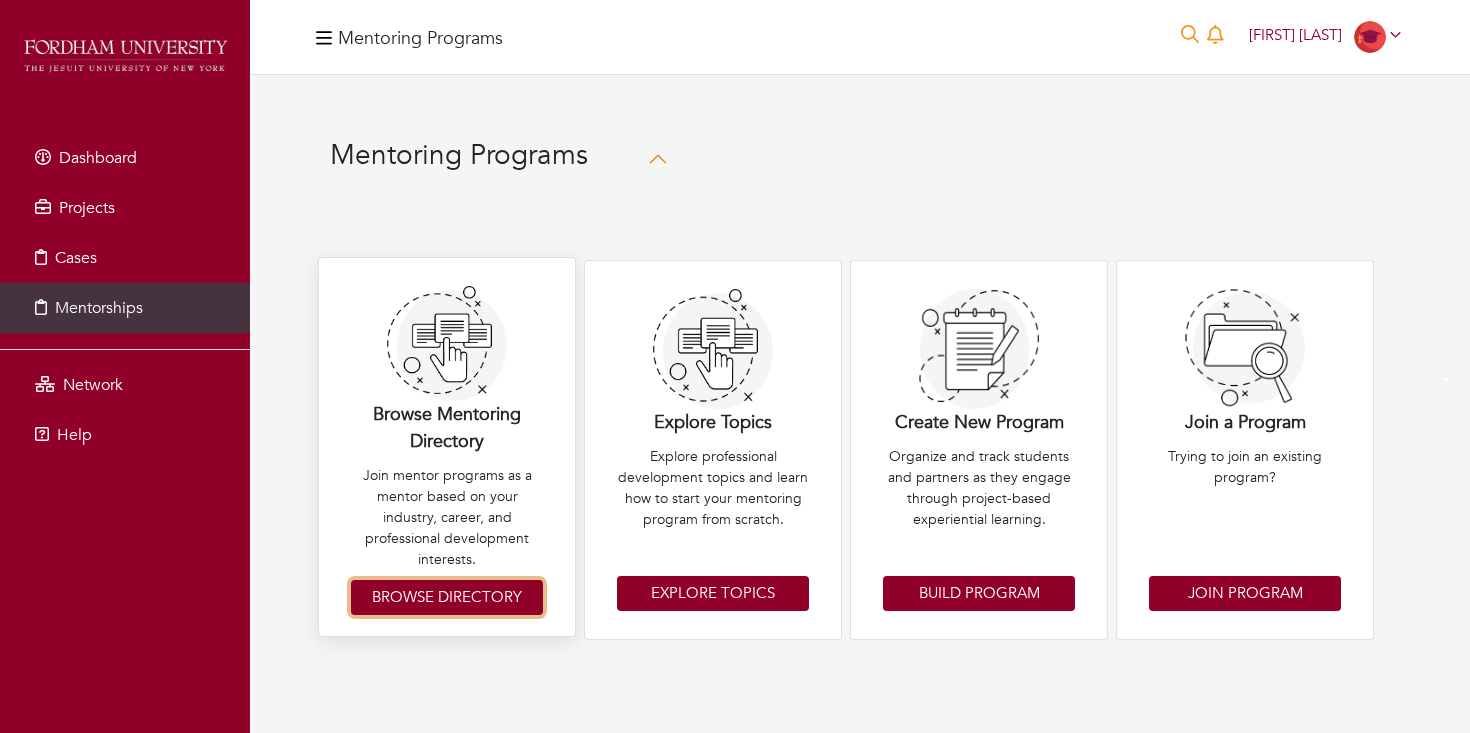 click on "Browse Directory" at bounding box center [447, 597] 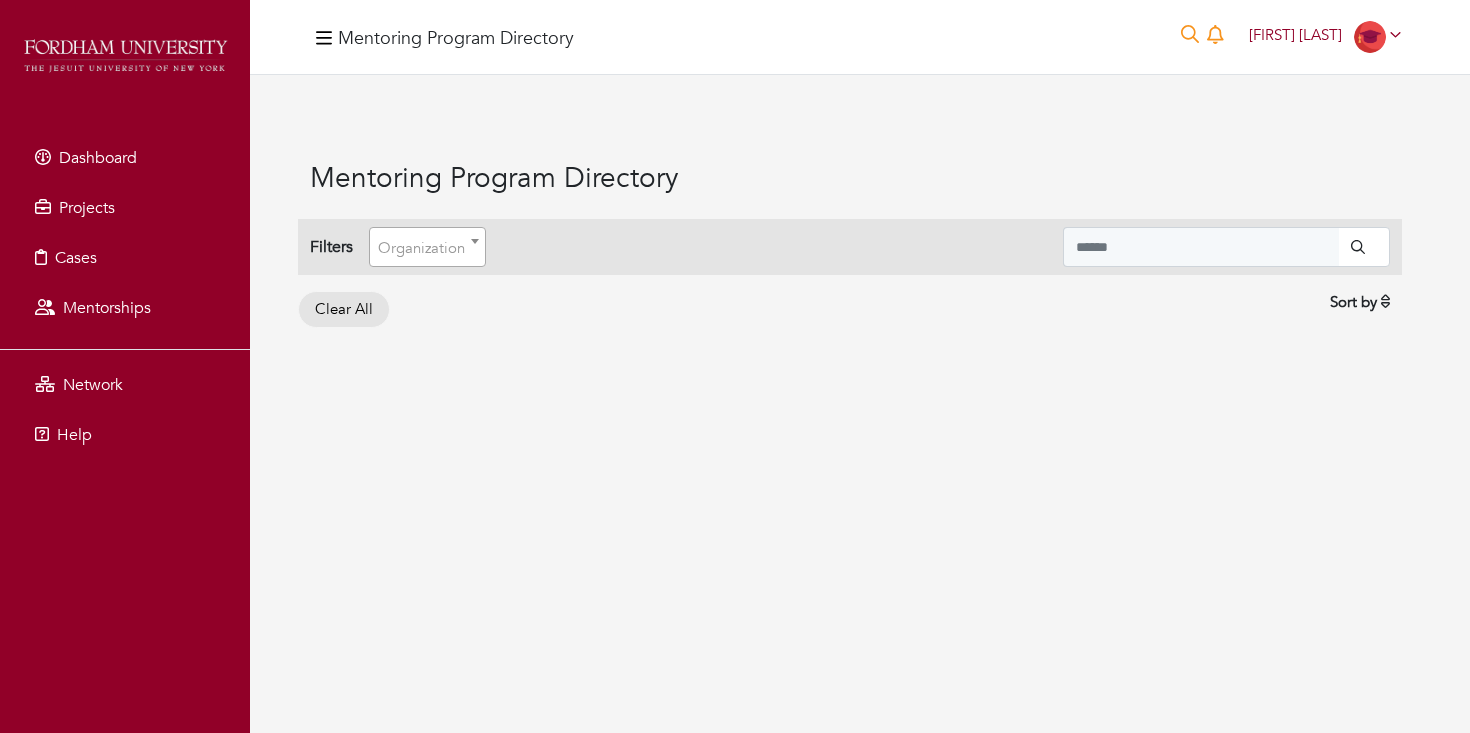 click on "Organization" at bounding box center (421, 248) 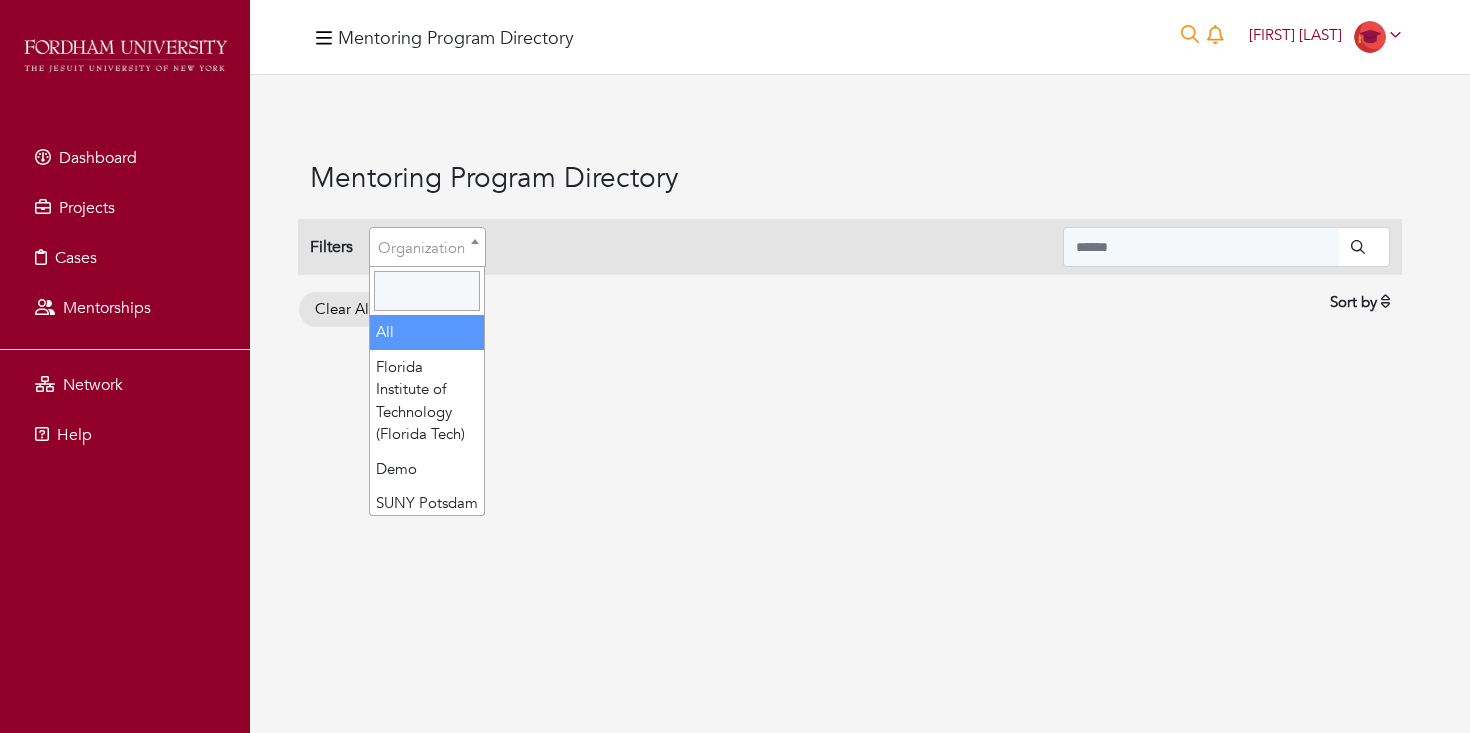 select on "***" 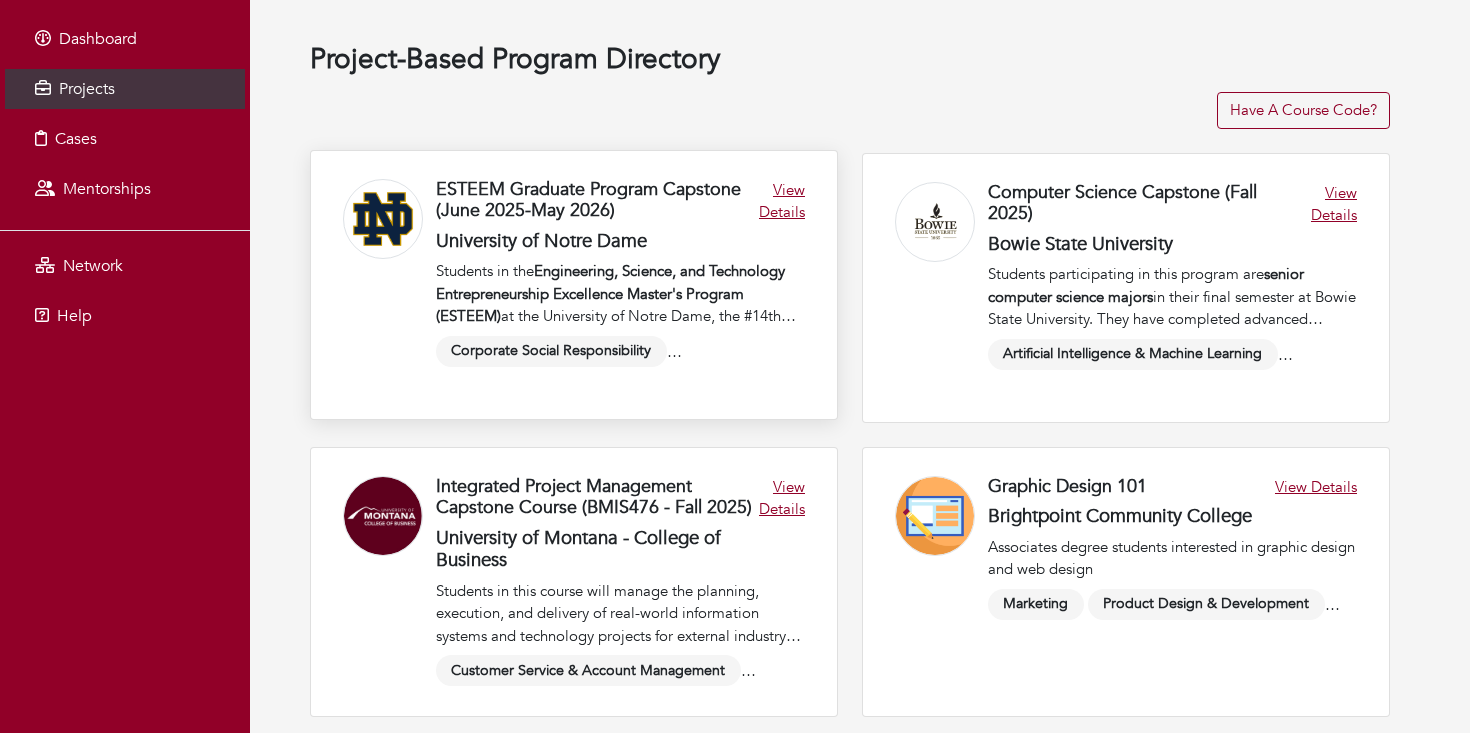 scroll, scrollTop: 137, scrollLeft: 0, axis: vertical 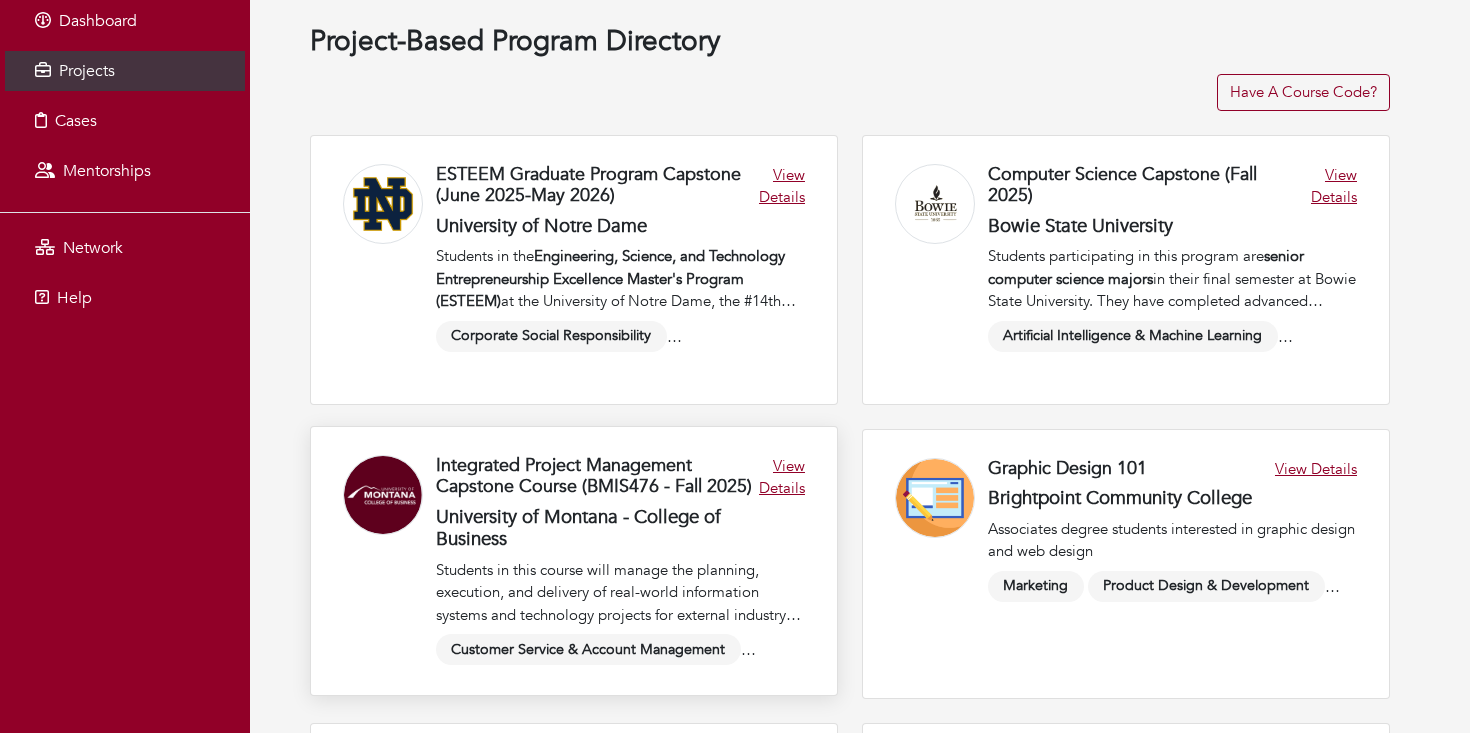 click at bounding box center (574, 561) 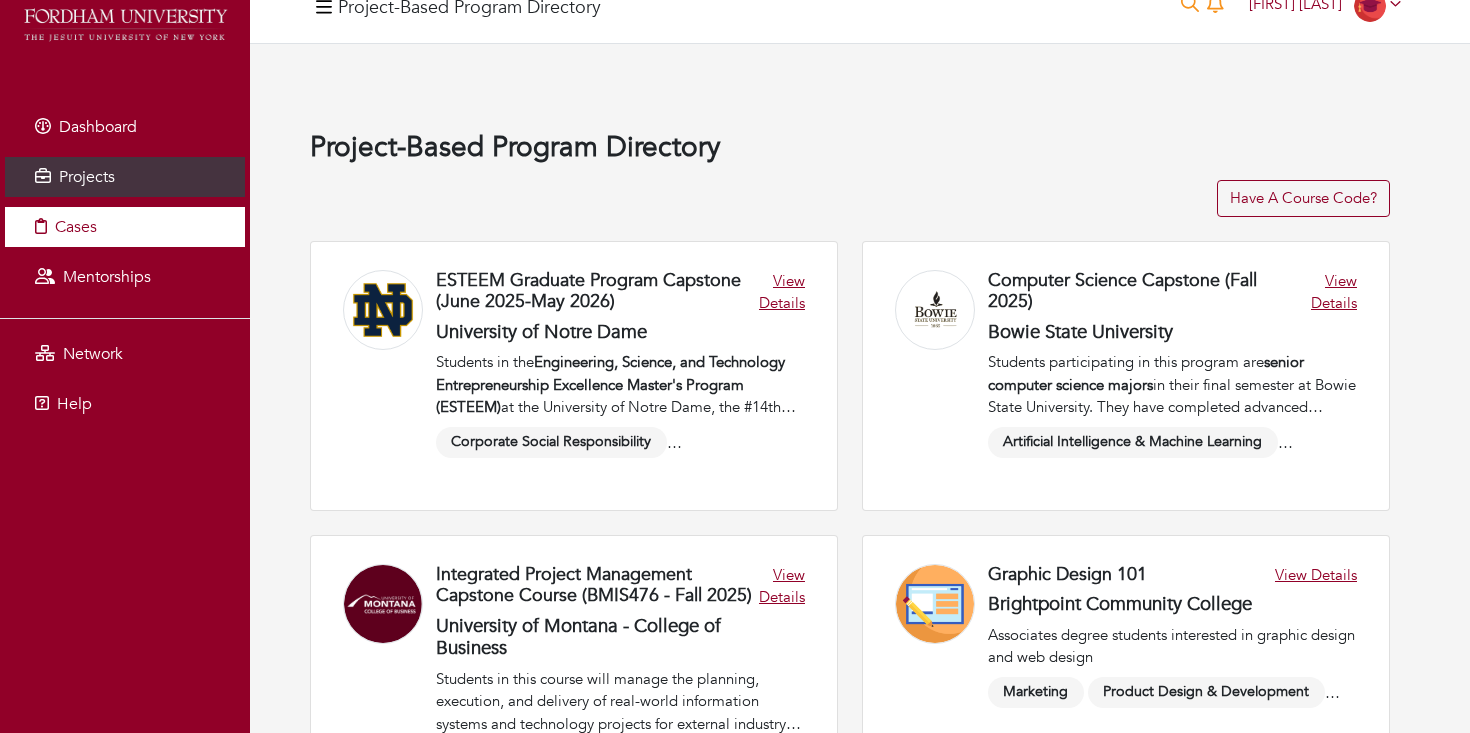 scroll, scrollTop: 0, scrollLeft: 0, axis: both 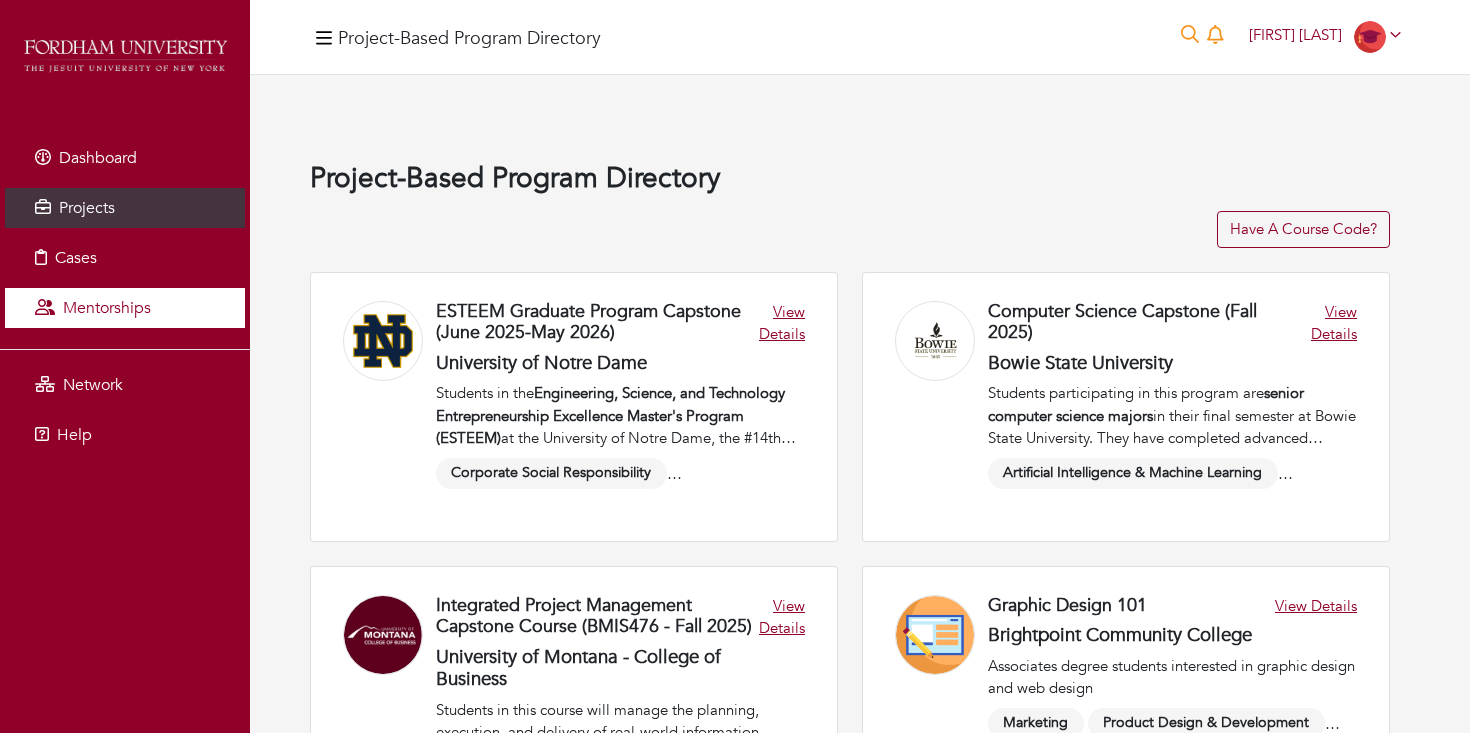 click on "Mentorships" at bounding box center (107, 308) 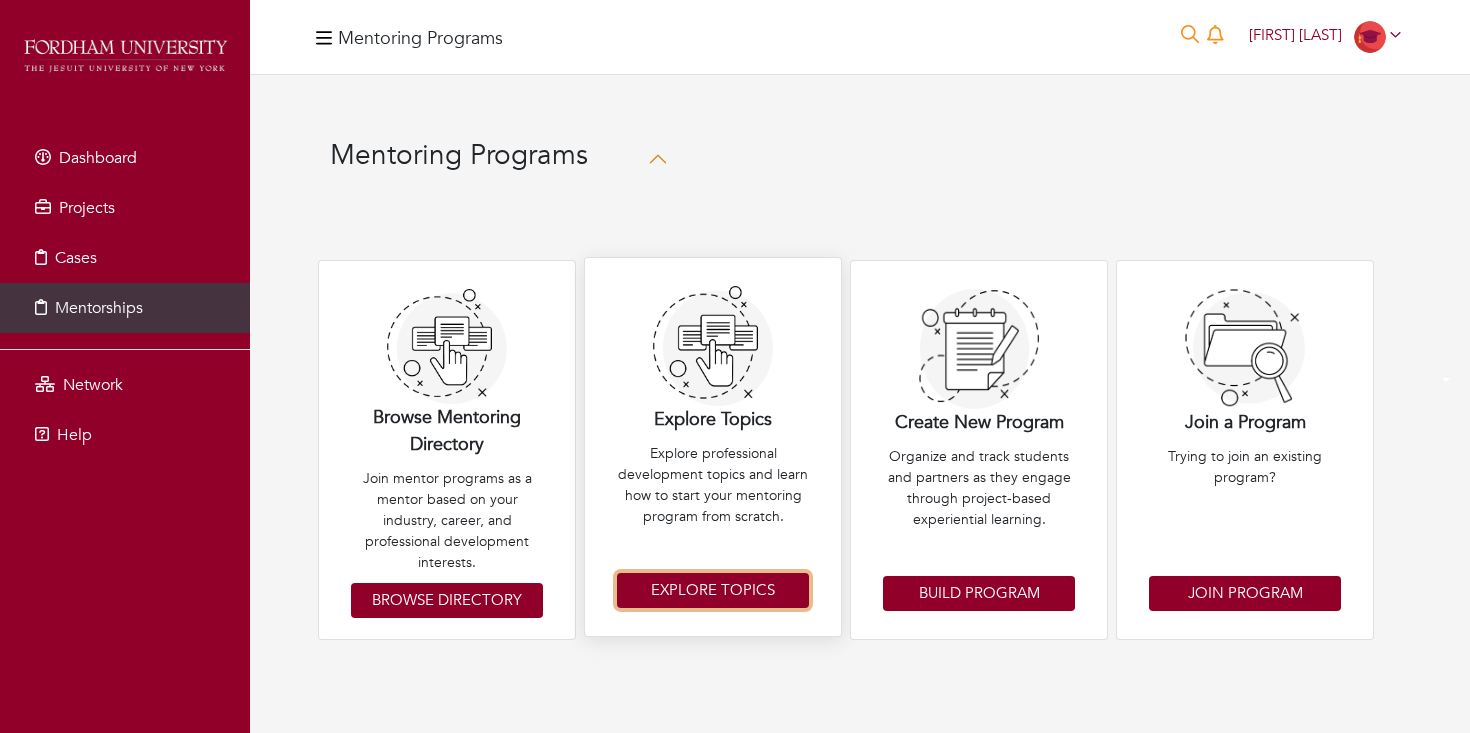 click on "Explore Topics" at bounding box center (713, 590) 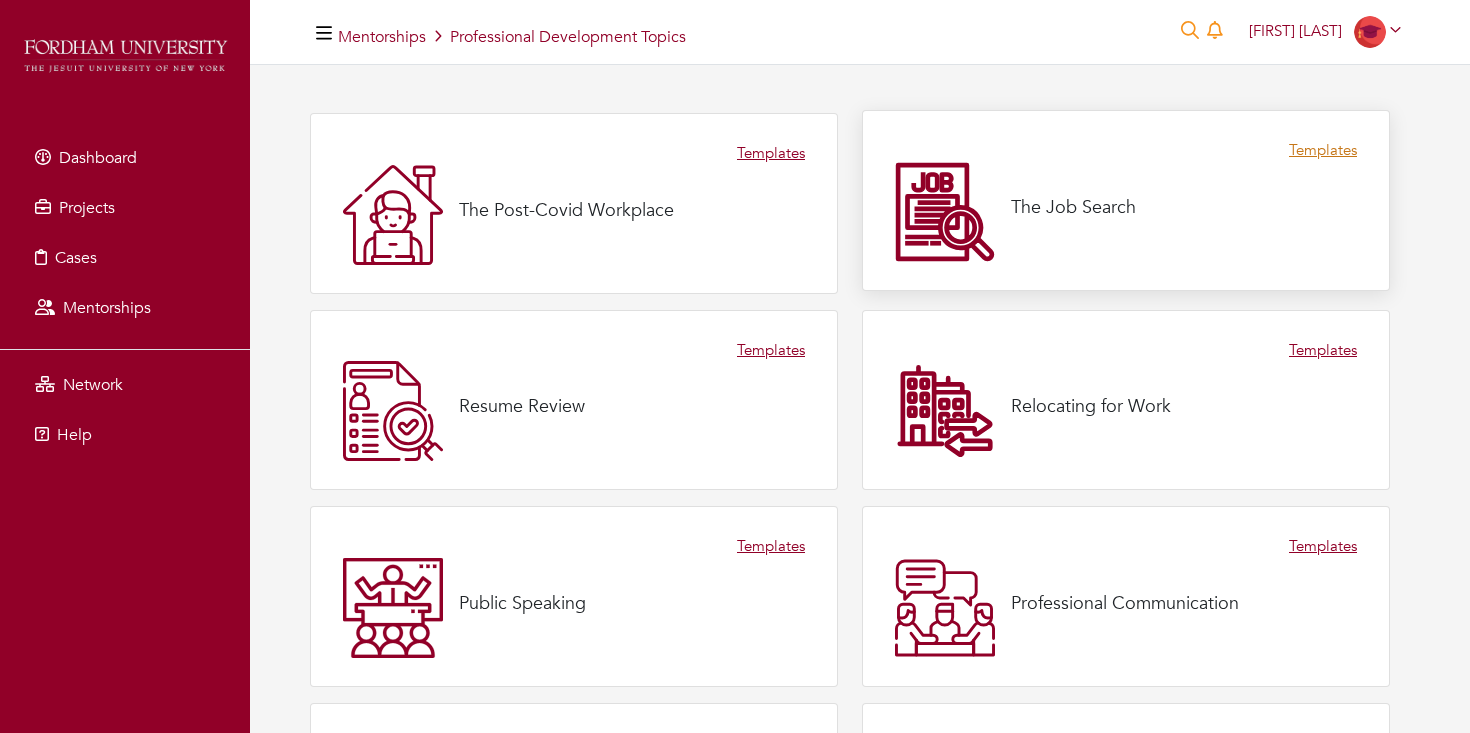 click on "Templates" at bounding box center [1323, 150] 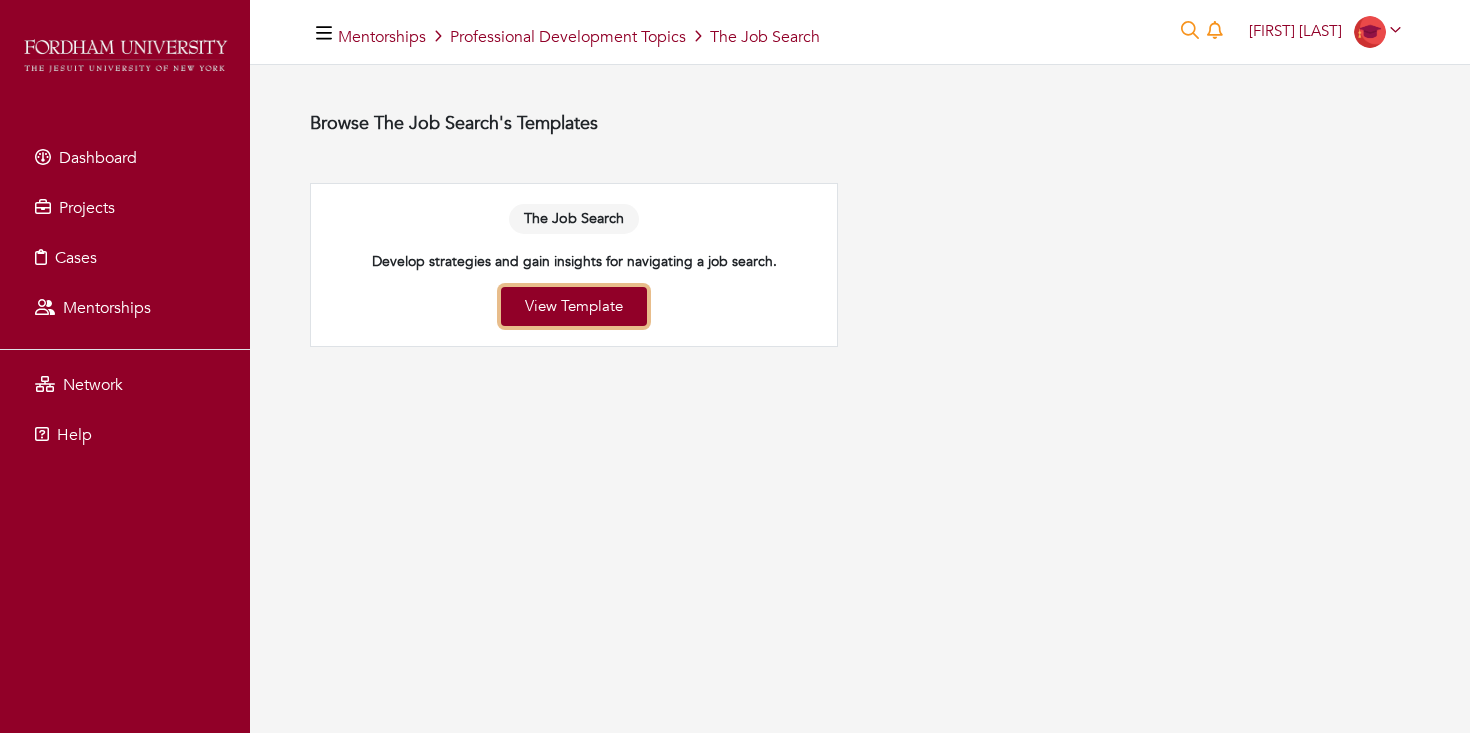 click on "View Template" at bounding box center [574, 306] 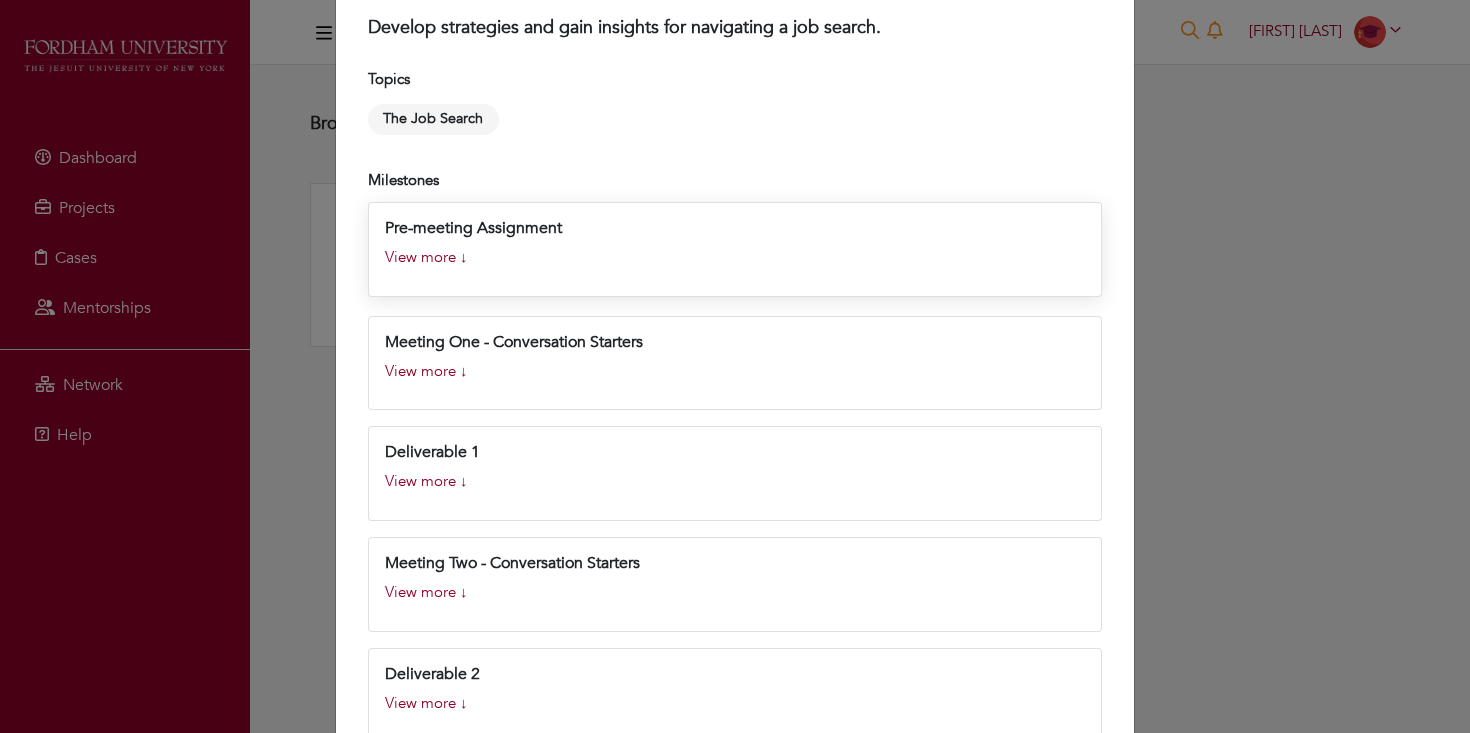 scroll, scrollTop: 75, scrollLeft: 0, axis: vertical 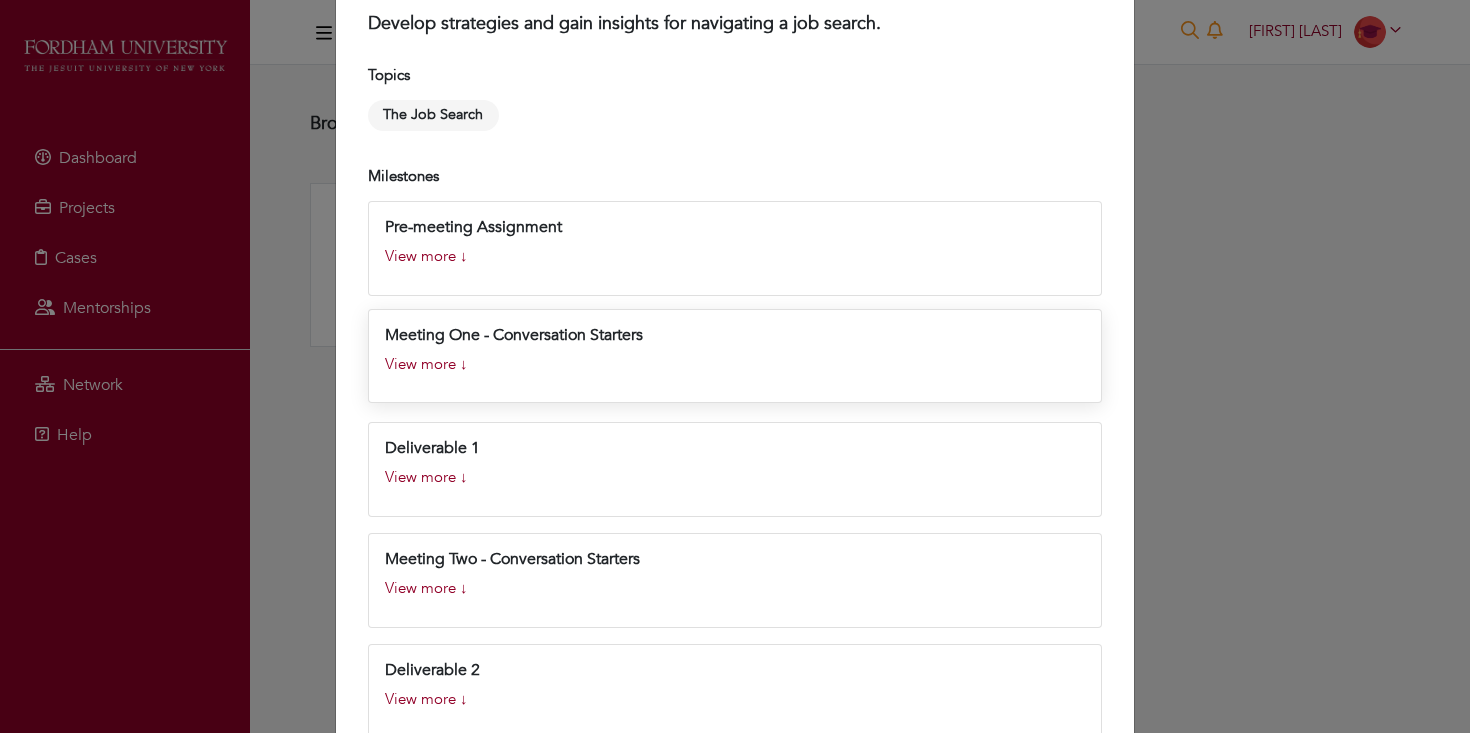 click on "View more ↓" at bounding box center (426, 364) 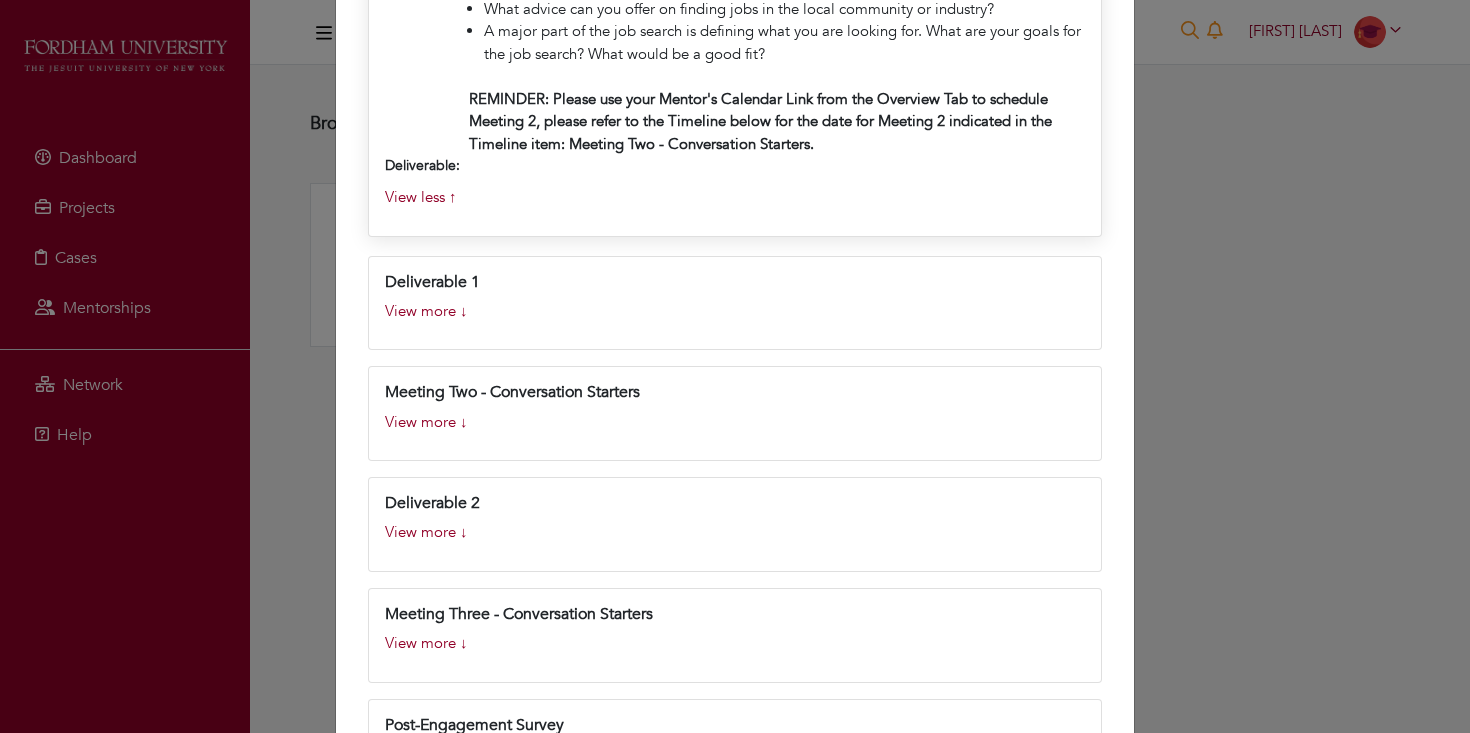 scroll, scrollTop: 531, scrollLeft: 0, axis: vertical 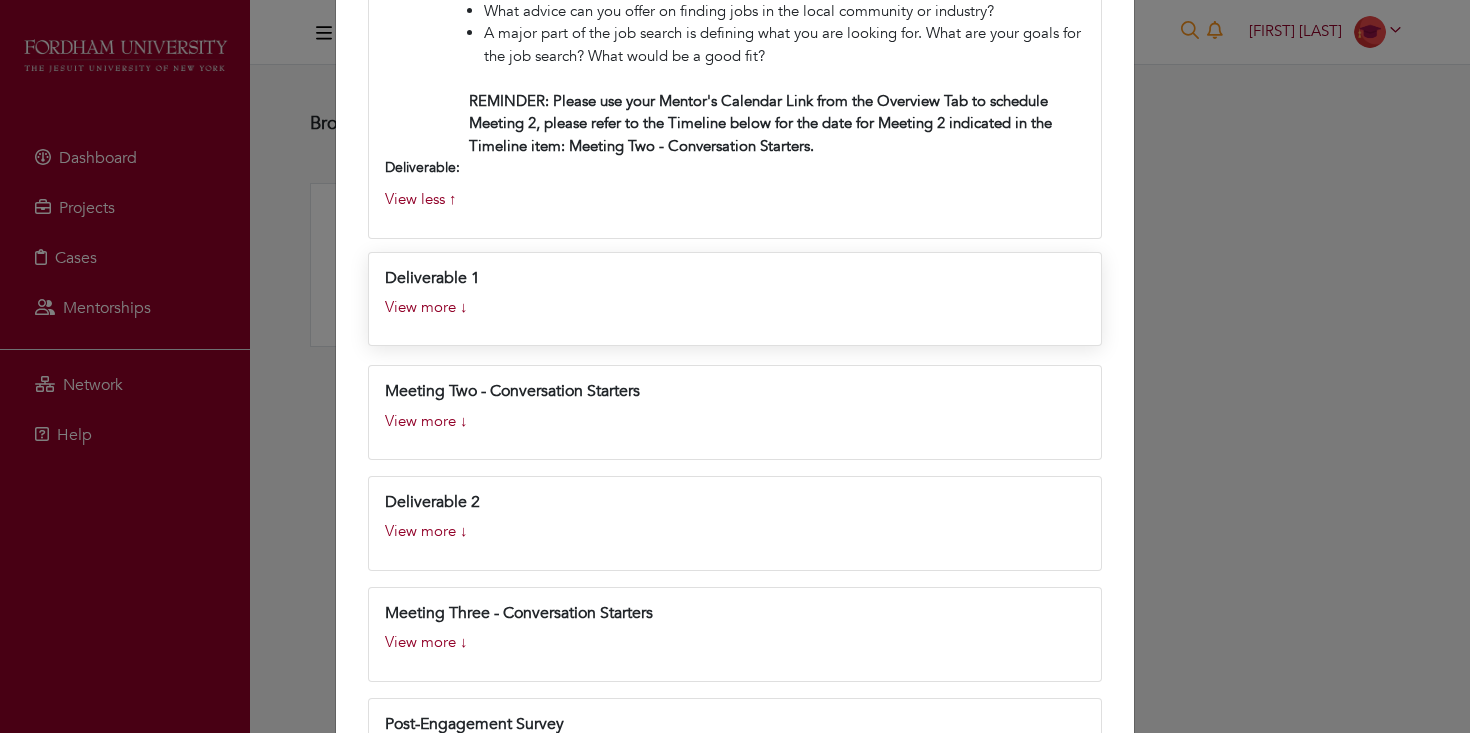 click on "View more ↓" at bounding box center [426, 307] 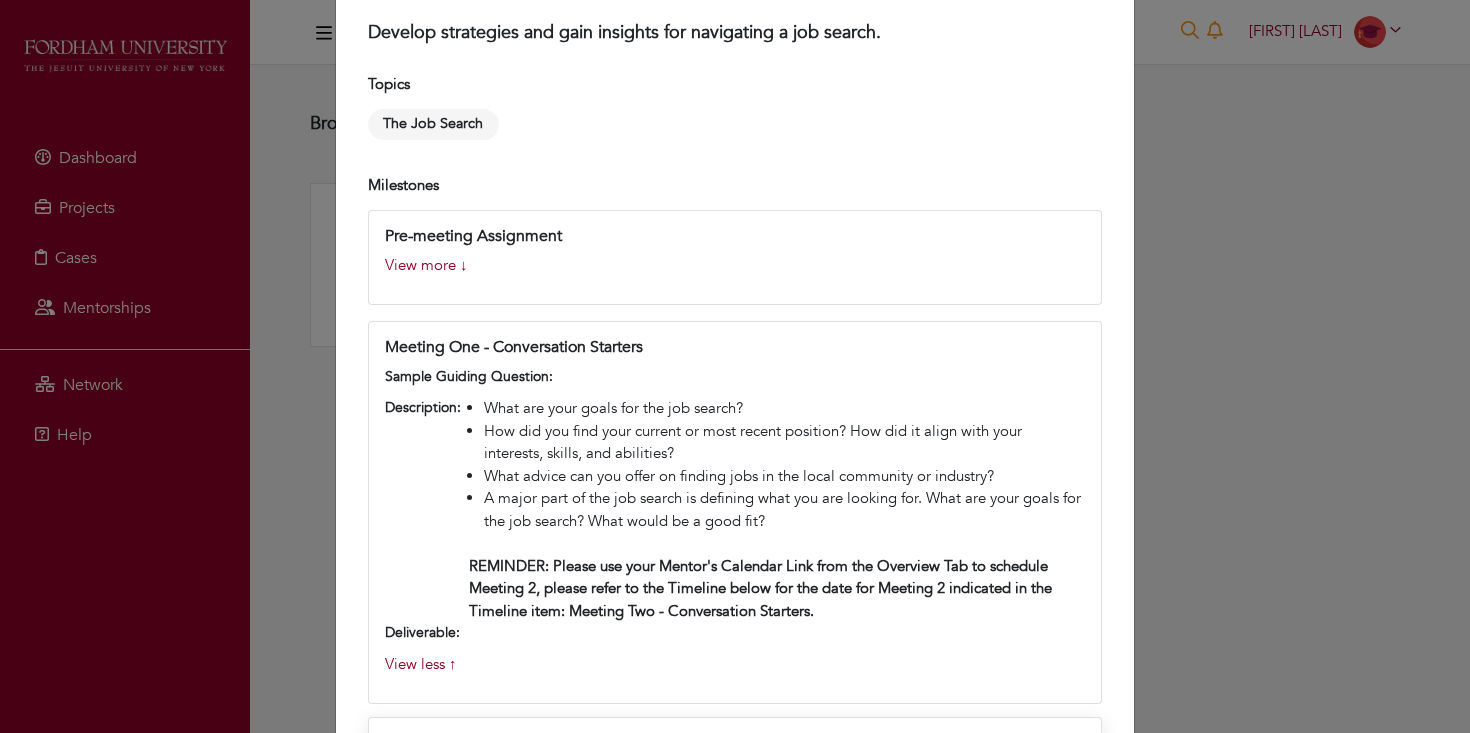 scroll, scrollTop: 0, scrollLeft: 0, axis: both 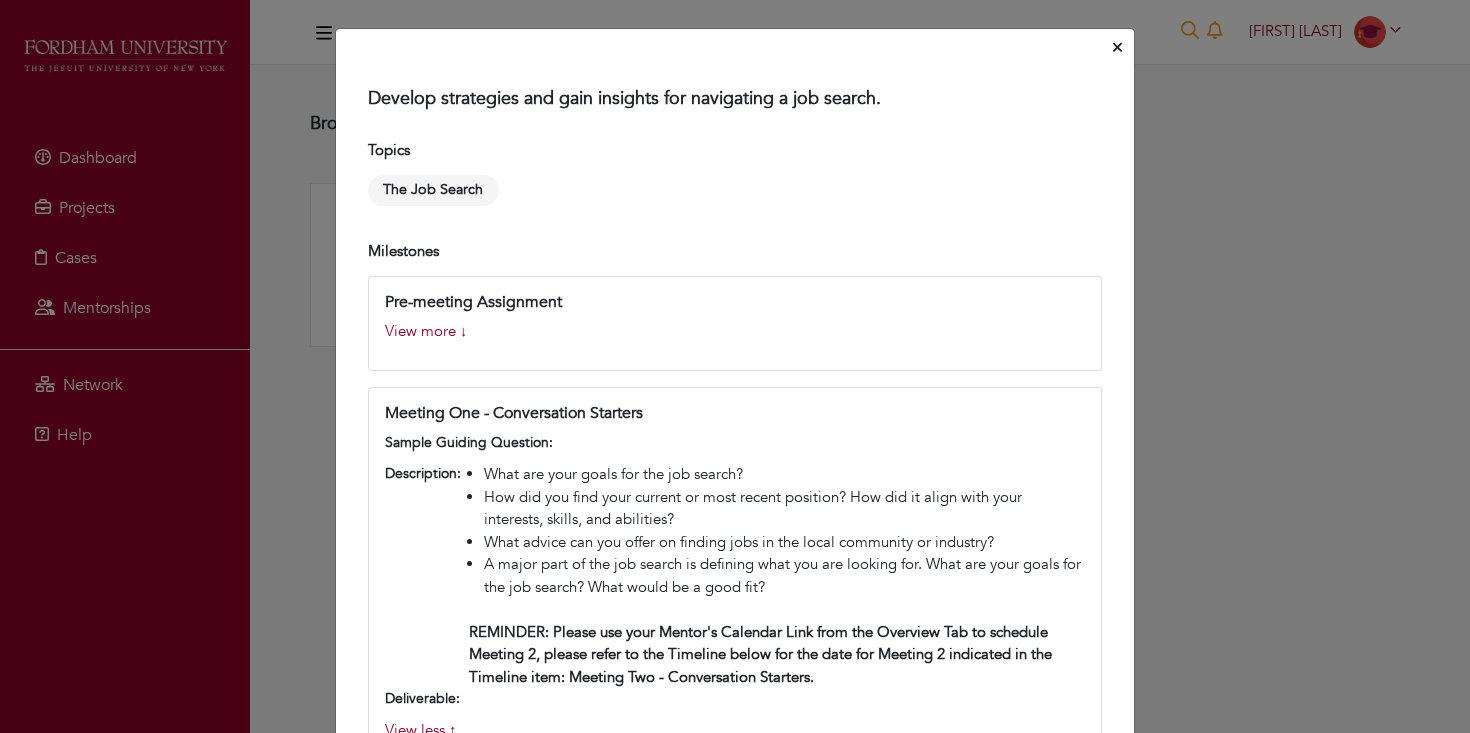 click 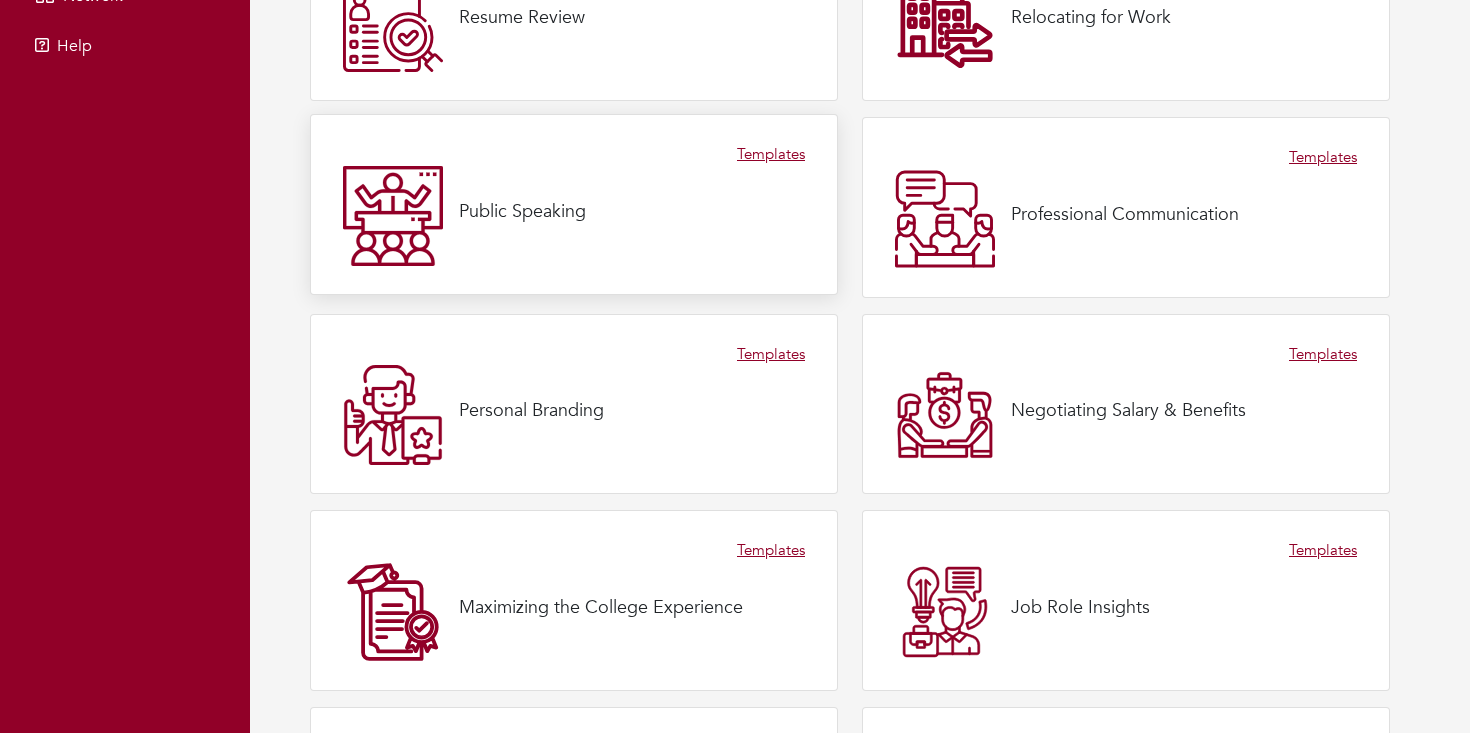scroll, scrollTop: 390, scrollLeft: 0, axis: vertical 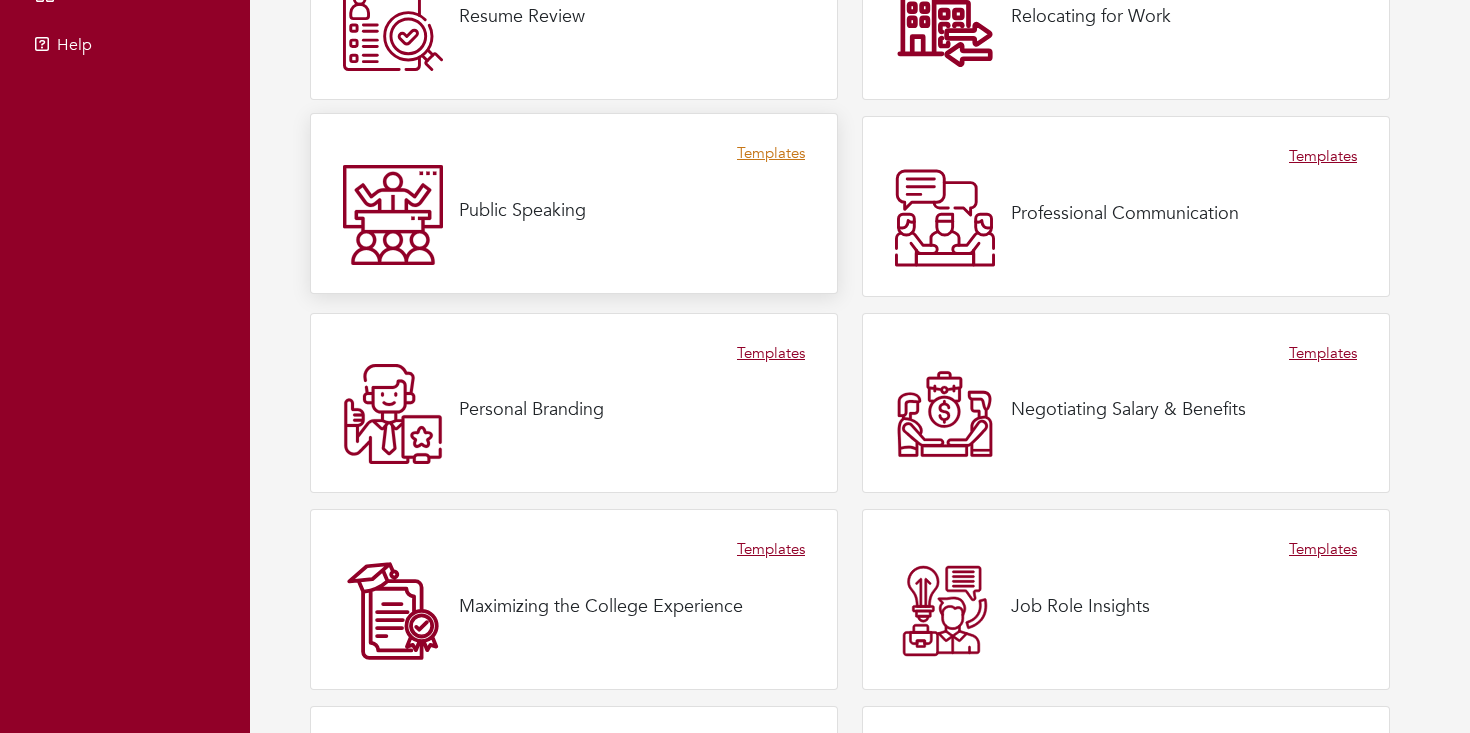 click on "Templates" at bounding box center [771, 153] 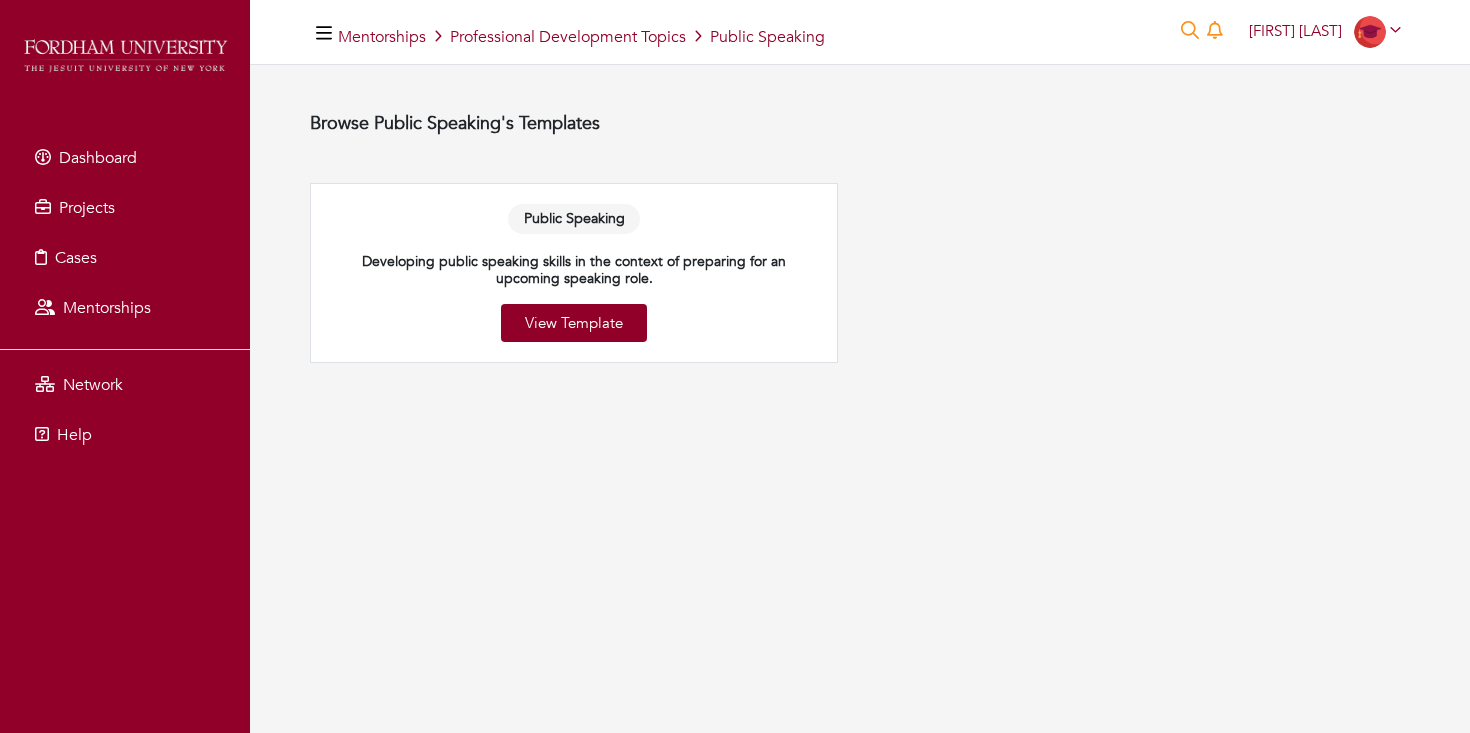 scroll, scrollTop: 0, scrollLeft: 0, axis: both 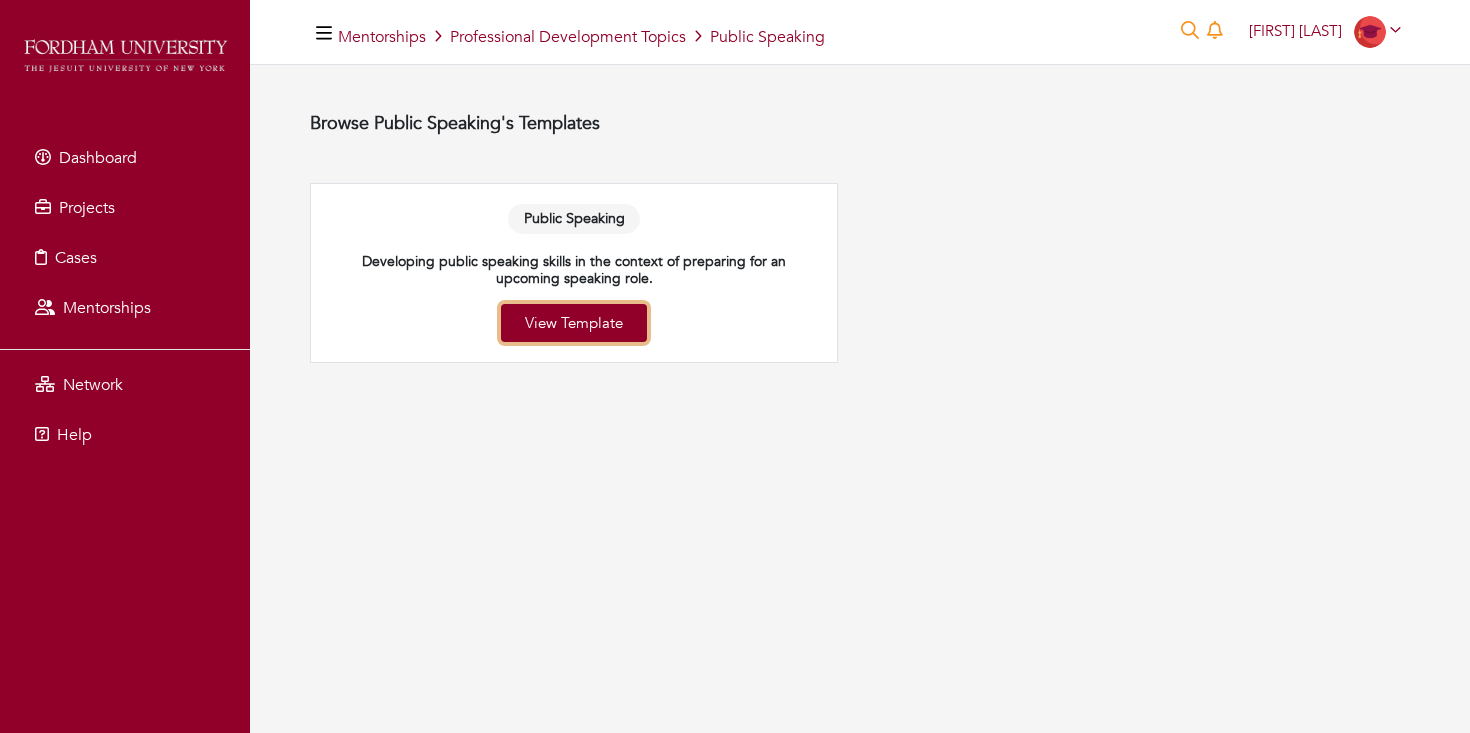 click on "View Template" at bounding box center (574, 323) 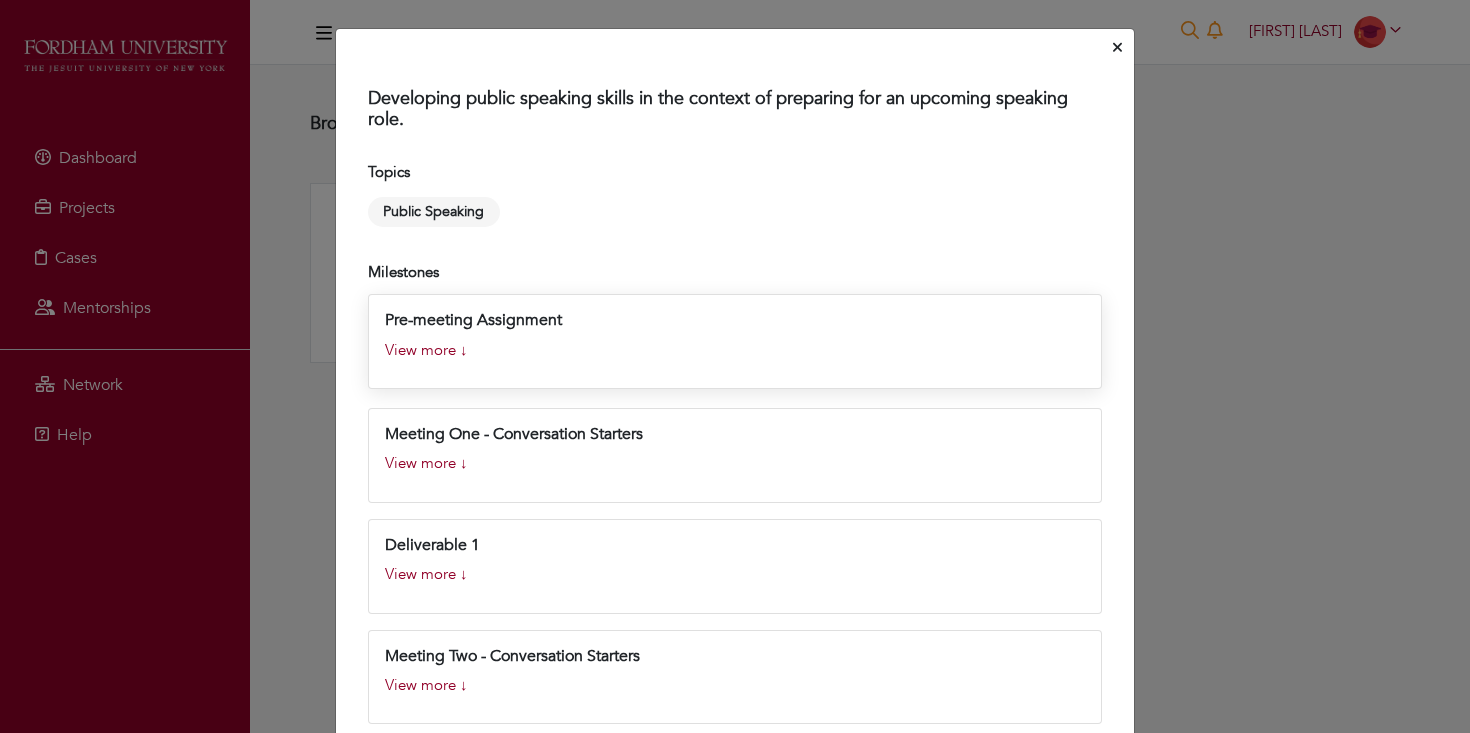click on "Pre-meeting Assignment" at bounding box center (734, 320) 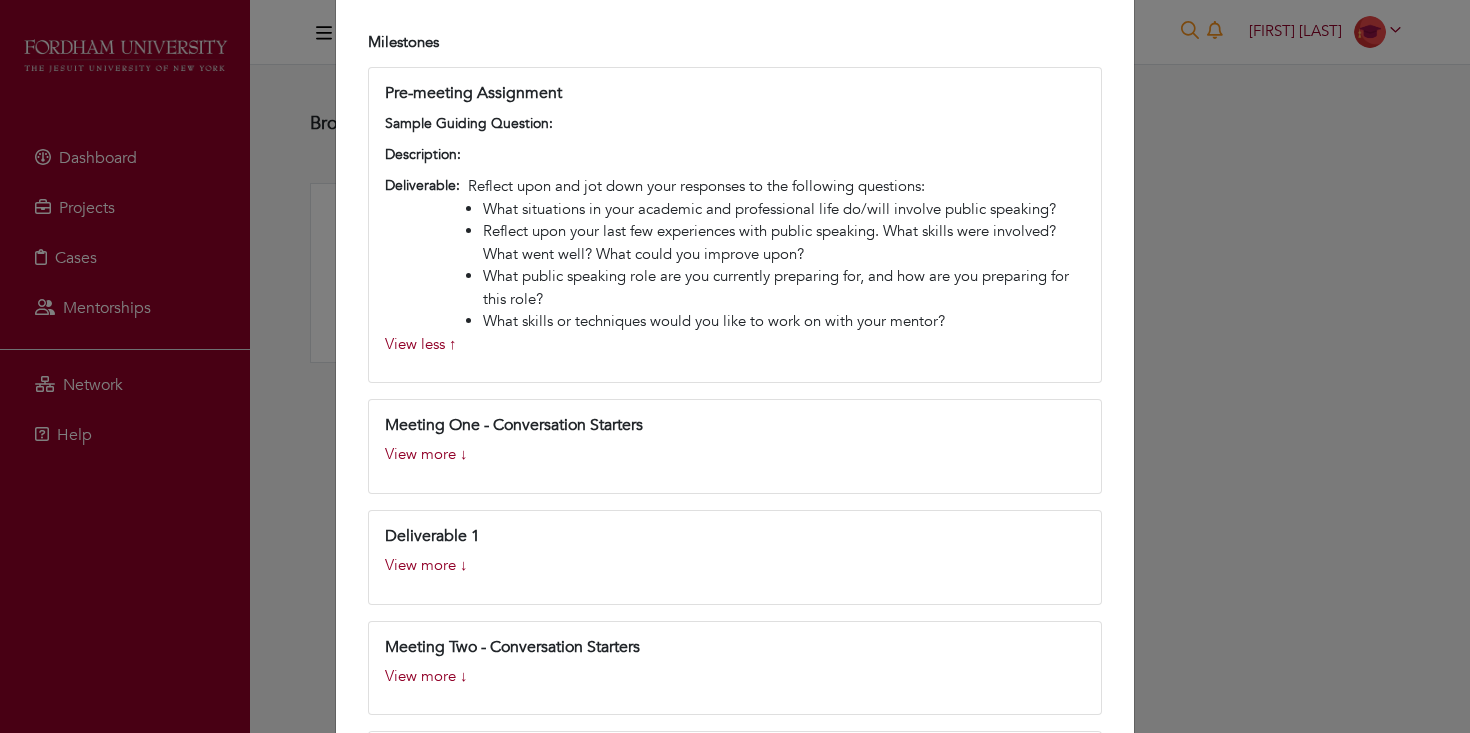 scroll, scrollTop: 0, scrollLeft: 0, axis: both 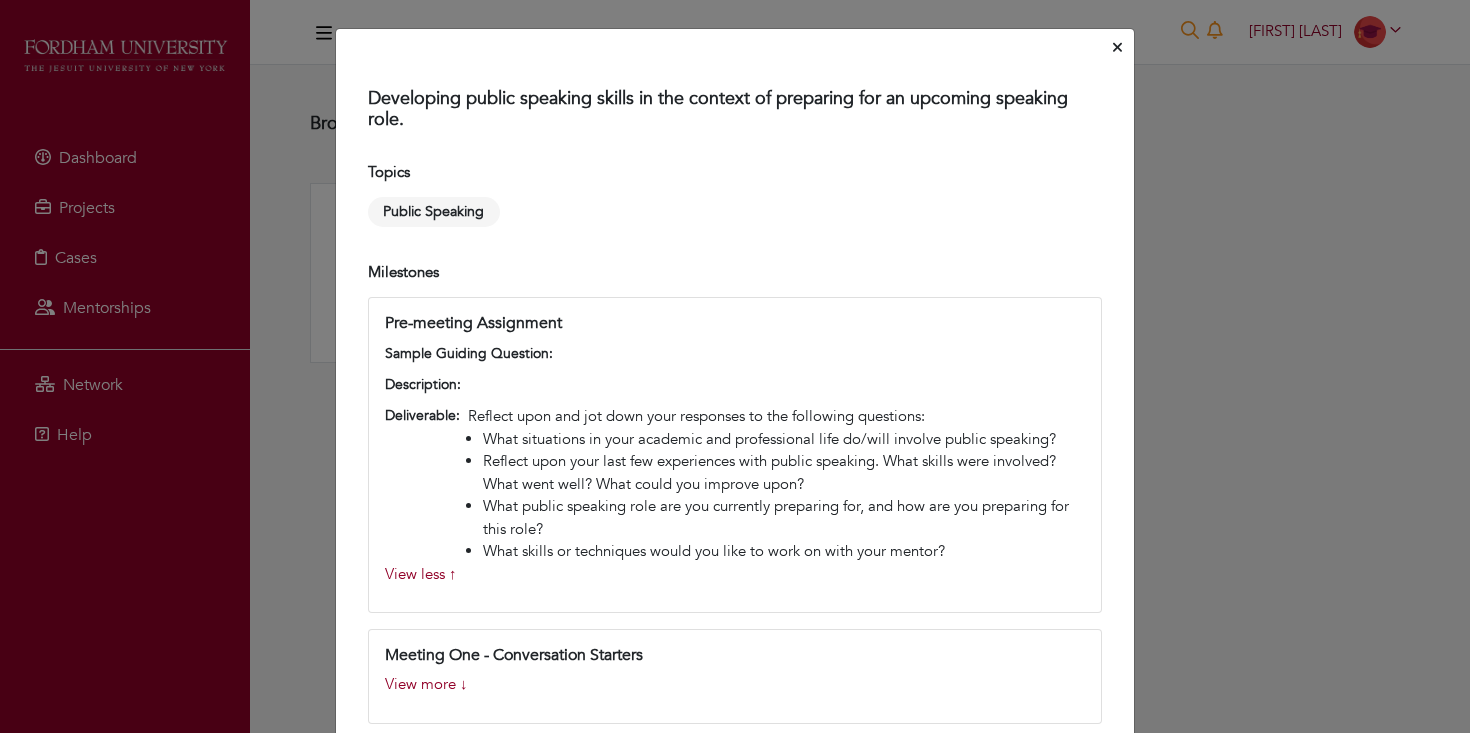 click 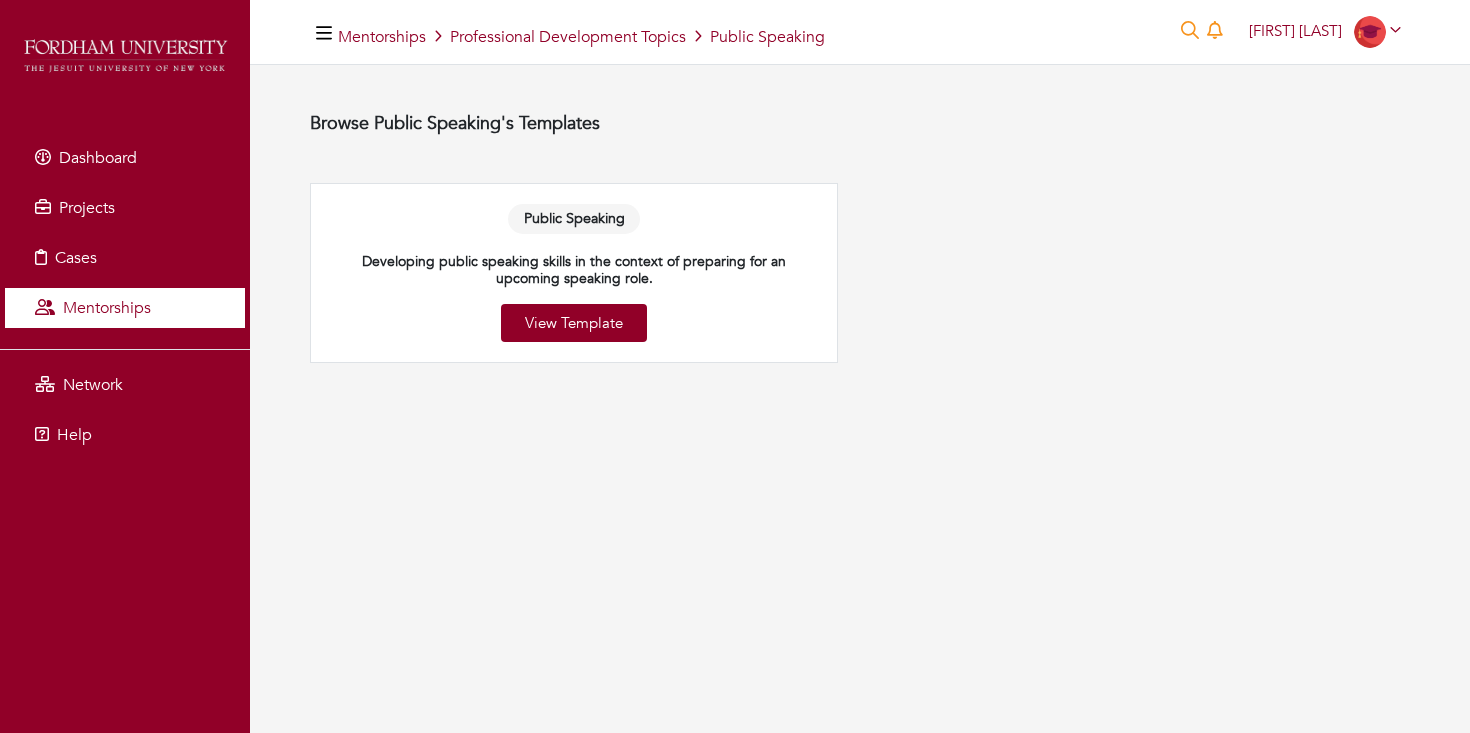 click on "Mentorships" at bounding box center [107, 308] 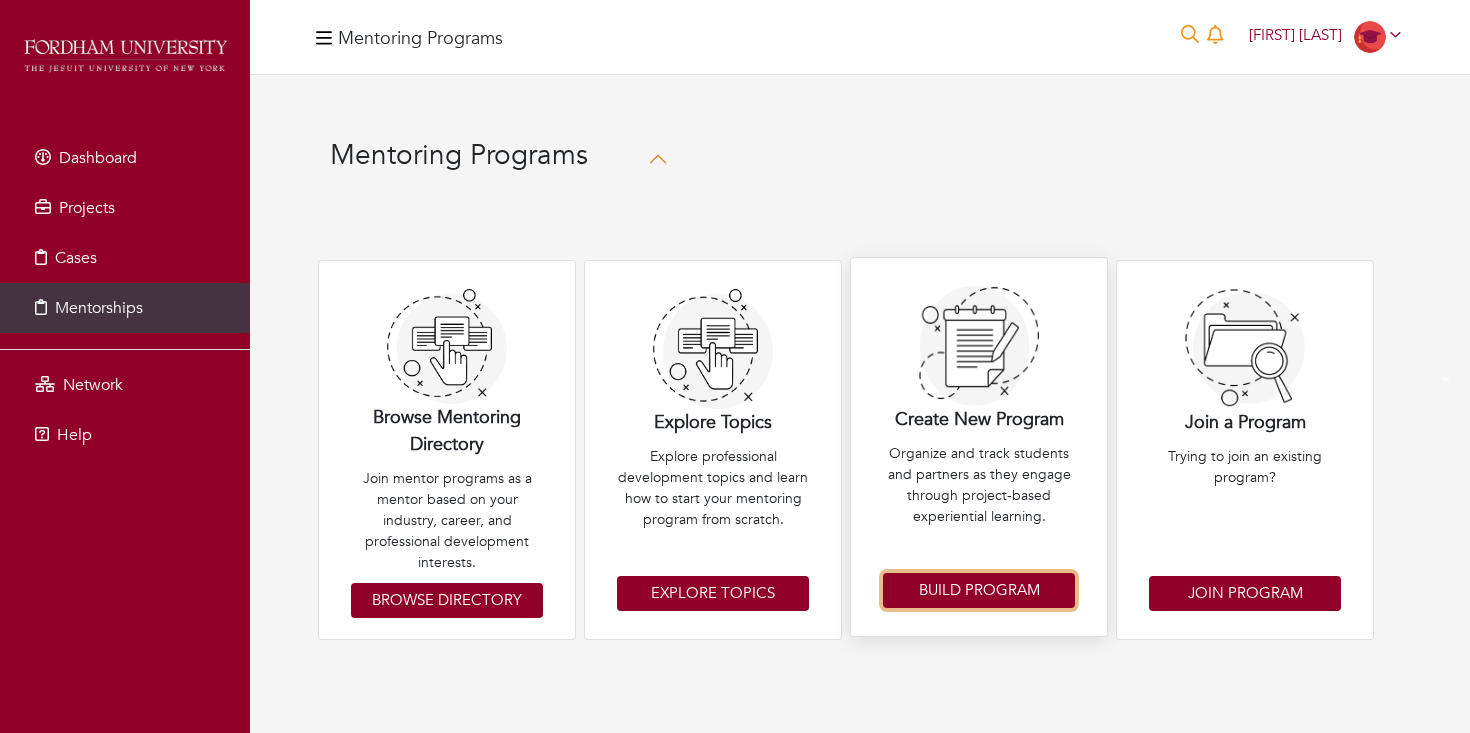 click on "Build Program" at bounding box center (979, 590) 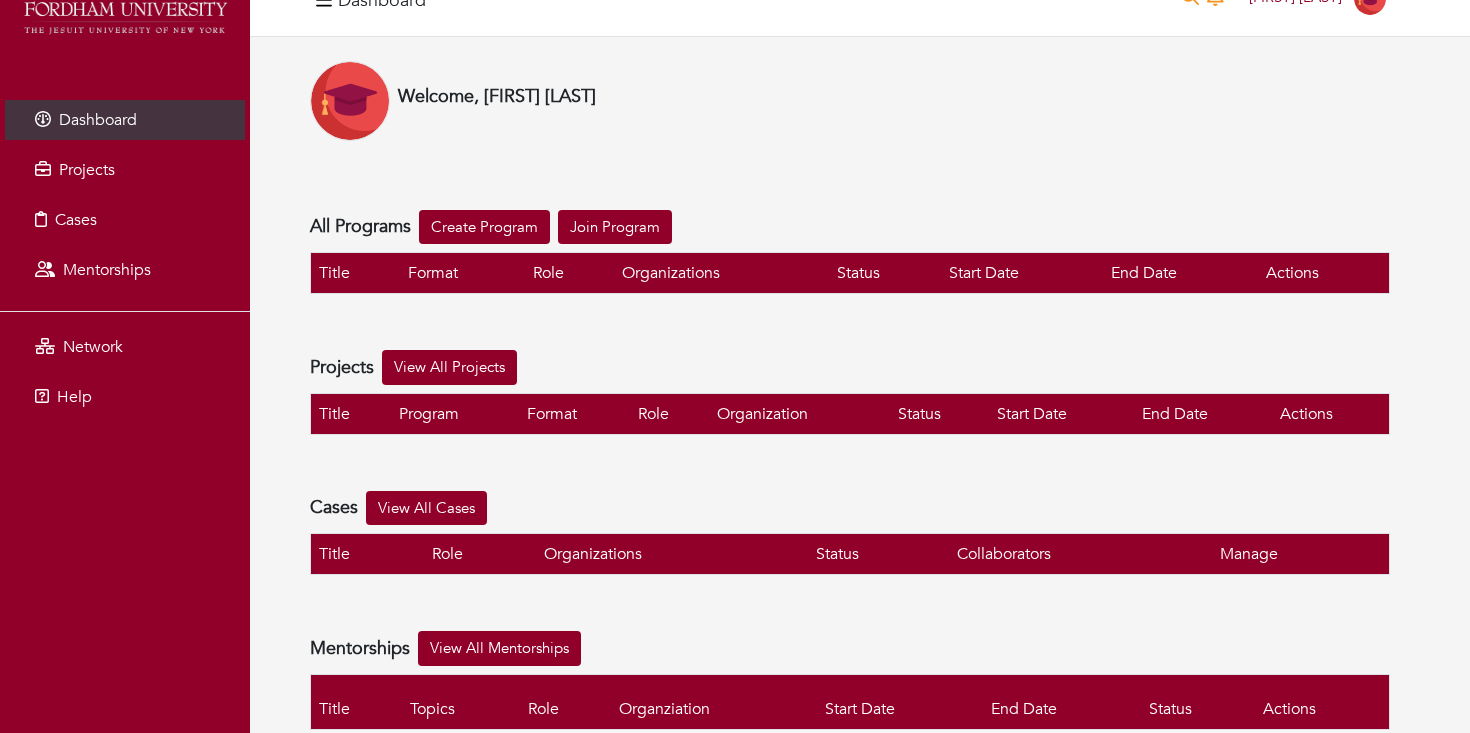 scroll, scrollTop: 0, scrollLeft: 0, axis: both 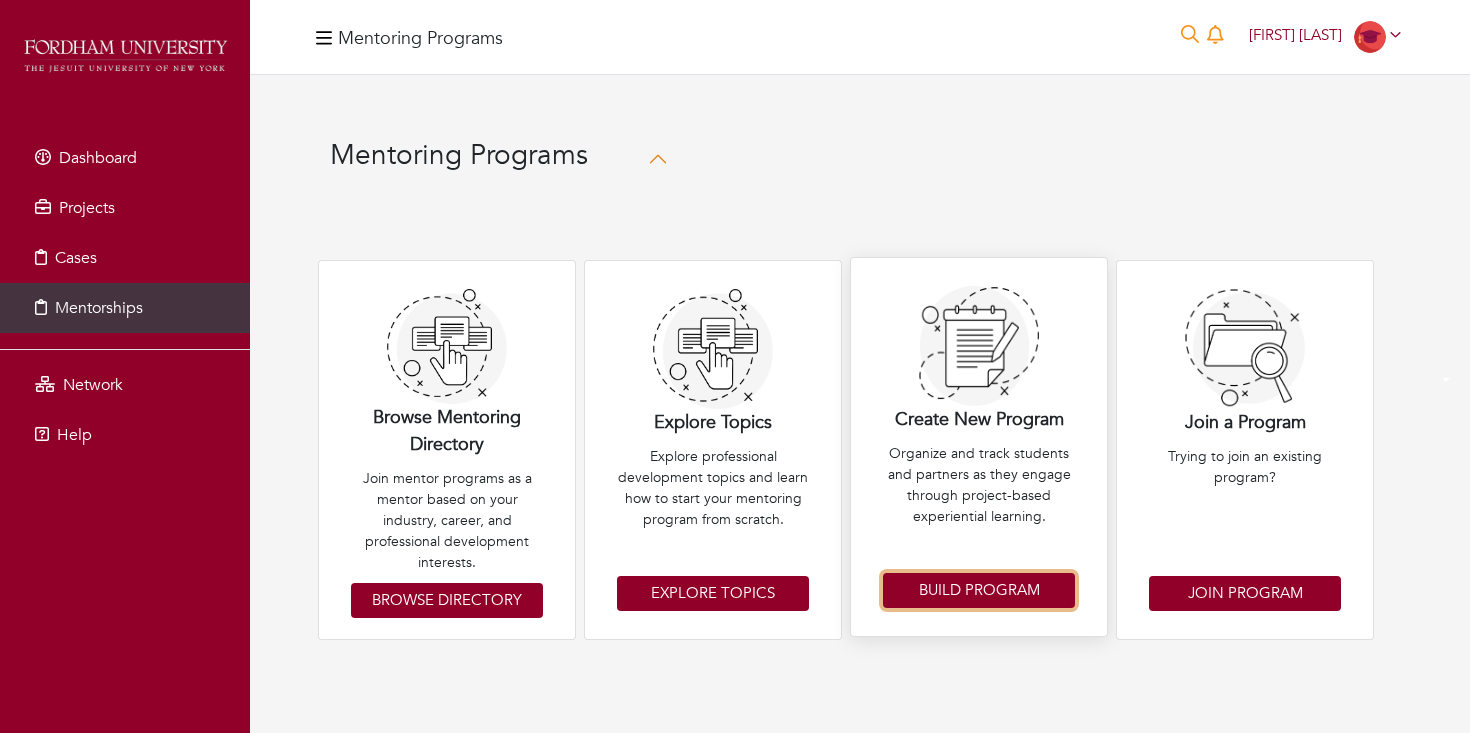 click on "Build Program" at bounding box center (979, 590) 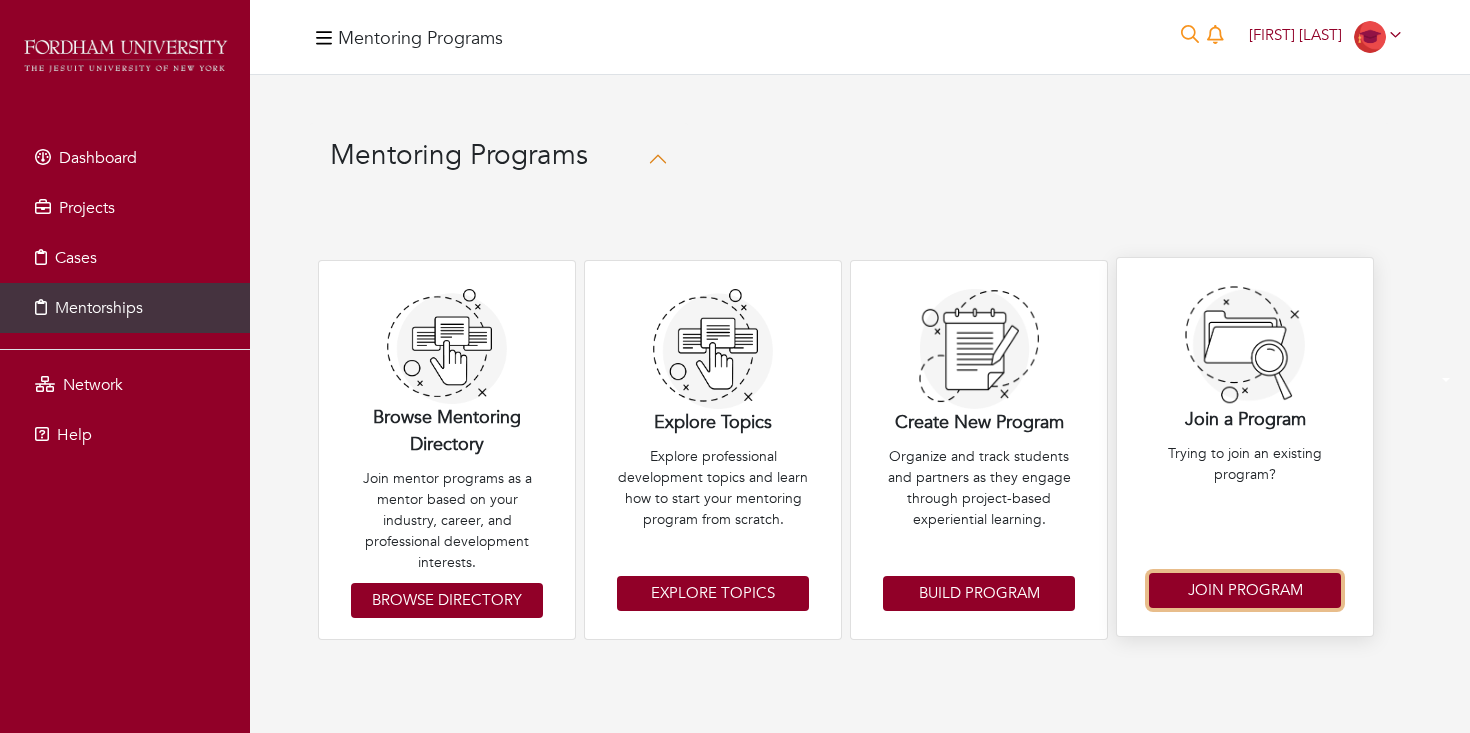 click on "Join Program" at bounding box center [1245, 590] 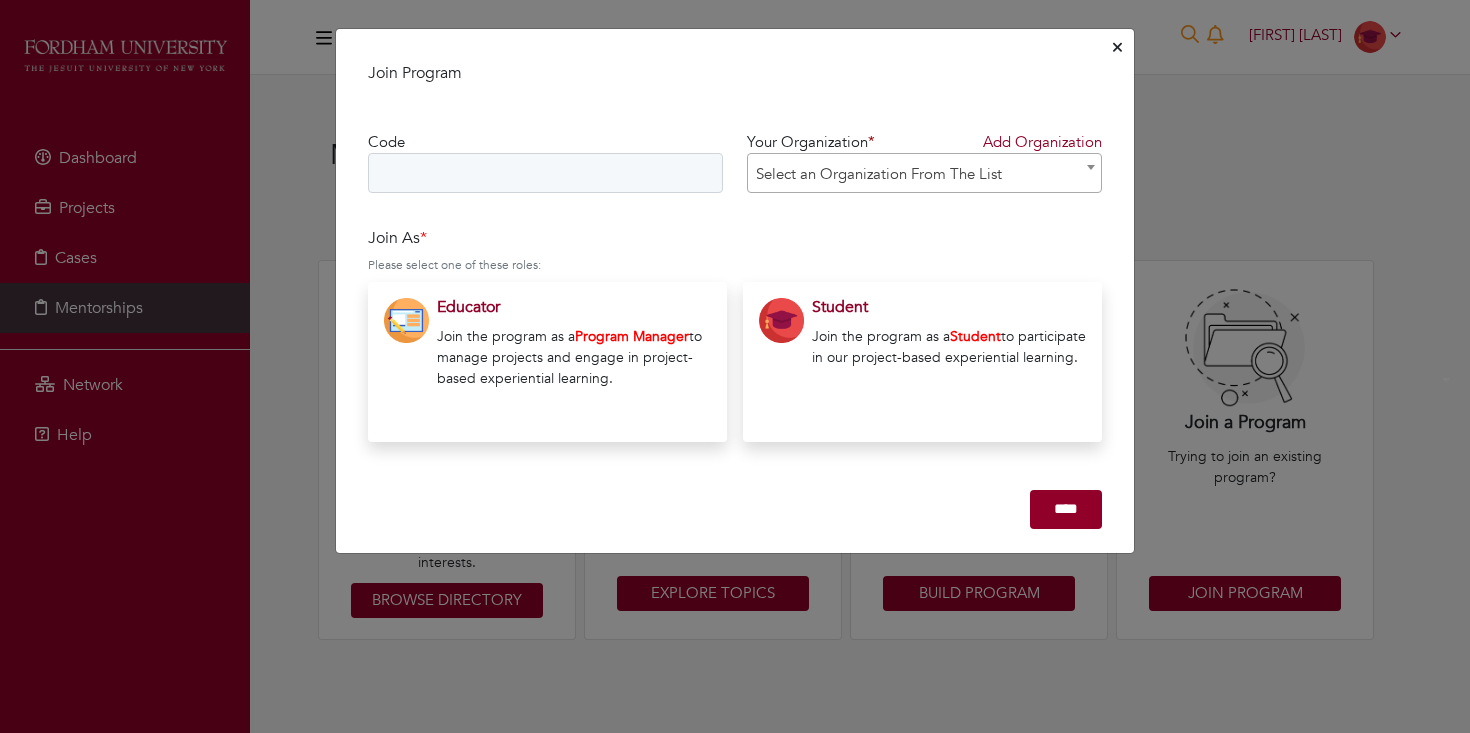 click at bounding box center [1117, 48] 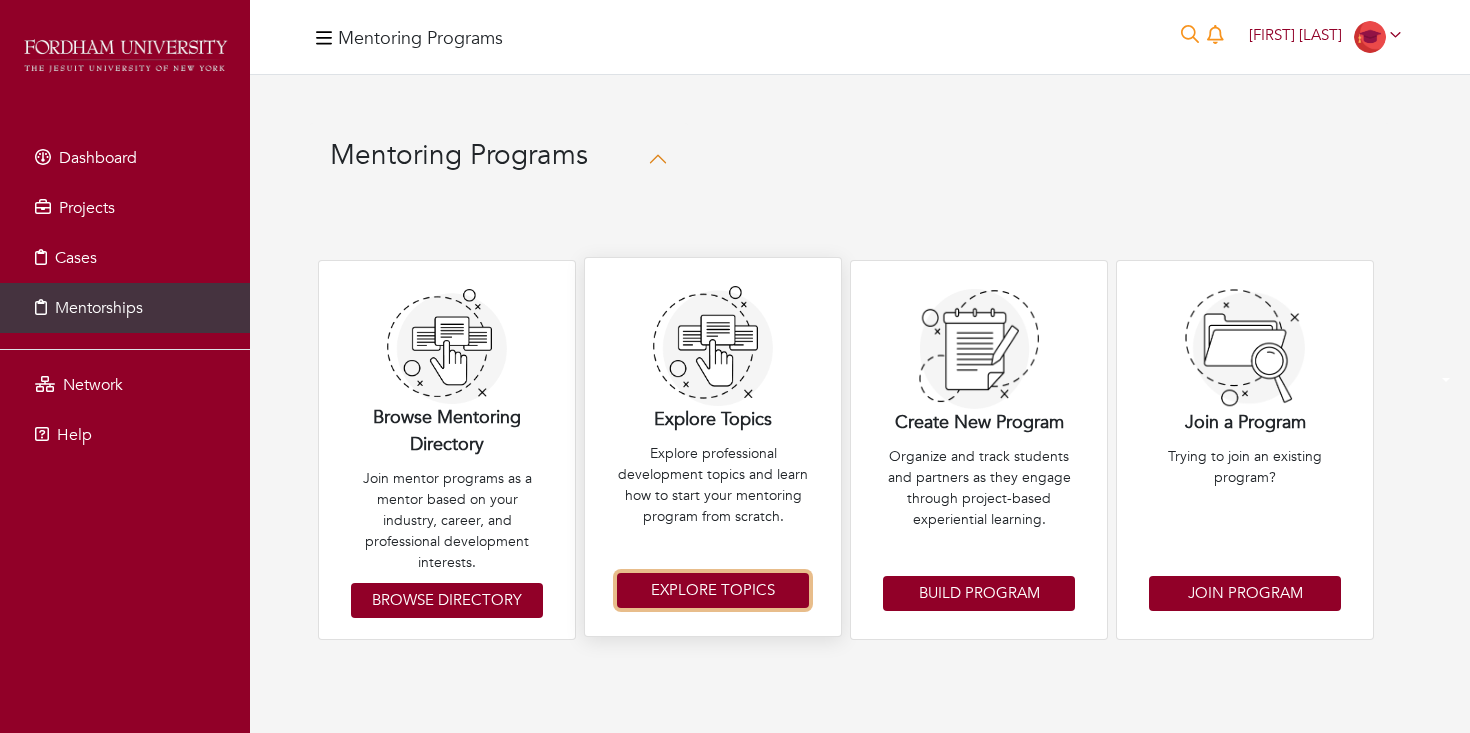 click on "Explore Topics" at bounding box center [713, 590] 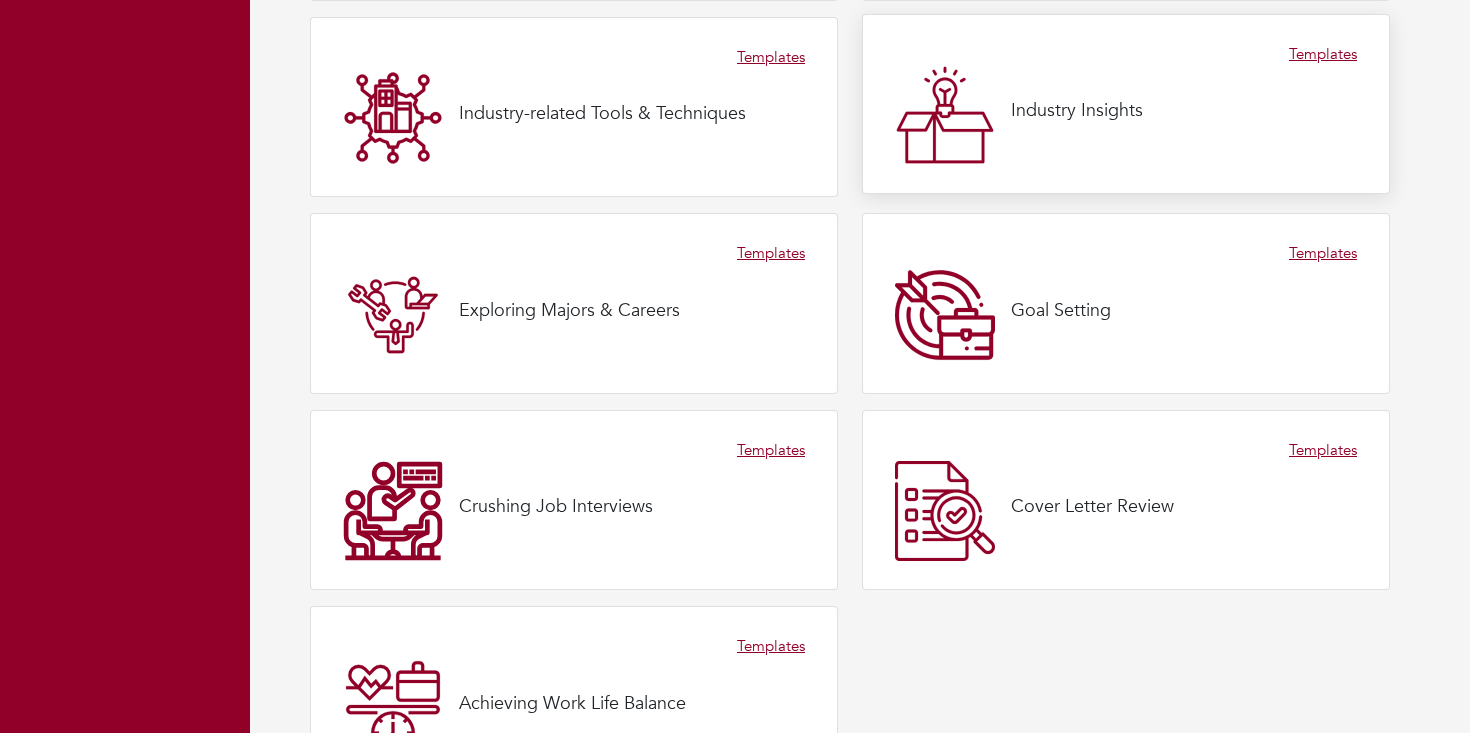 scroll, scrollTop: 1148, scrollLeft: 0, axis: vertical 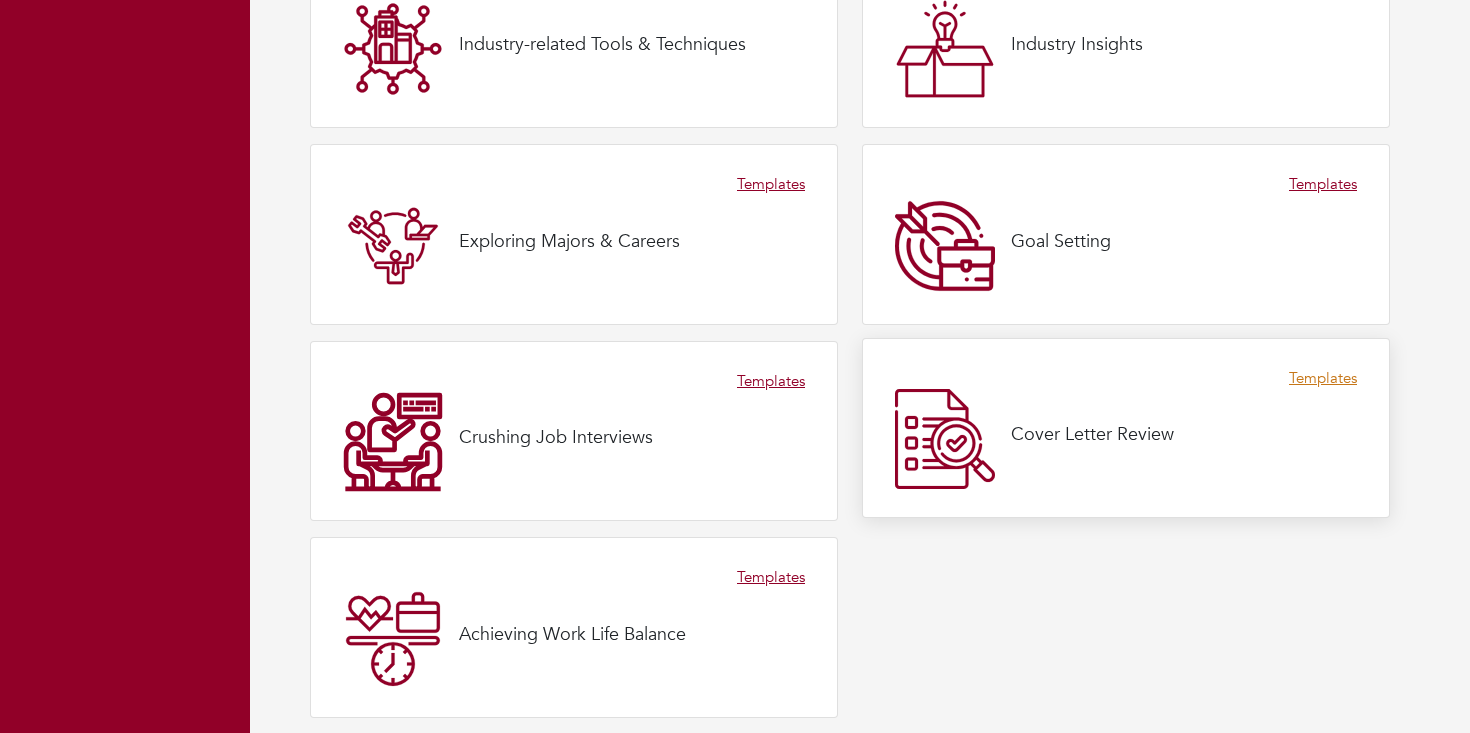 click on "Templates" at bounding box center (1323, 378) 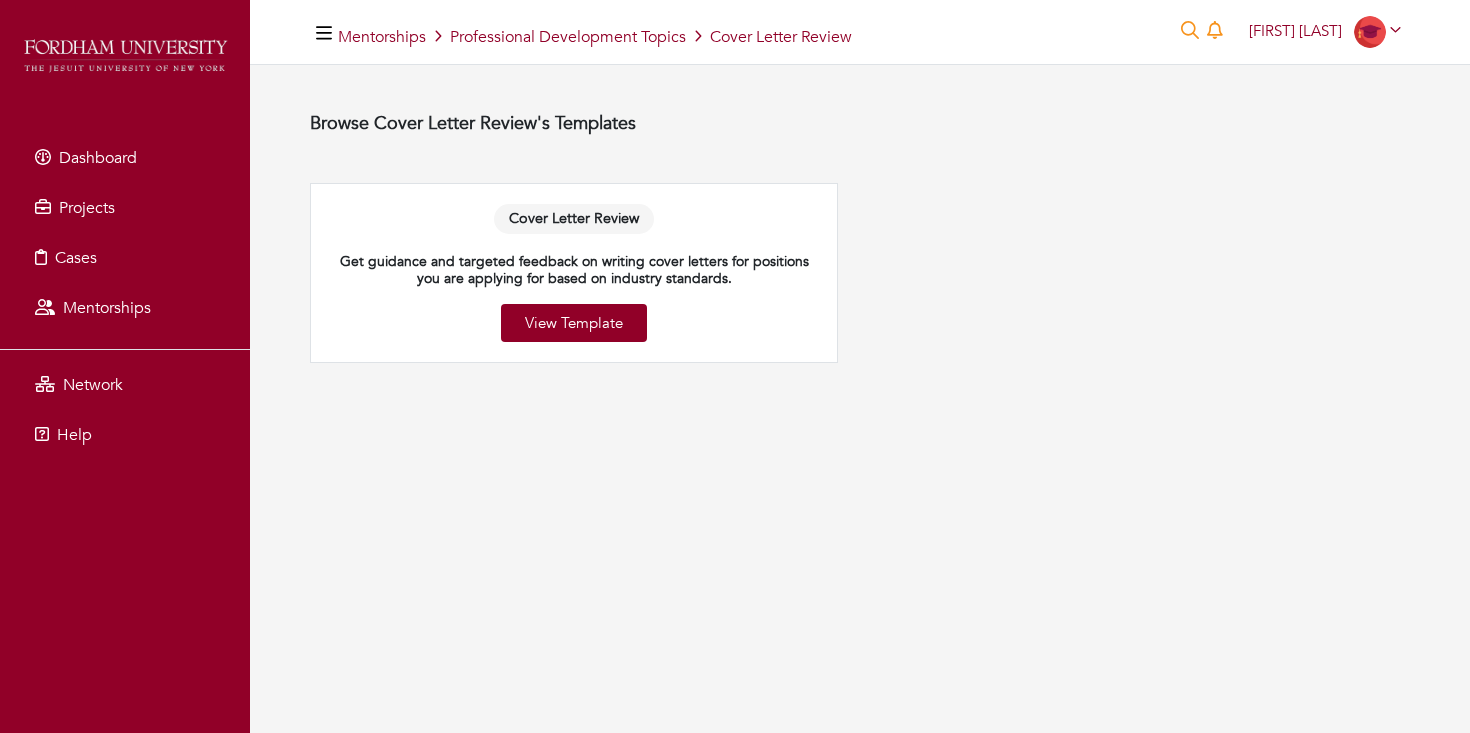 click on "Cover Letter Review" at bounding box center (574, 219) 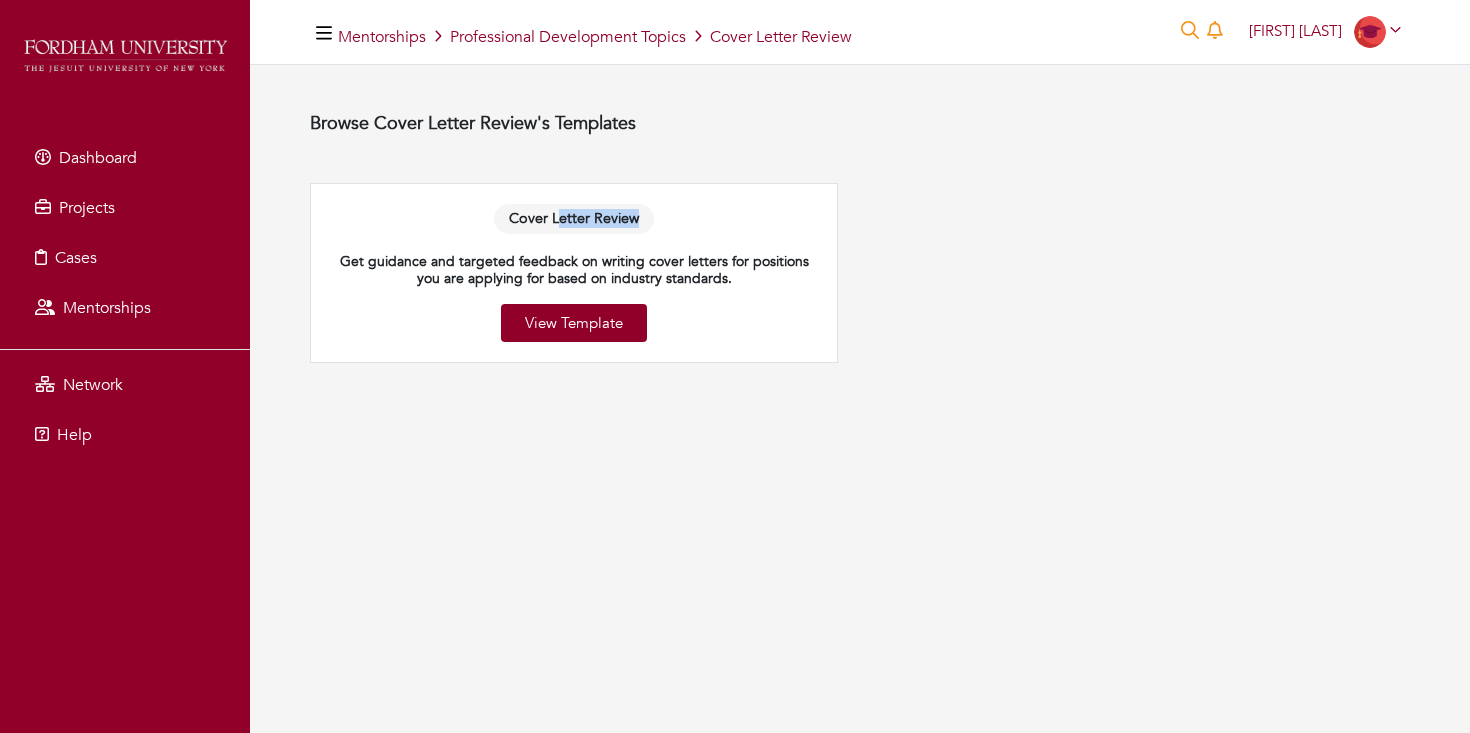 click on "Cover Letter Review" at bounding box center (574, 219) 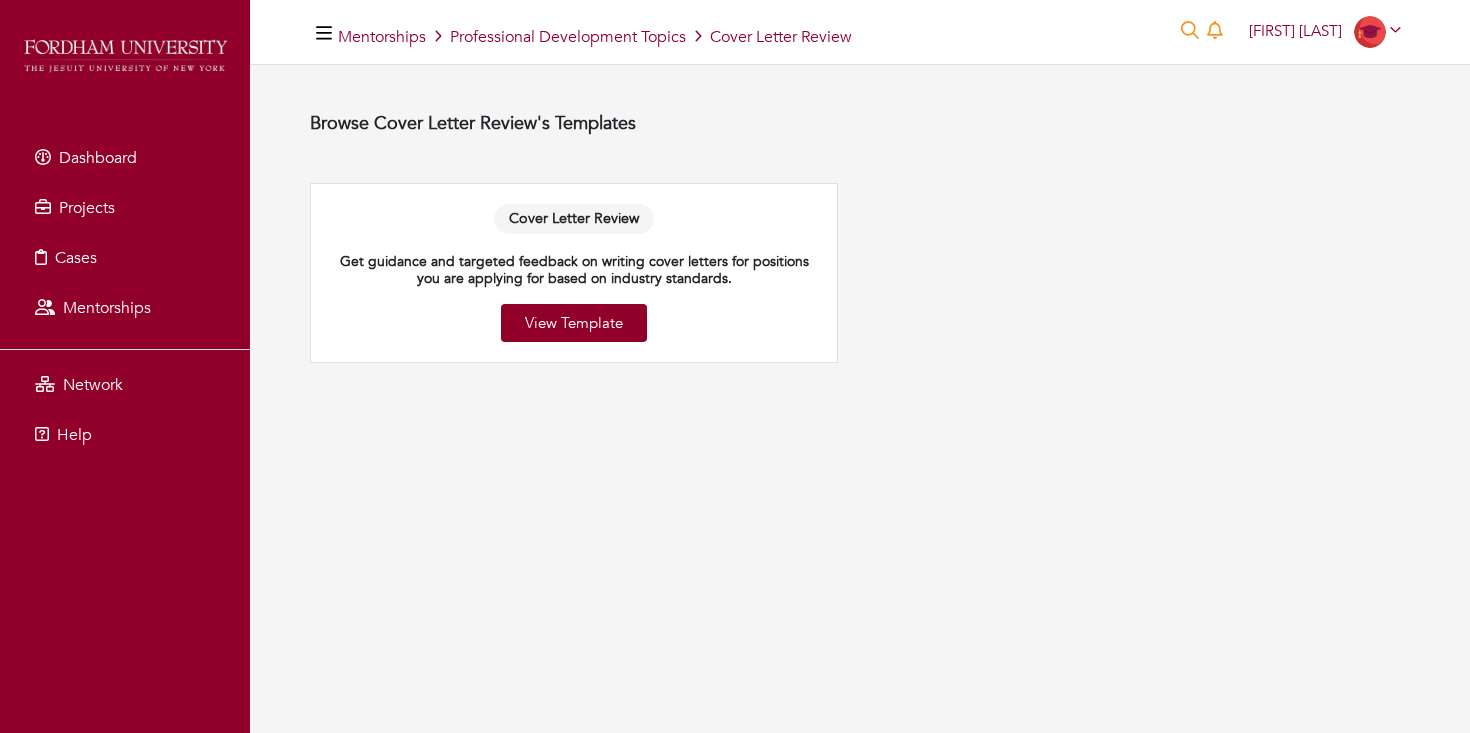 click on "Cover Letter Review
Get guidance and targeted feedback on writing cover letters for positions you are applying for based on industry standards.
View Template" at bounding box center [574, 273] 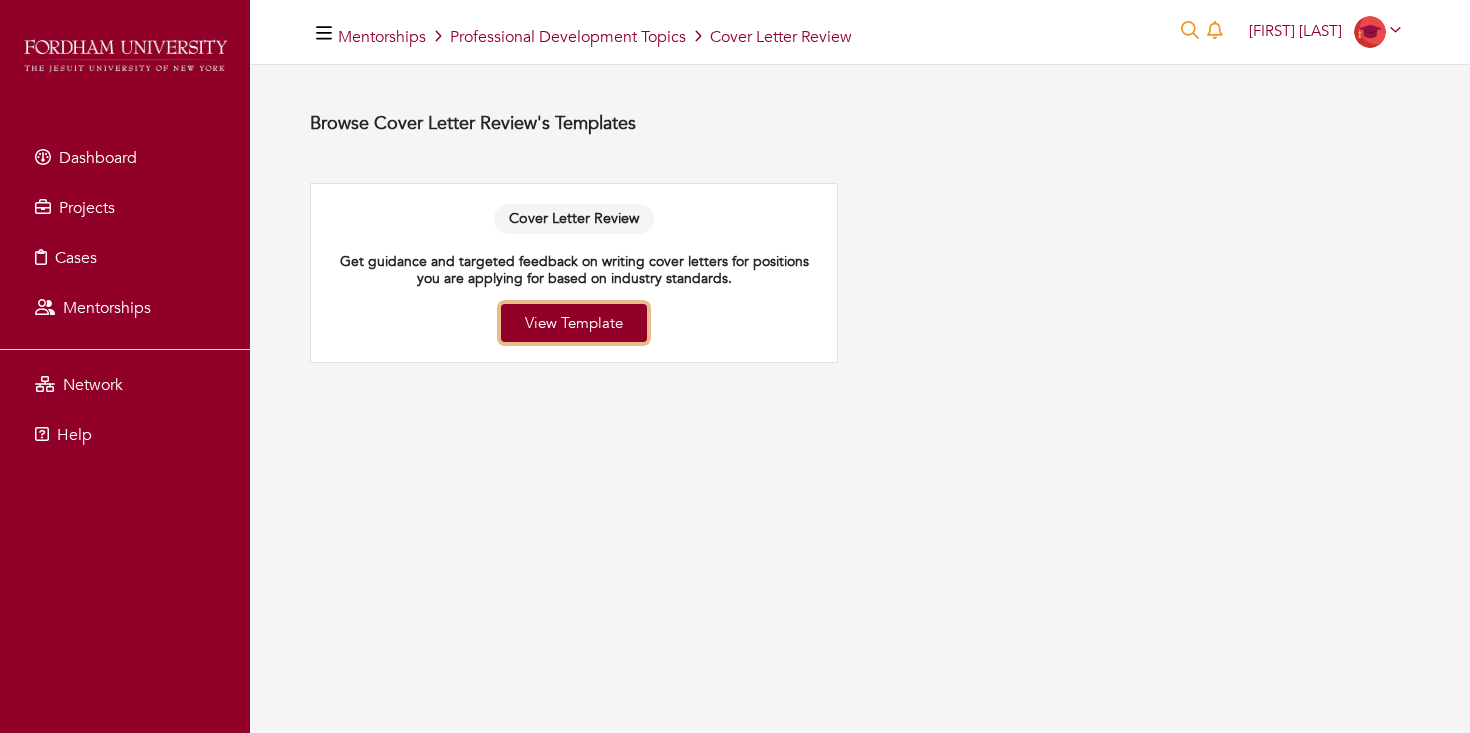 click on "View Template" at bounding box center [574, 323] 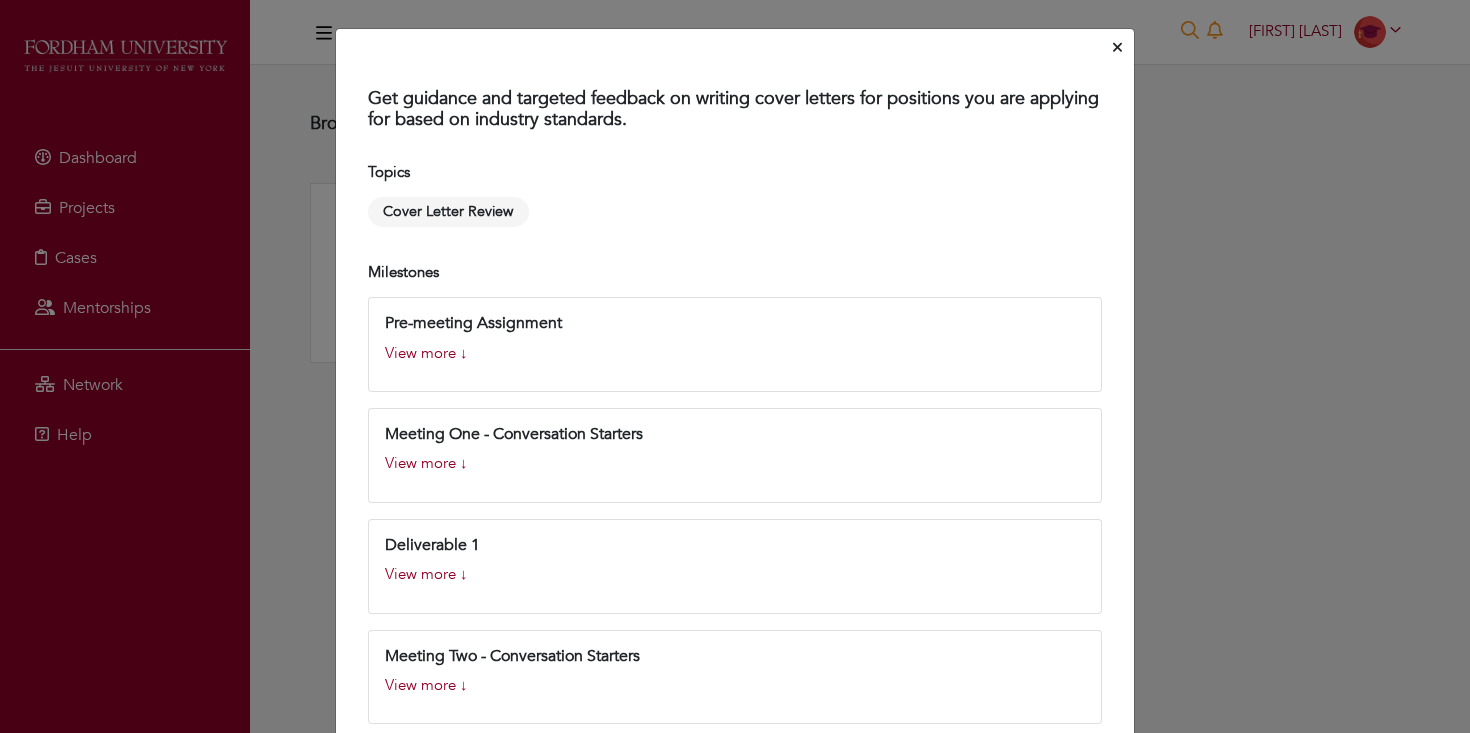 click at bounding box center [1117, 48] 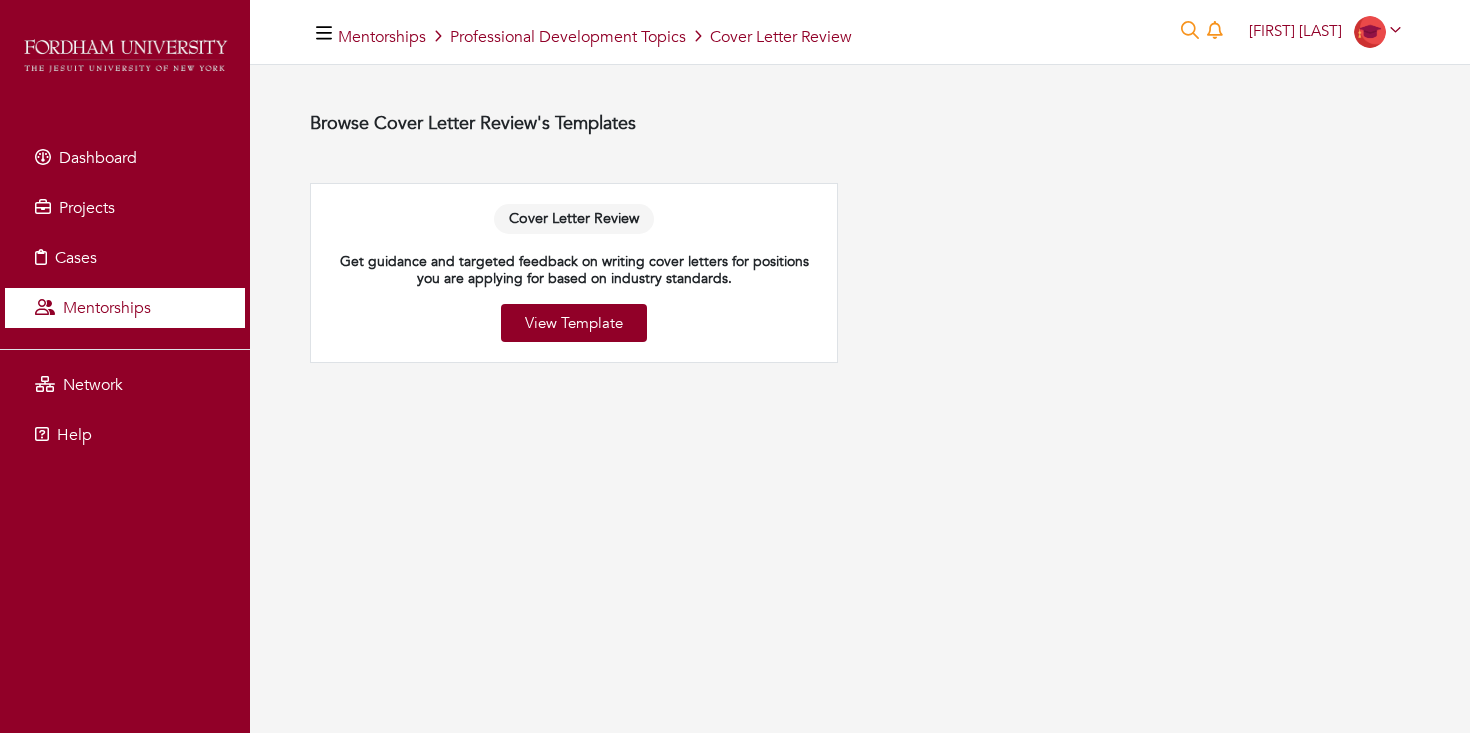 click on "Mentorships" at bounding box center (107, 308) 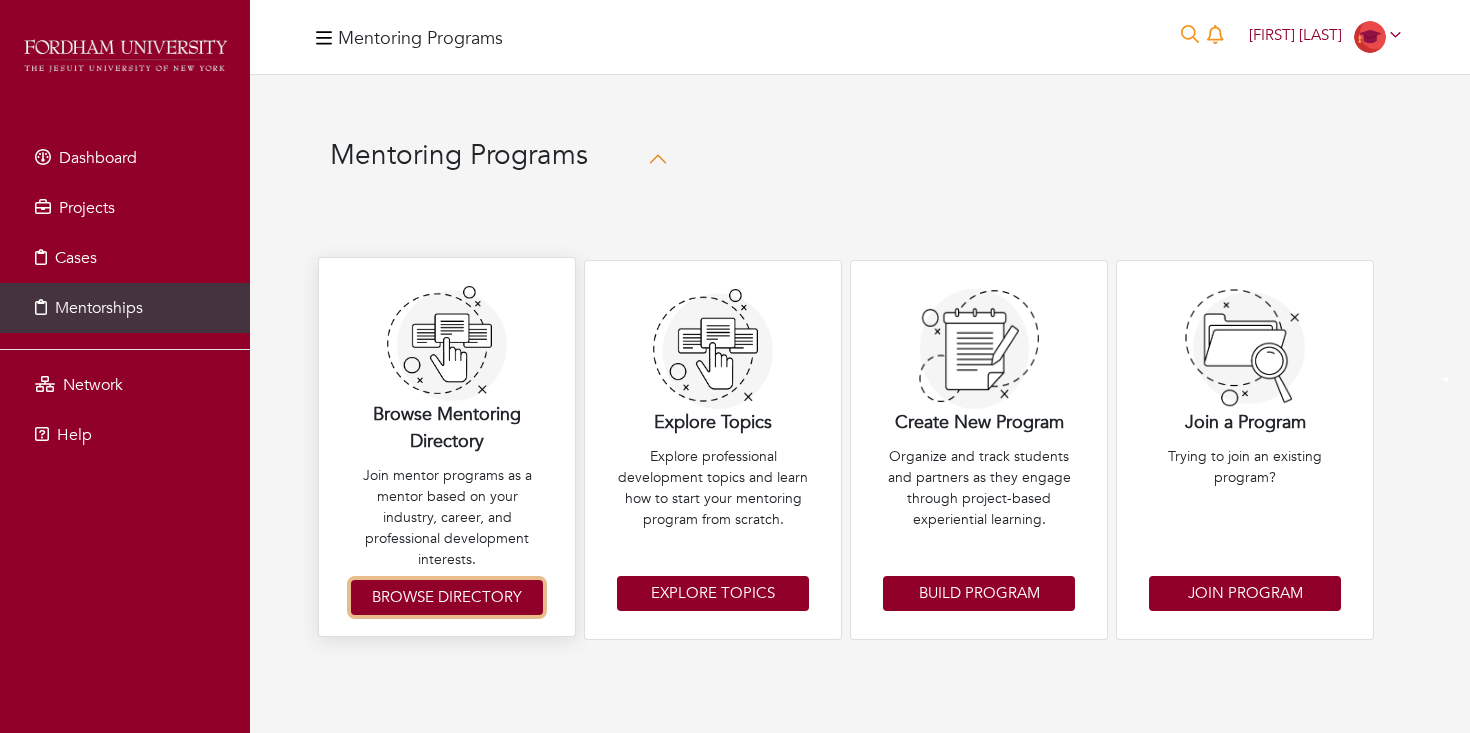 click on "Browse Directory" at bounding box center [447, 597] 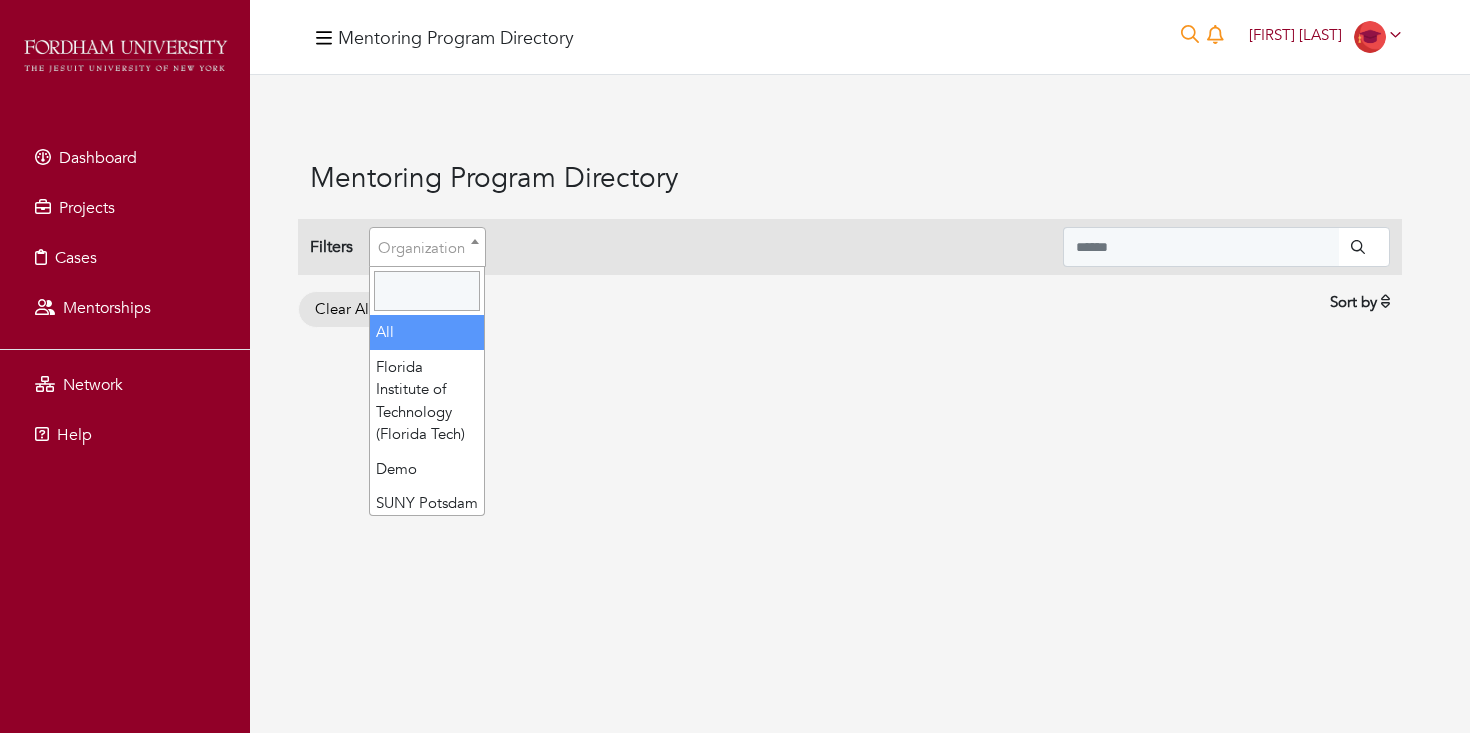 click on "Organization" at bounding box center [421, 248] 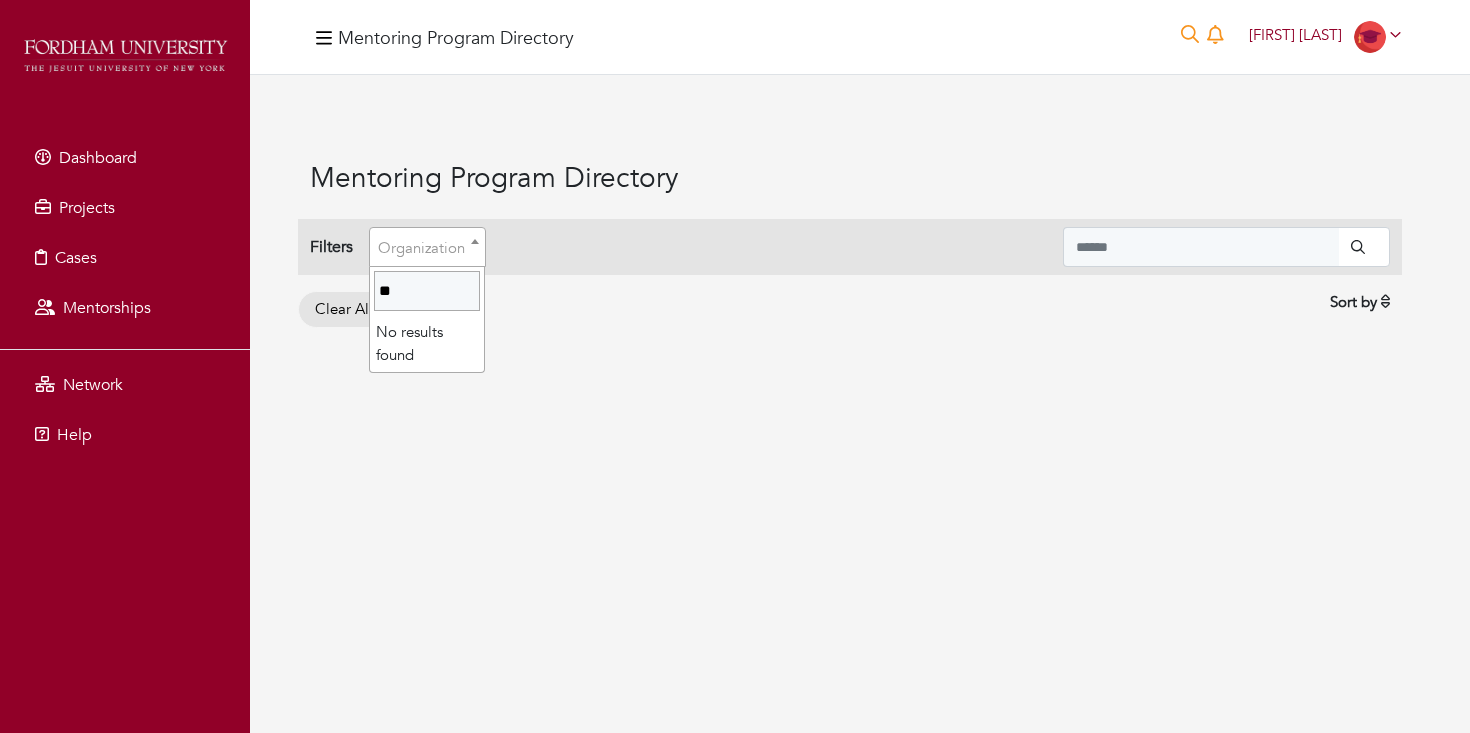 type on "*" 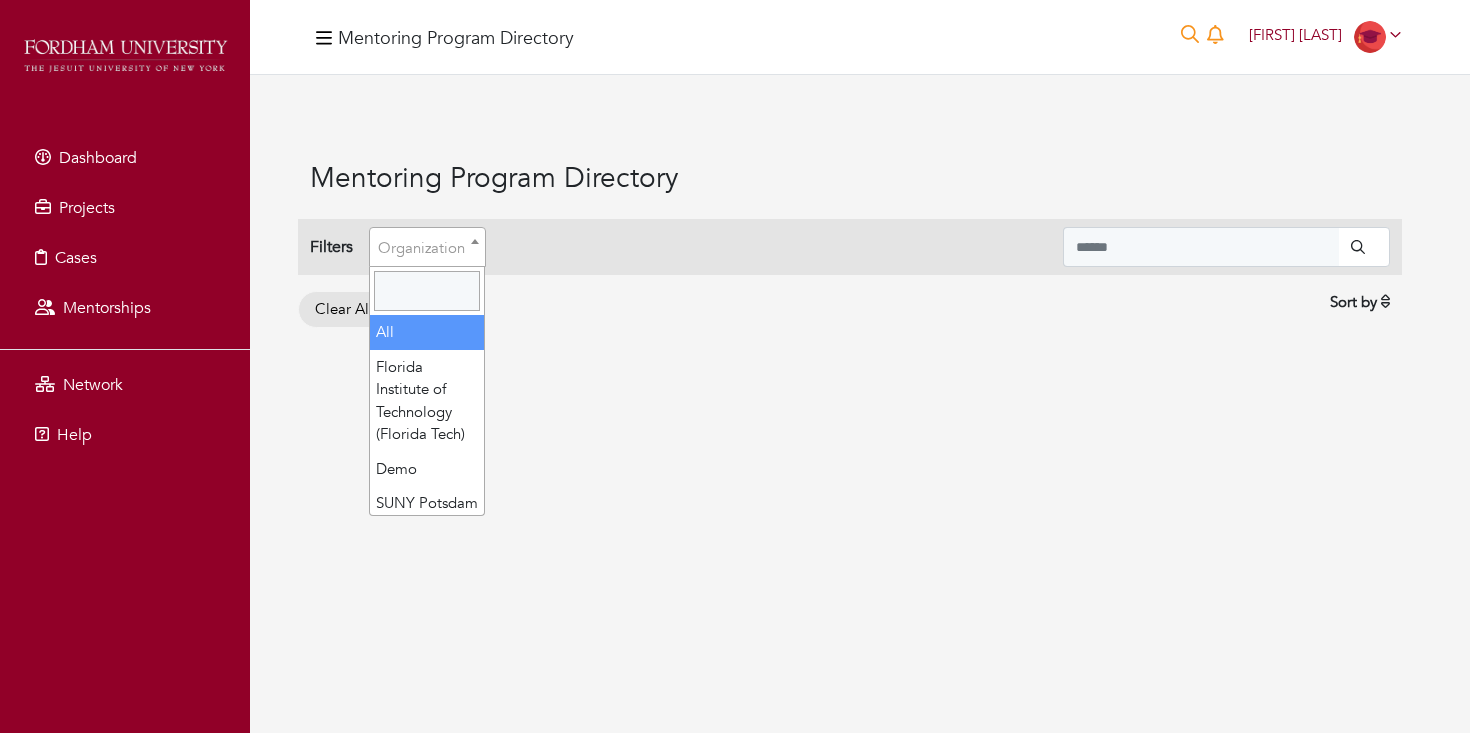 type on "*" 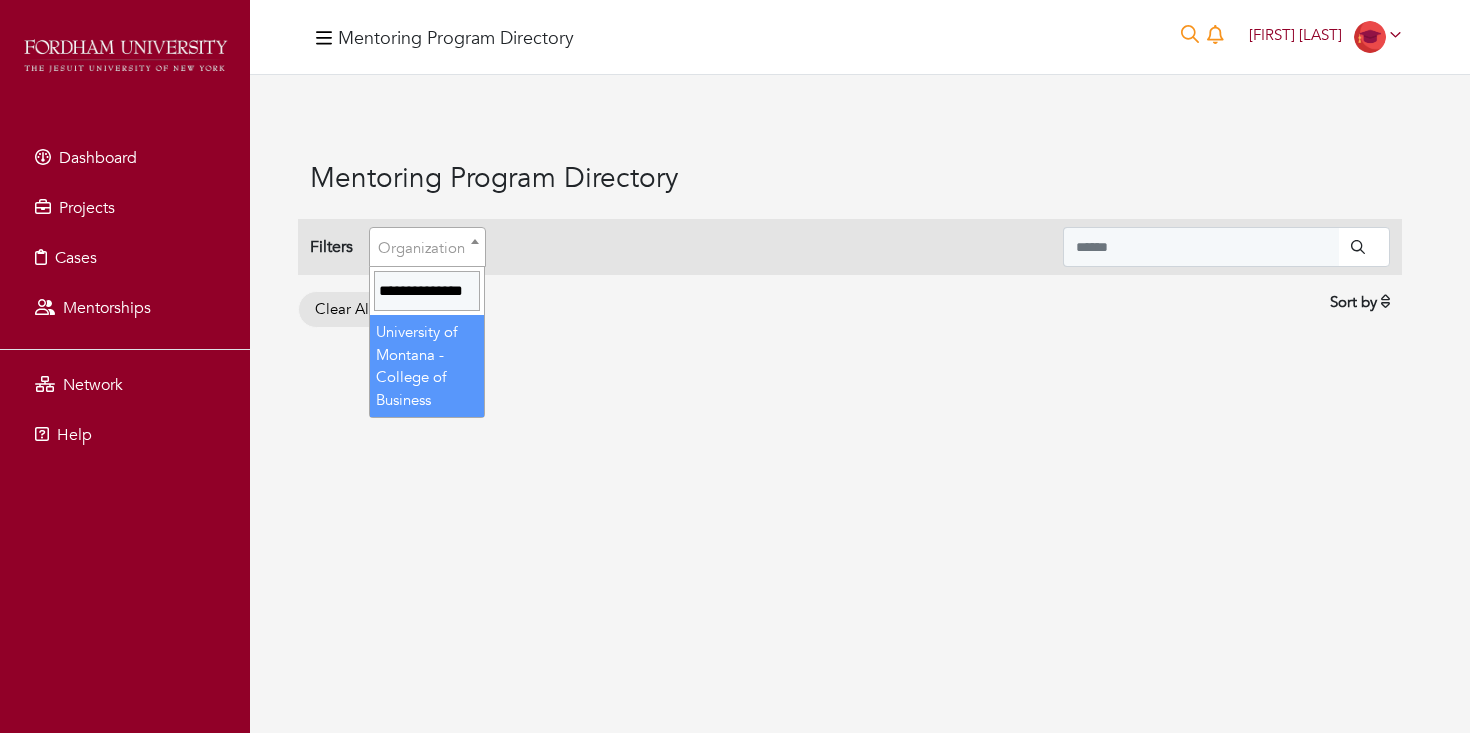 scroll, scrollTop: 0, scrollLeft: 0, axis: both 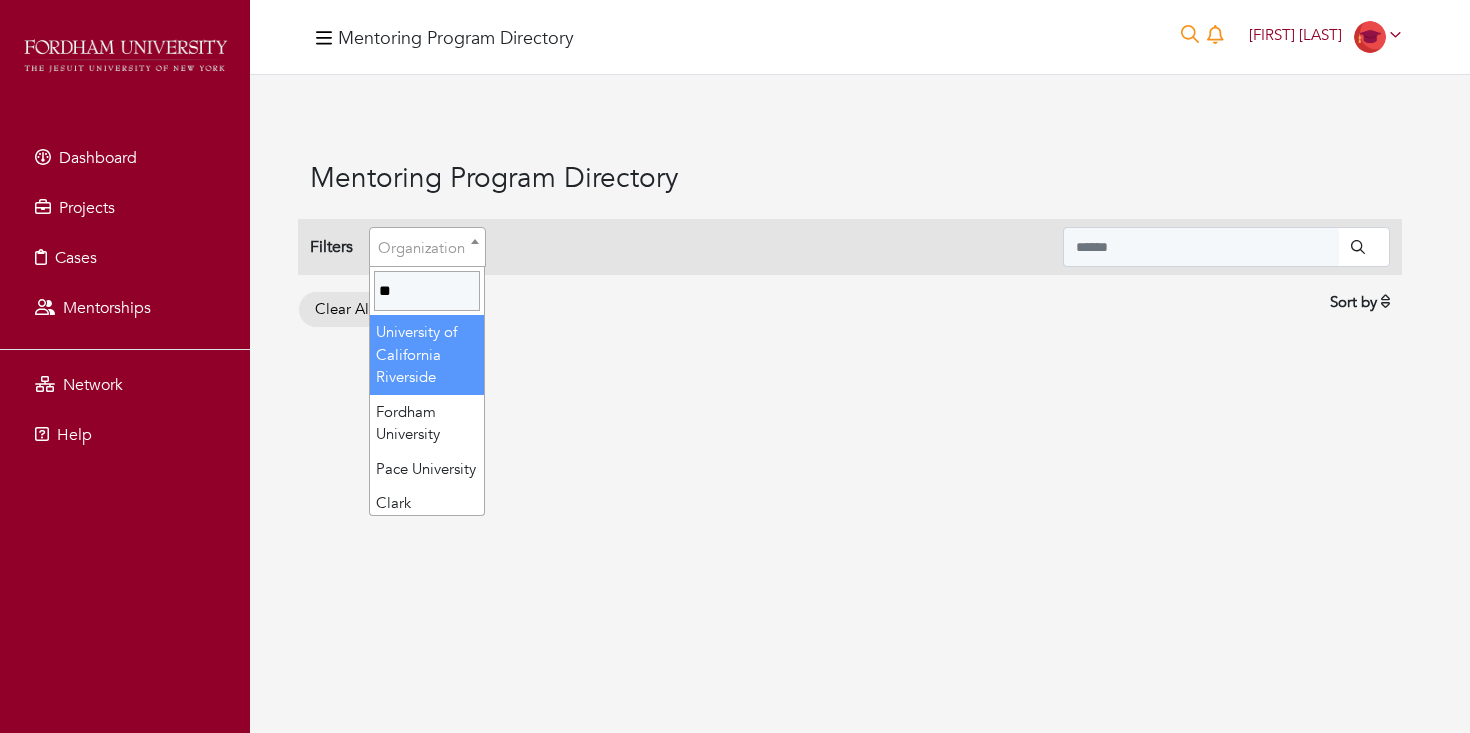 type on "*" 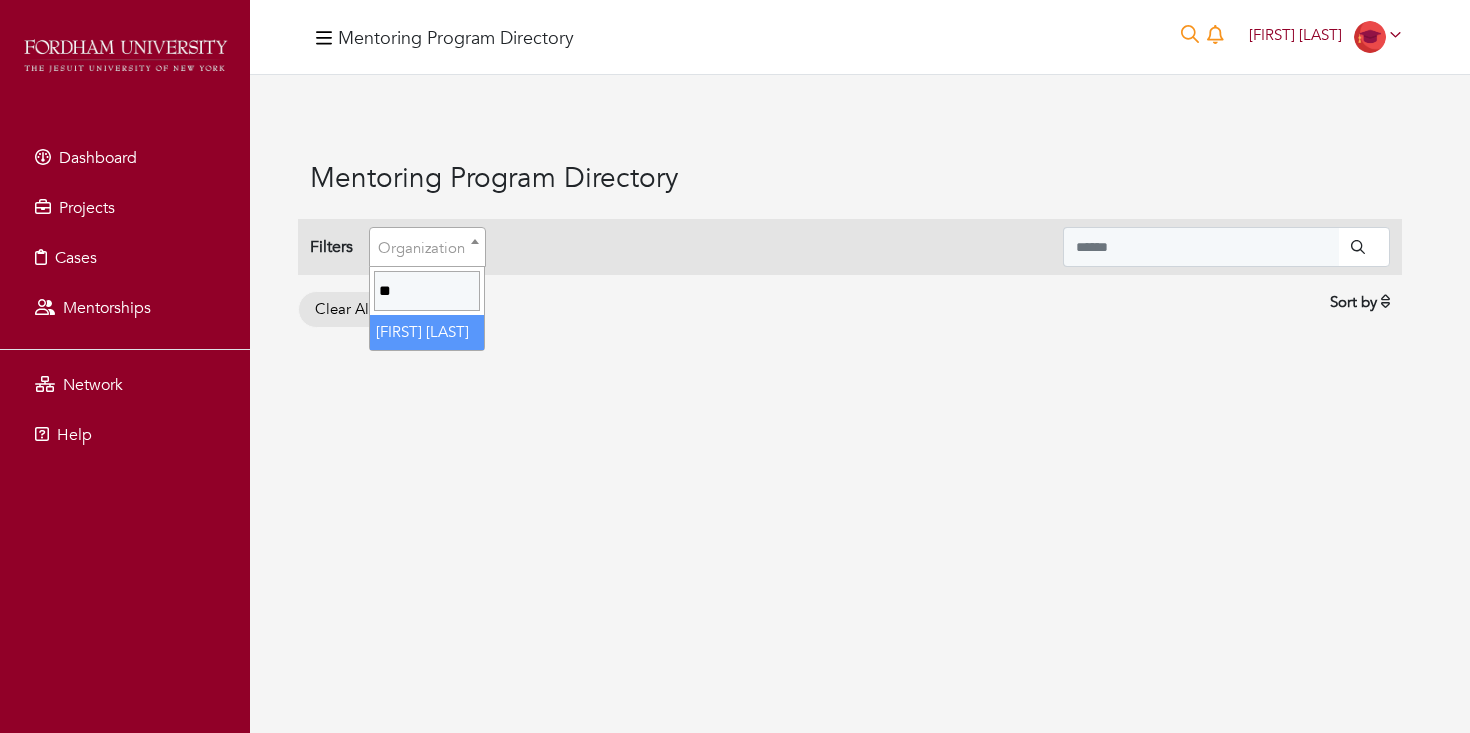 type on "*" 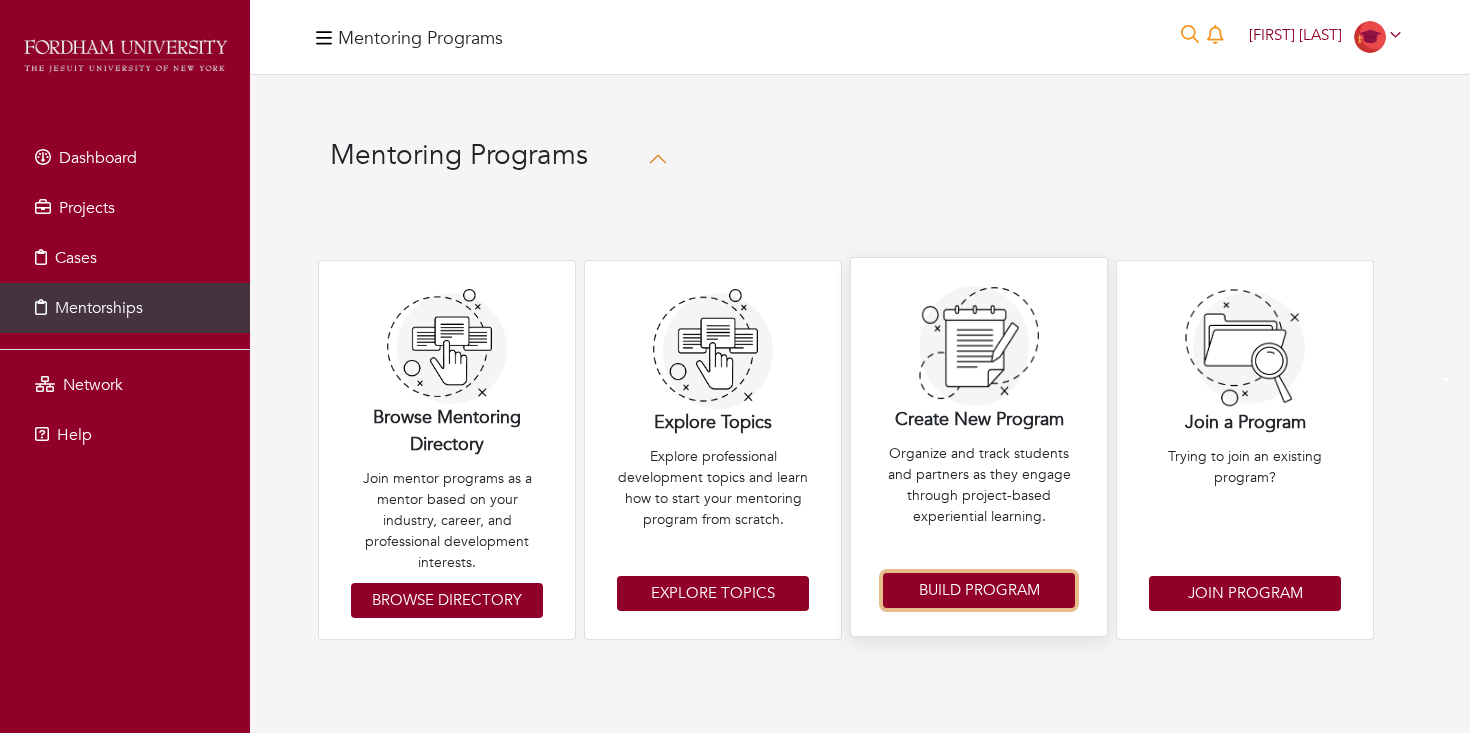 click on "Build Program" at bounding box center (979, 590) 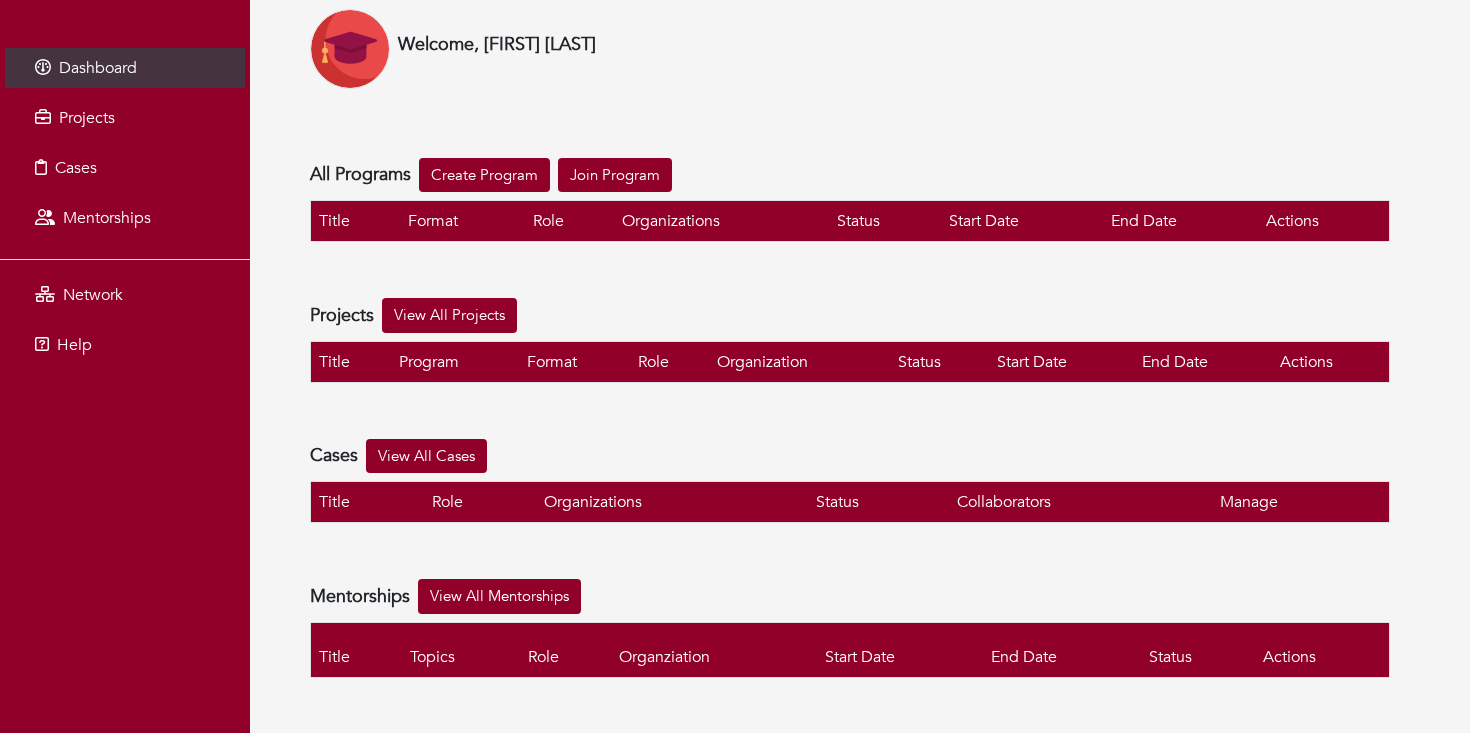 scroll, scrollTop: 0, scrollLeft: 0, axis: both 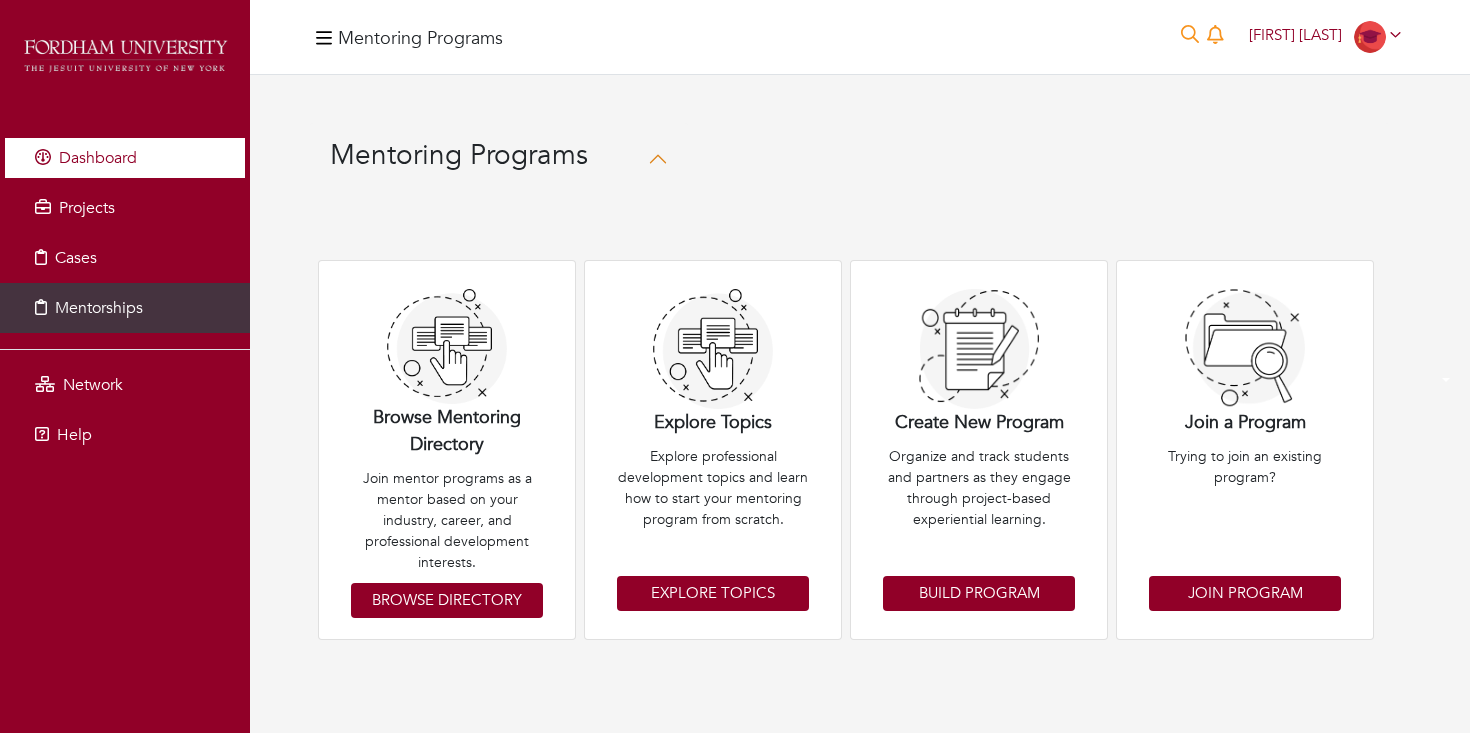 click on "Dashboard" at bounding box center (125, 158) 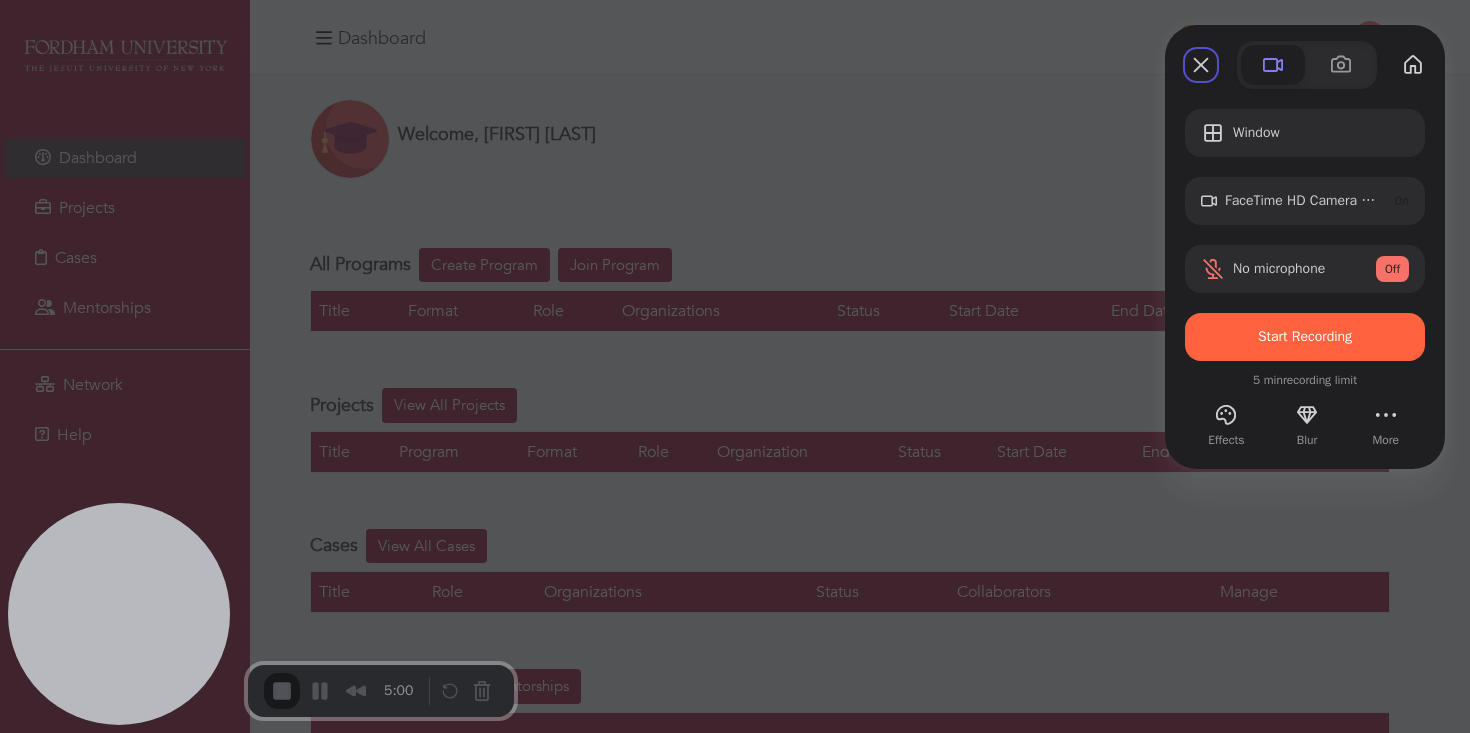 click at bounding box center (130, 1501) 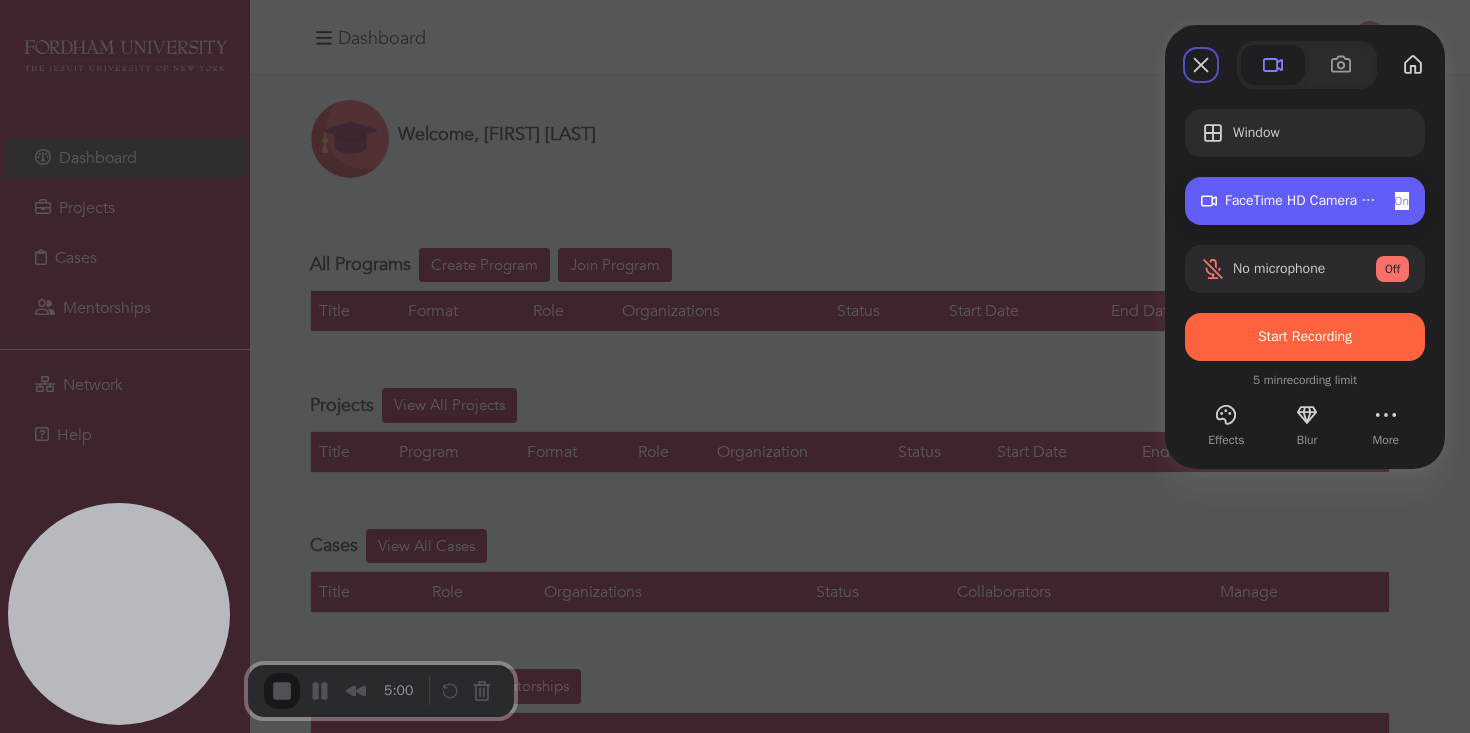 click on "On" at bounding box center [1402, 201] 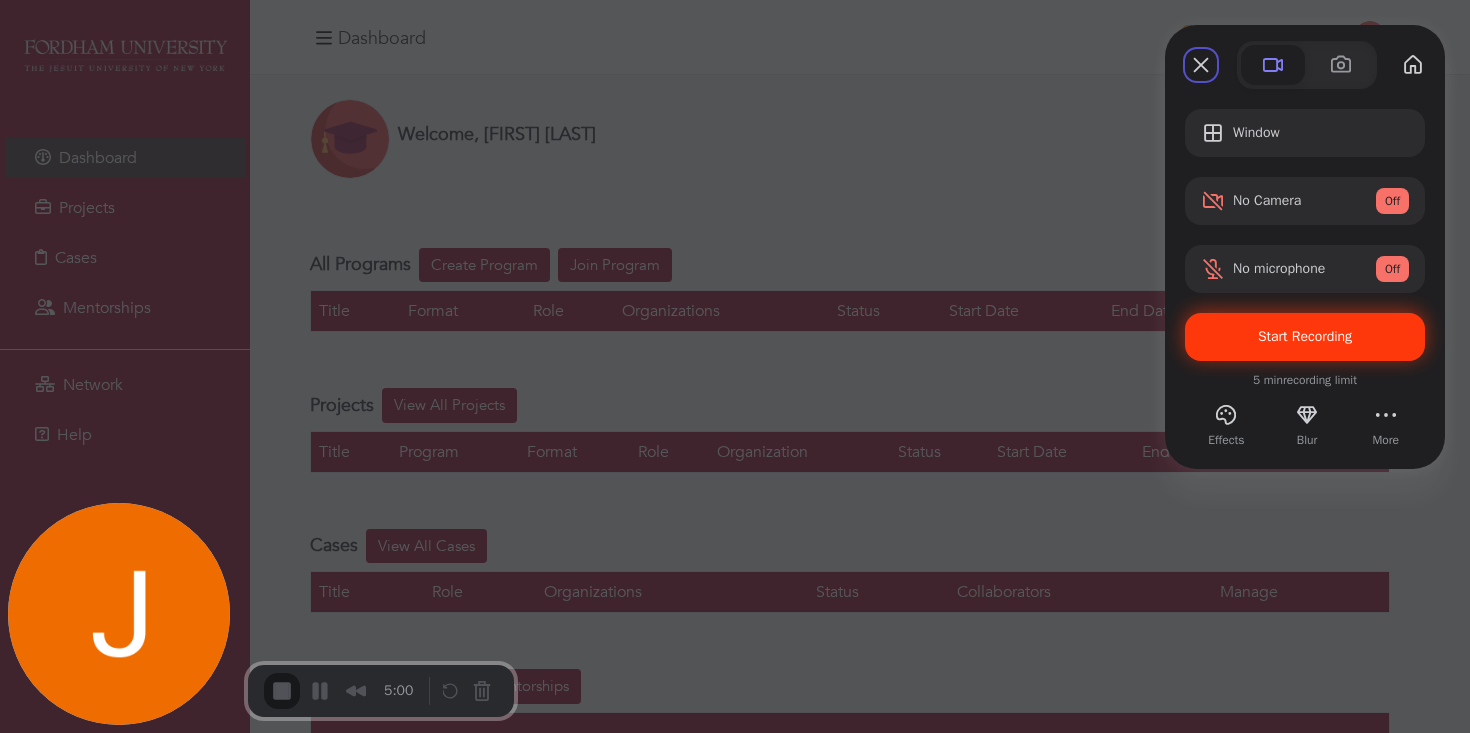 click on "Start Recording" at bounding box center [1305, 337] 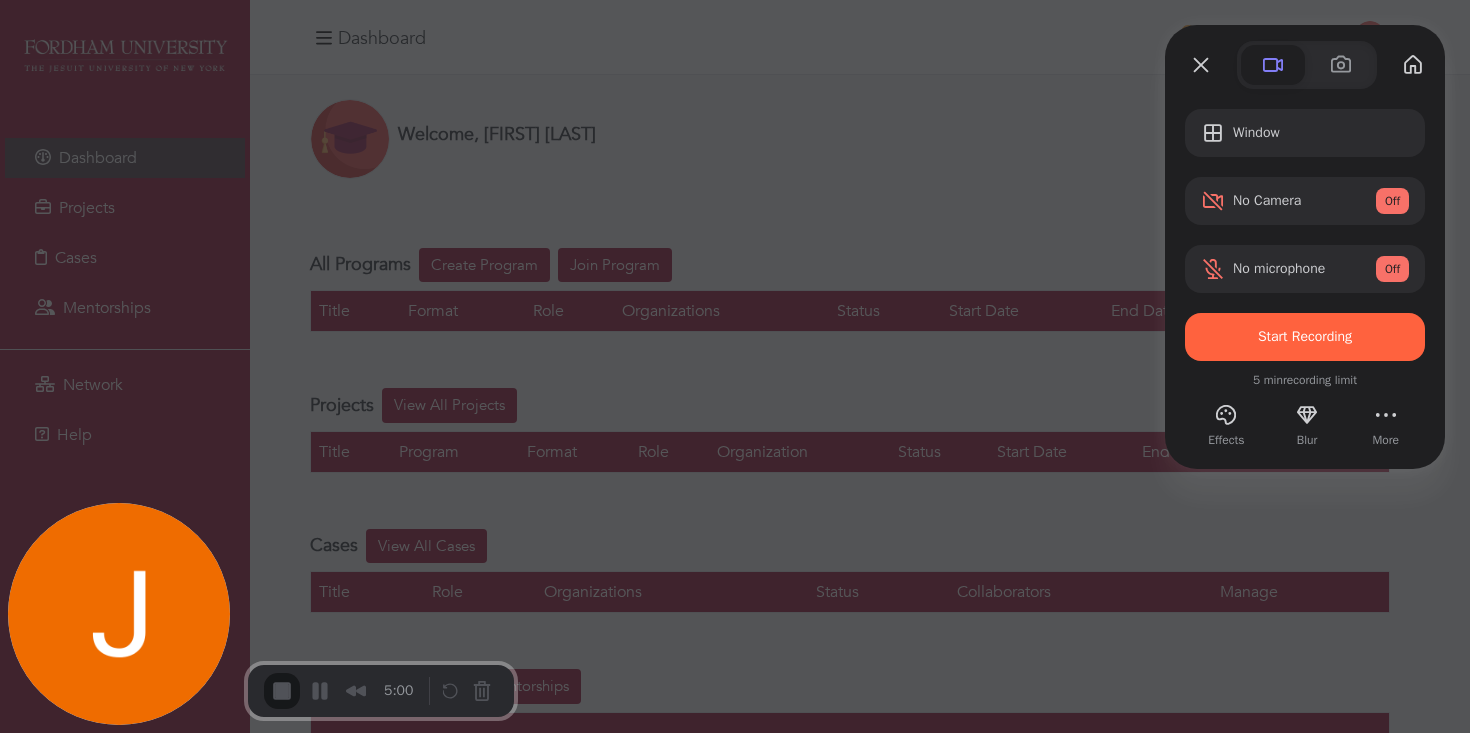 click on "Yes, proceed" at bounding box center [402, 1656] 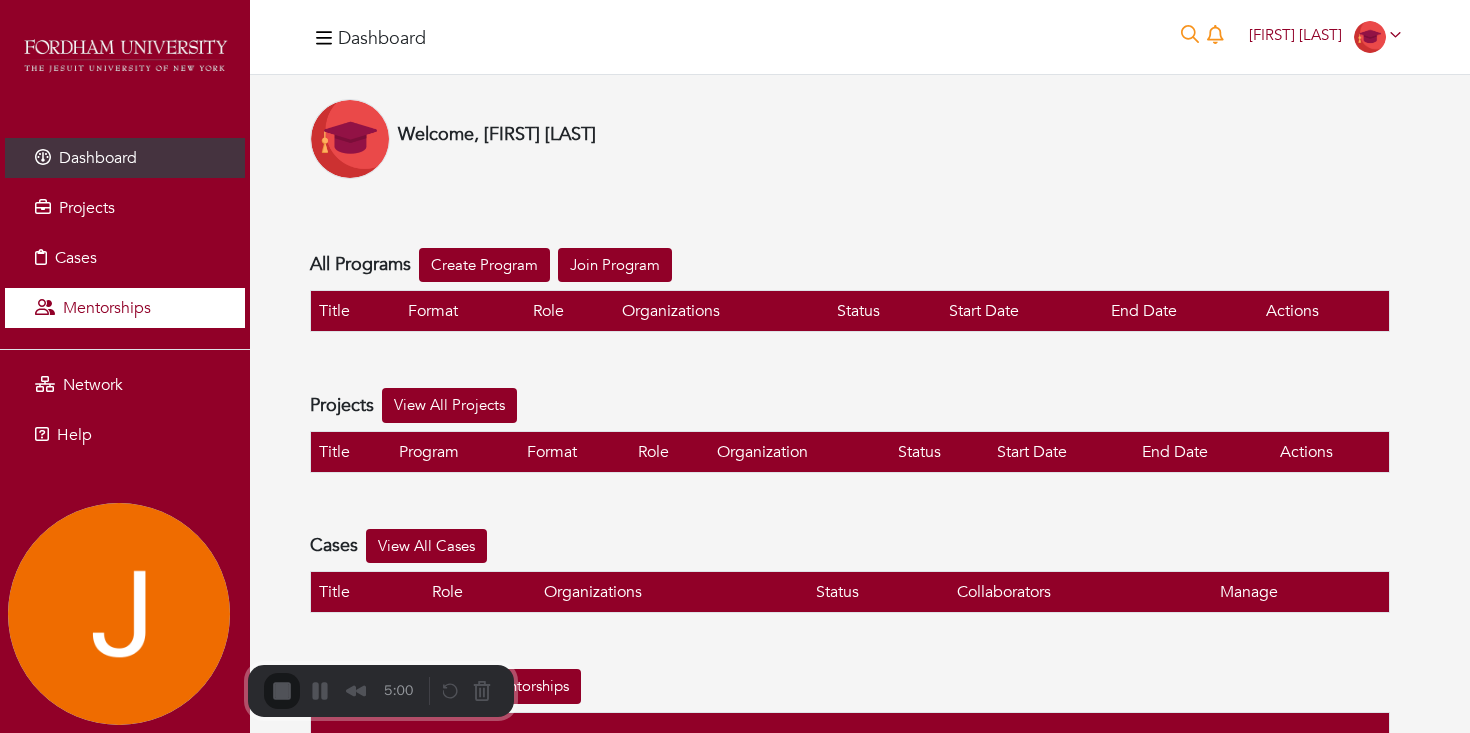 click on "Mentorships" at bounding box center (107, 308) 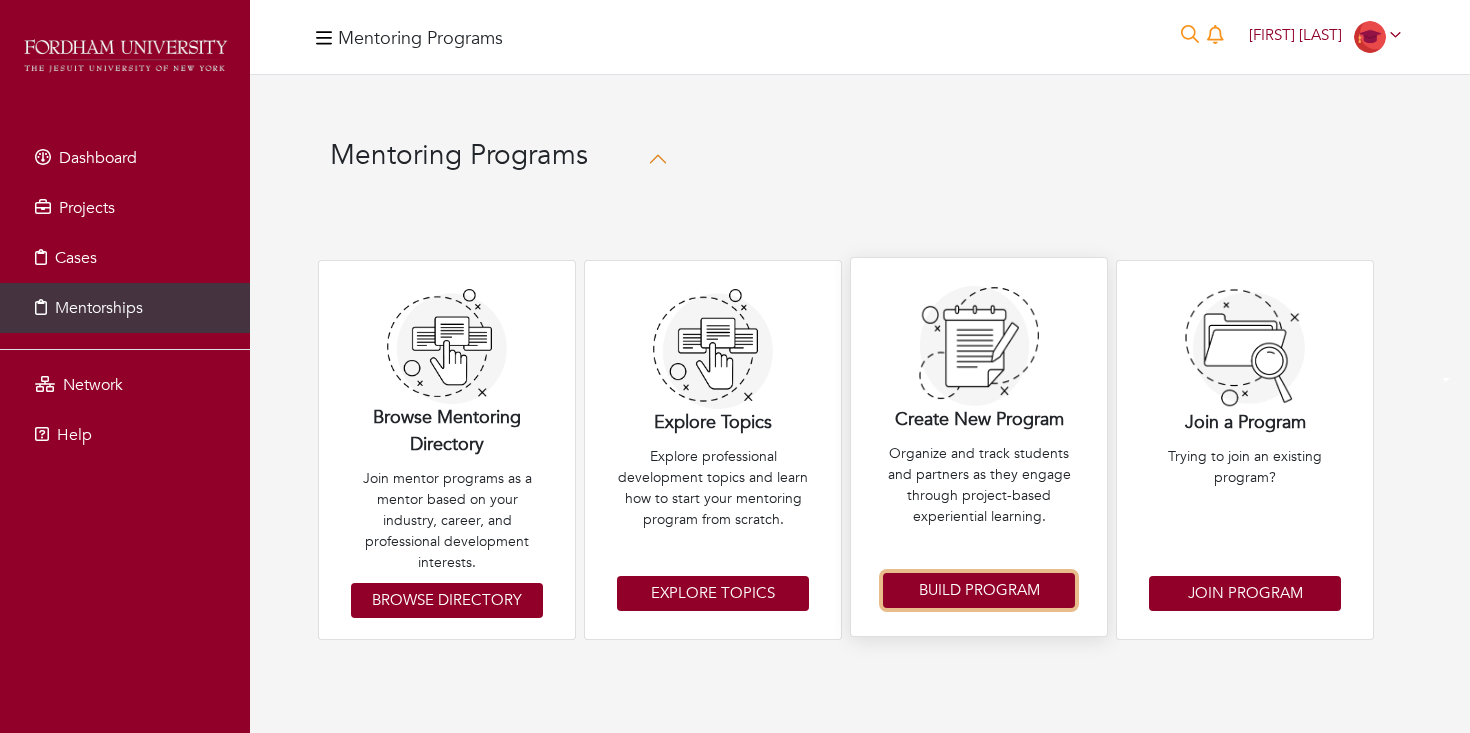 click on "Build Program" at bounding box center [979, 590] 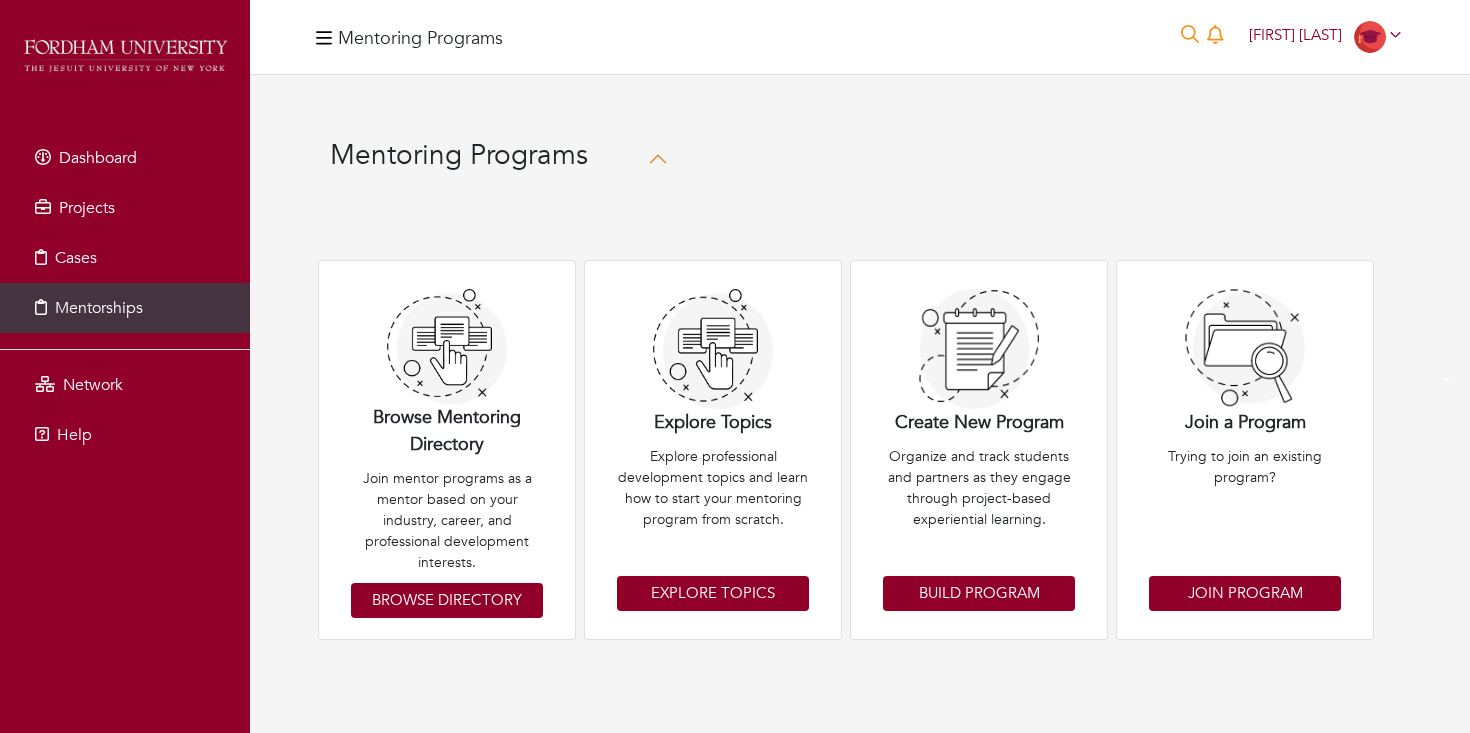 click on "Jordan Lapidus
Jordan Lapidus
My profile
My organizations
Settings
Logout" at bounding box center (1325, 37) 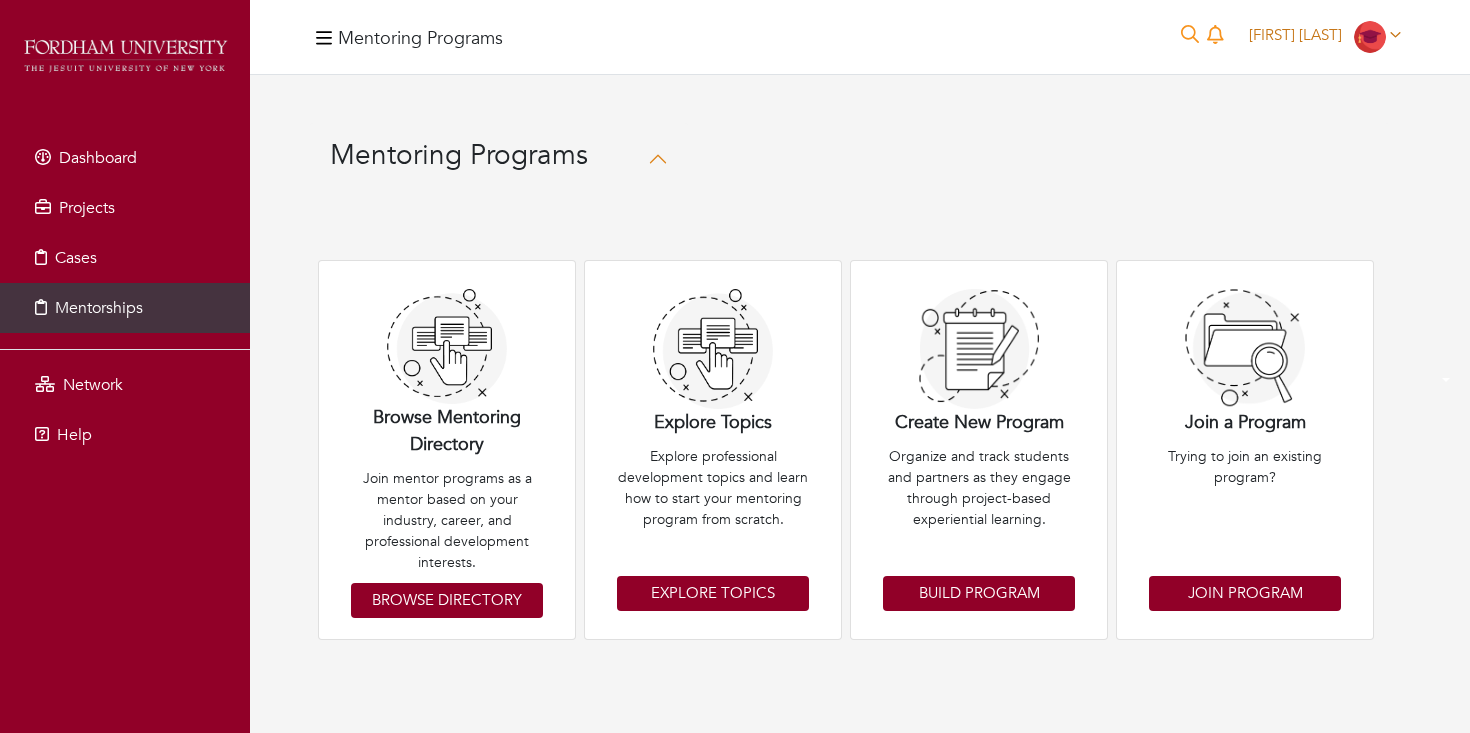 click on "Jordan Lapidus" at bounding box center (1295, 35) 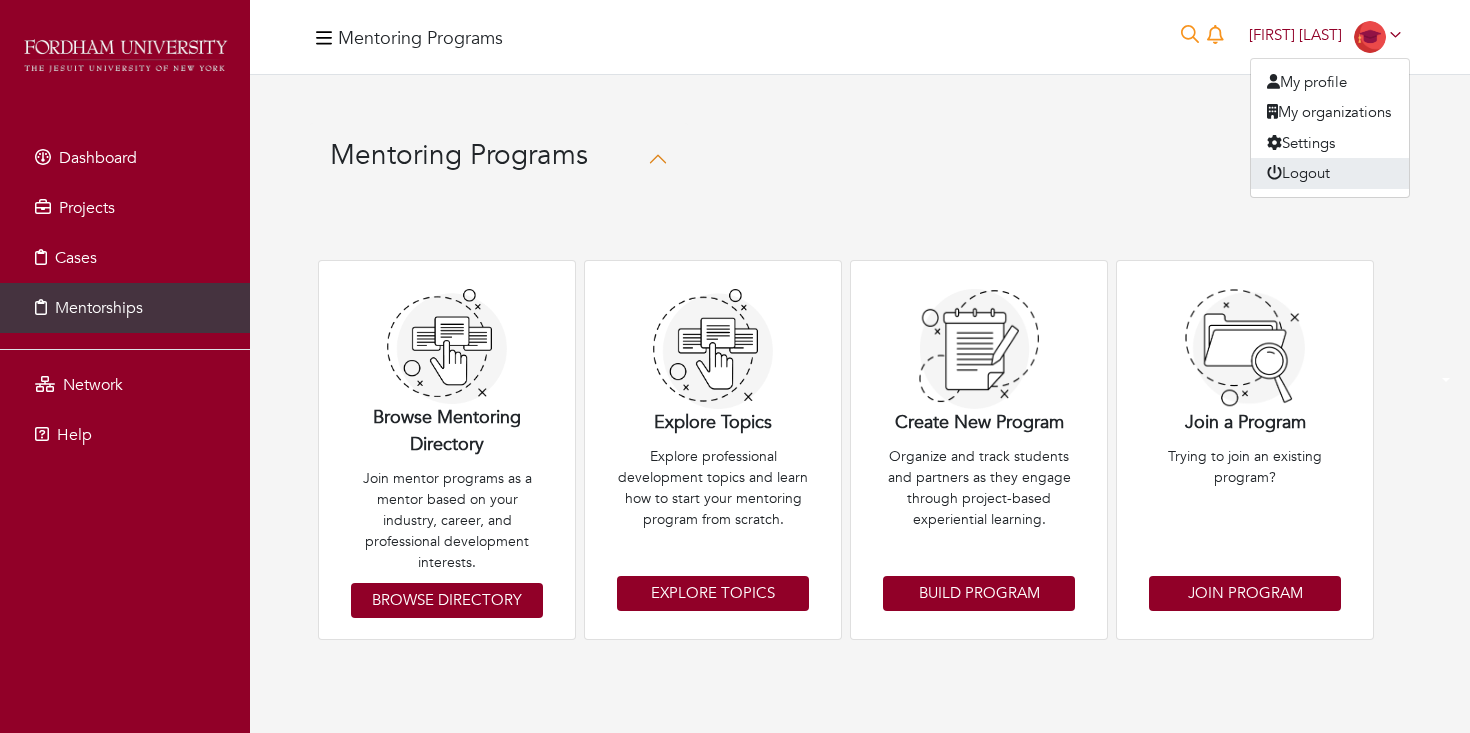click on "Logout" at bounding box center [1330, 173] 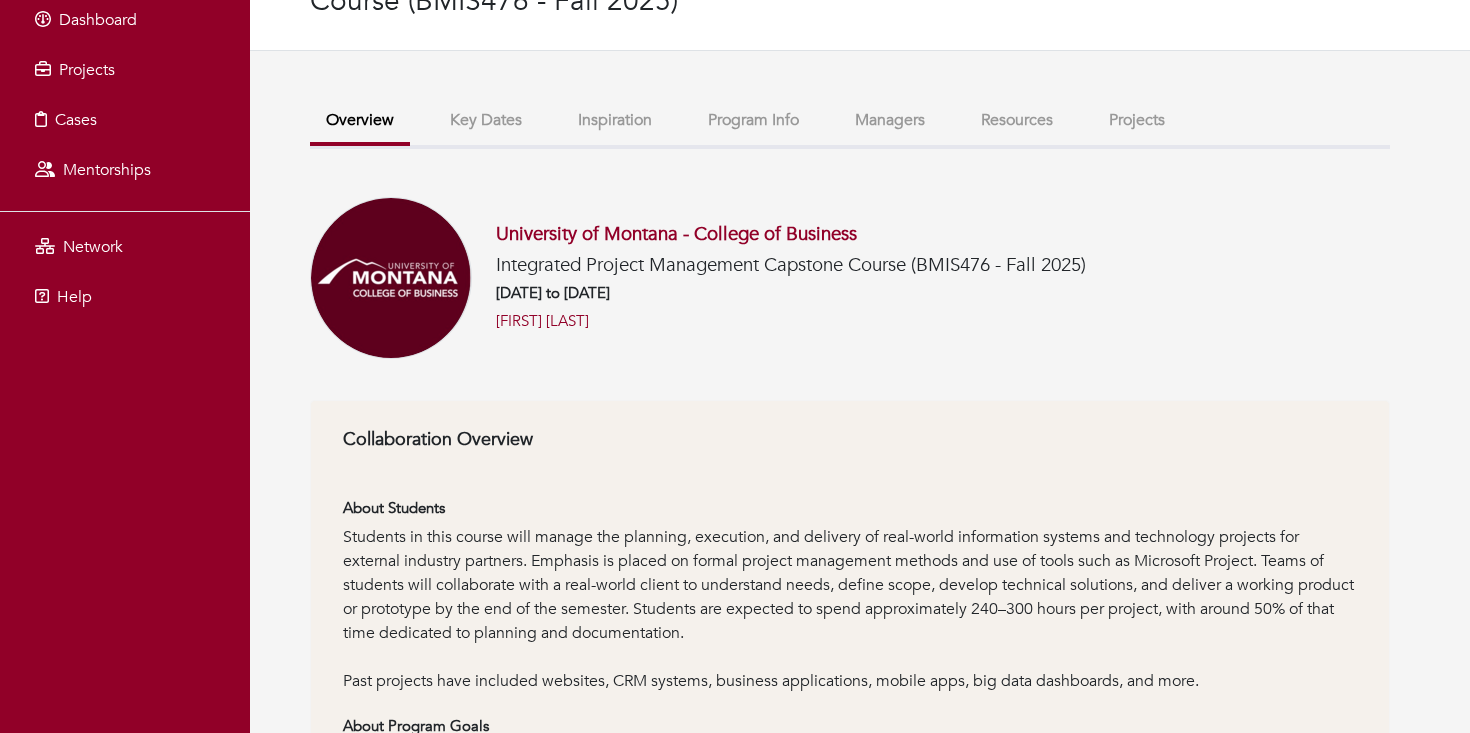 scroll, scrollTop: 0, scrollLeft: 0, axis: both 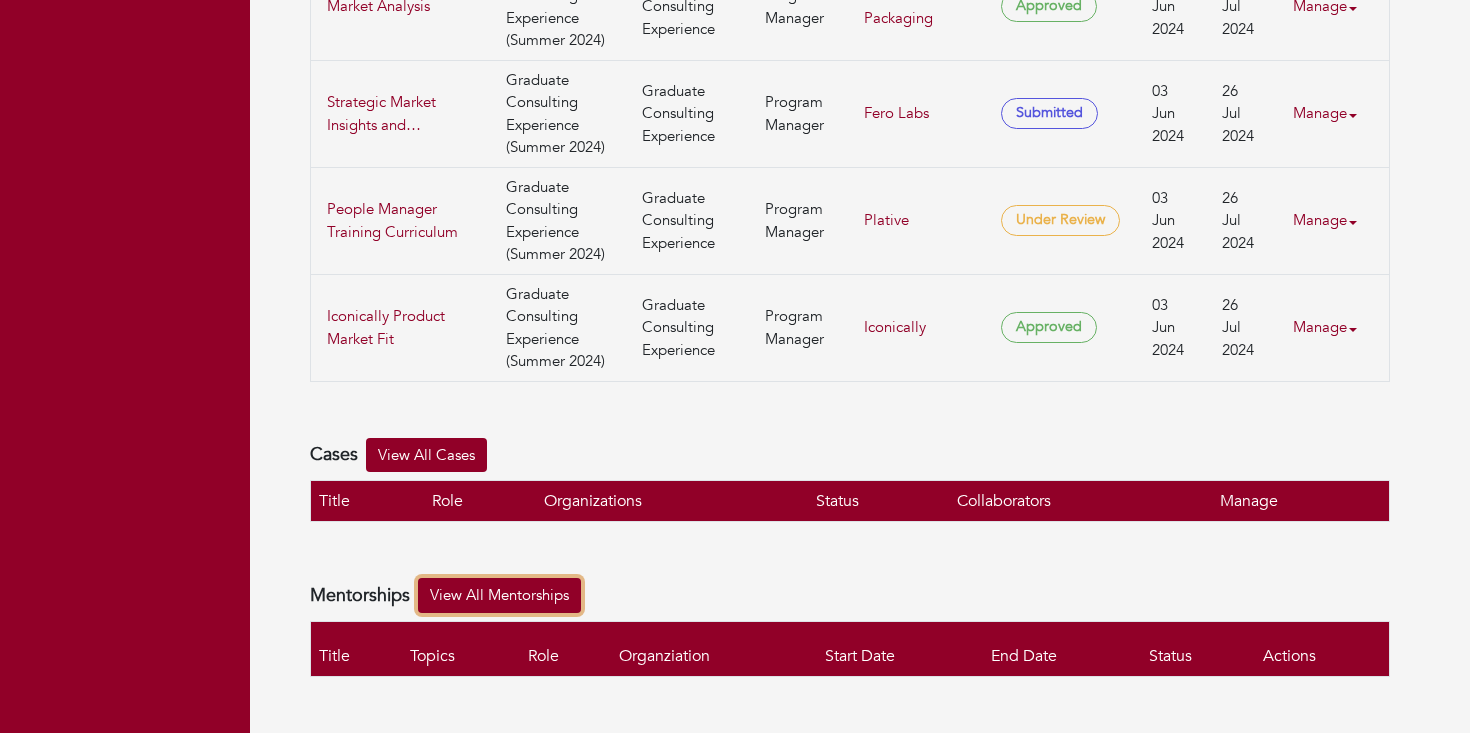 click on "View All Mentorships" at bounding box center (499, 595) 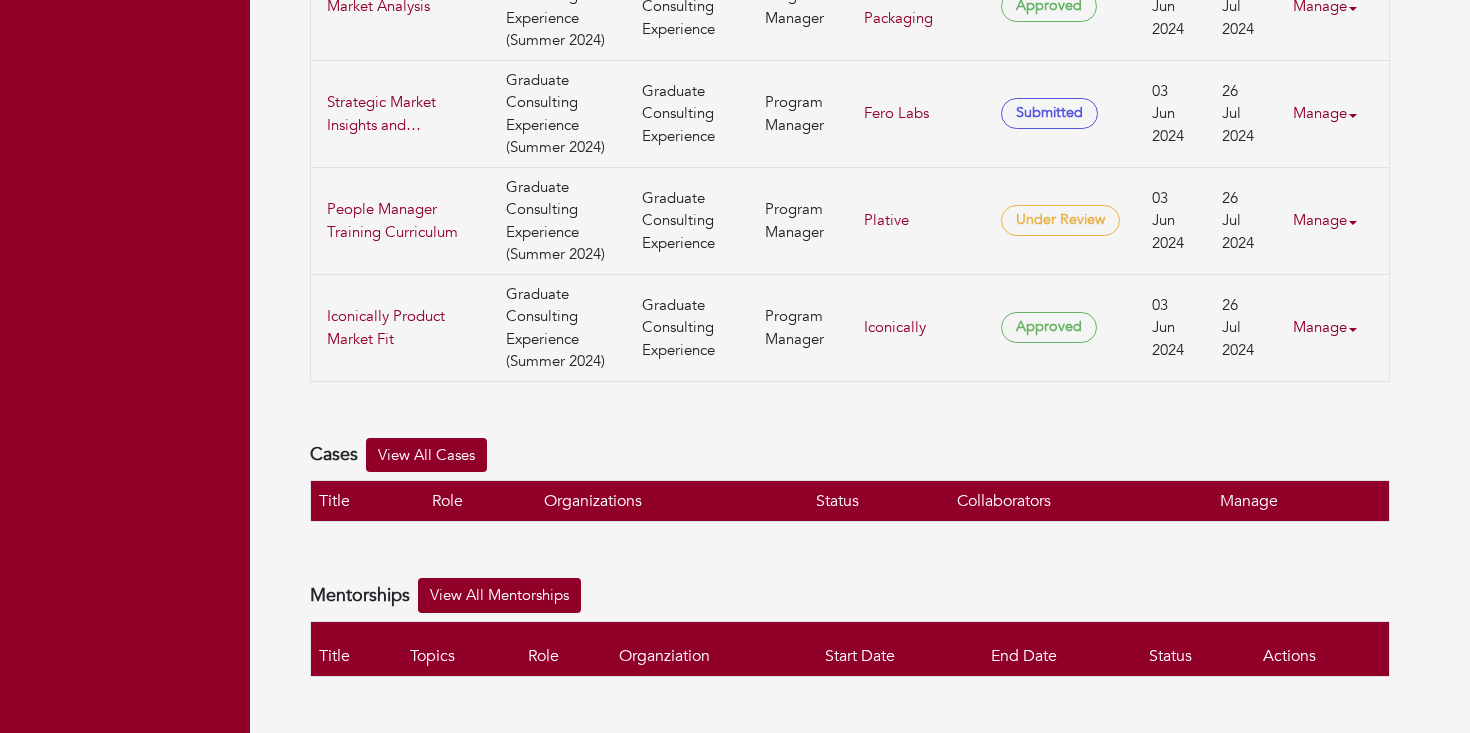 scroll, scrollTop: 0, scrollLeft: 0, axis: both 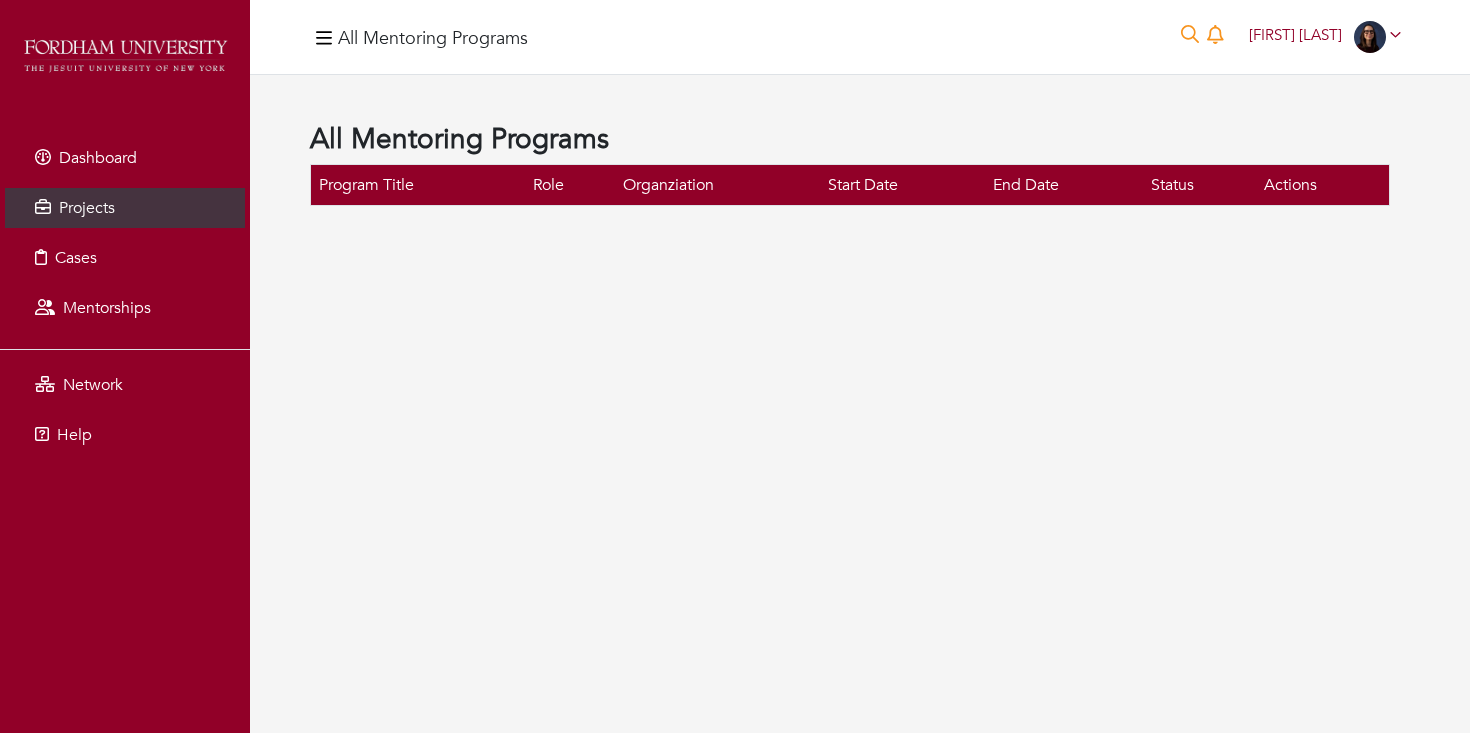 click on "Cases" at bounding box center [125, 258] 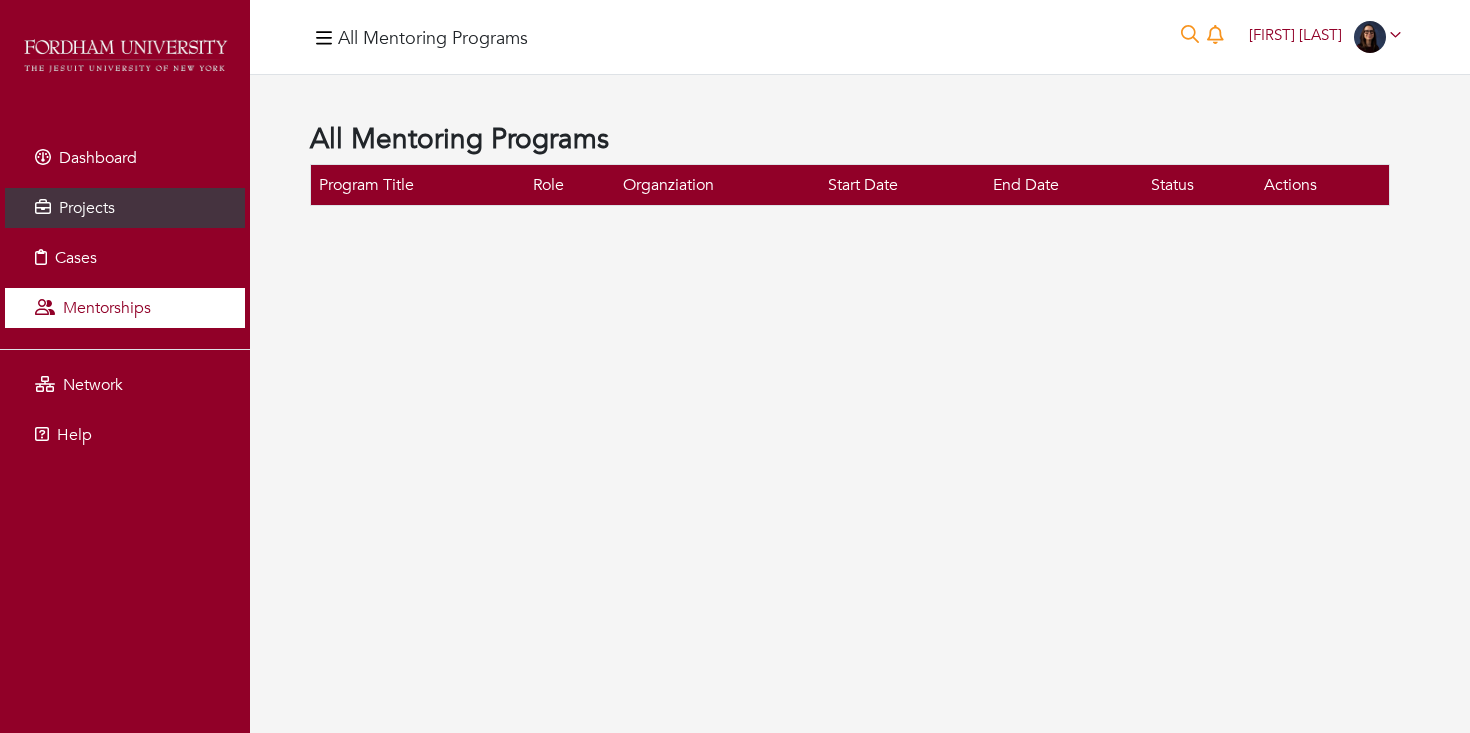 click on "Mentorships" at bounding box center [107, 308] 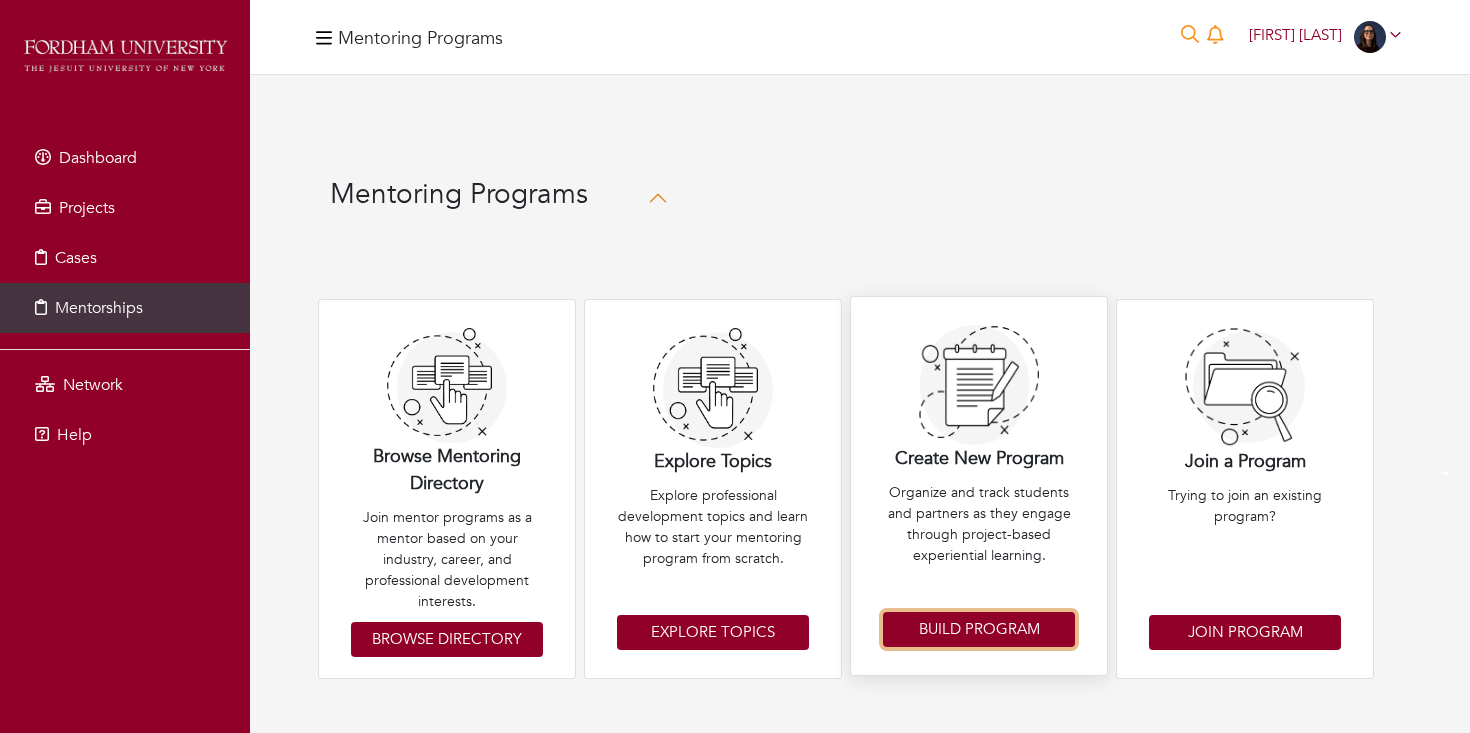click on "Build Program" at bounding box center (979, 629) 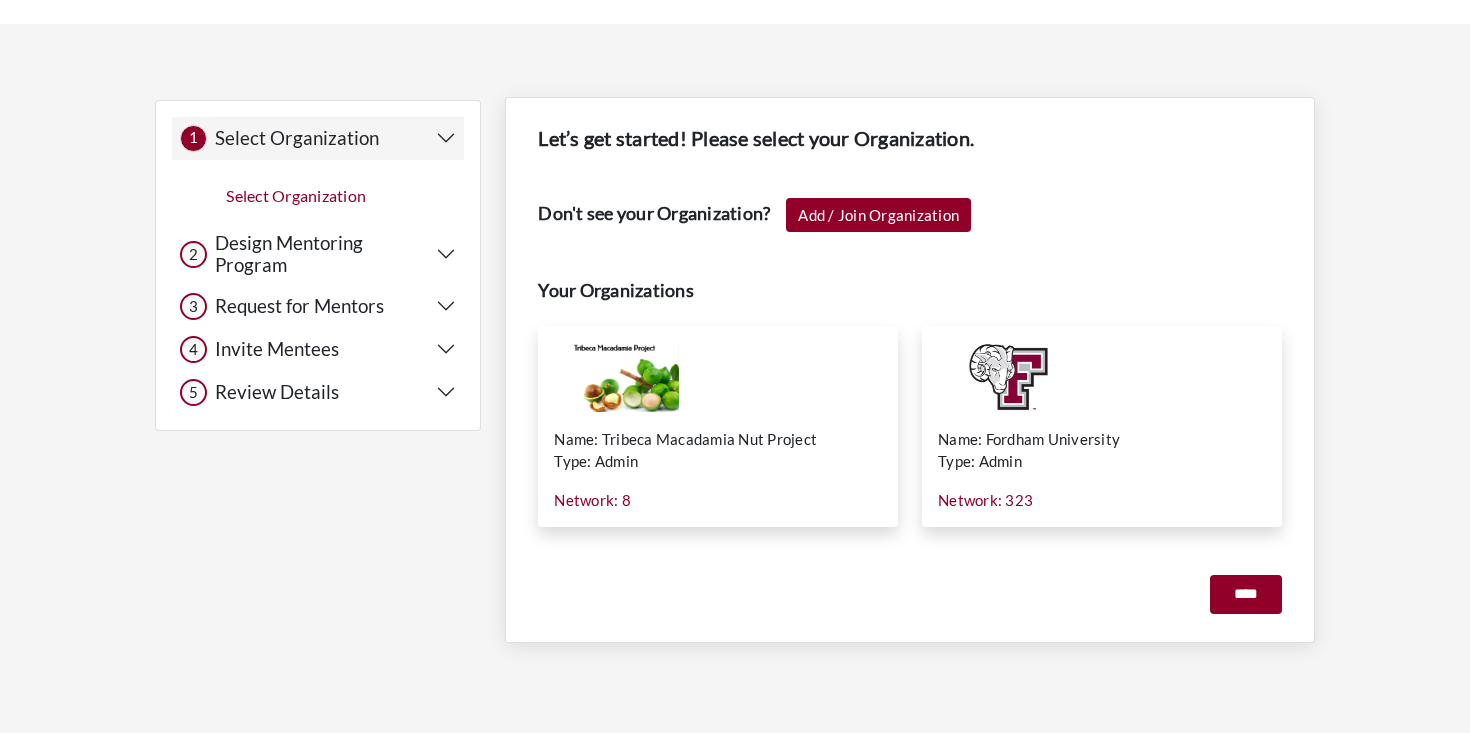 scroll, scrollTop: 0, scrollLeft: 0, axis: both 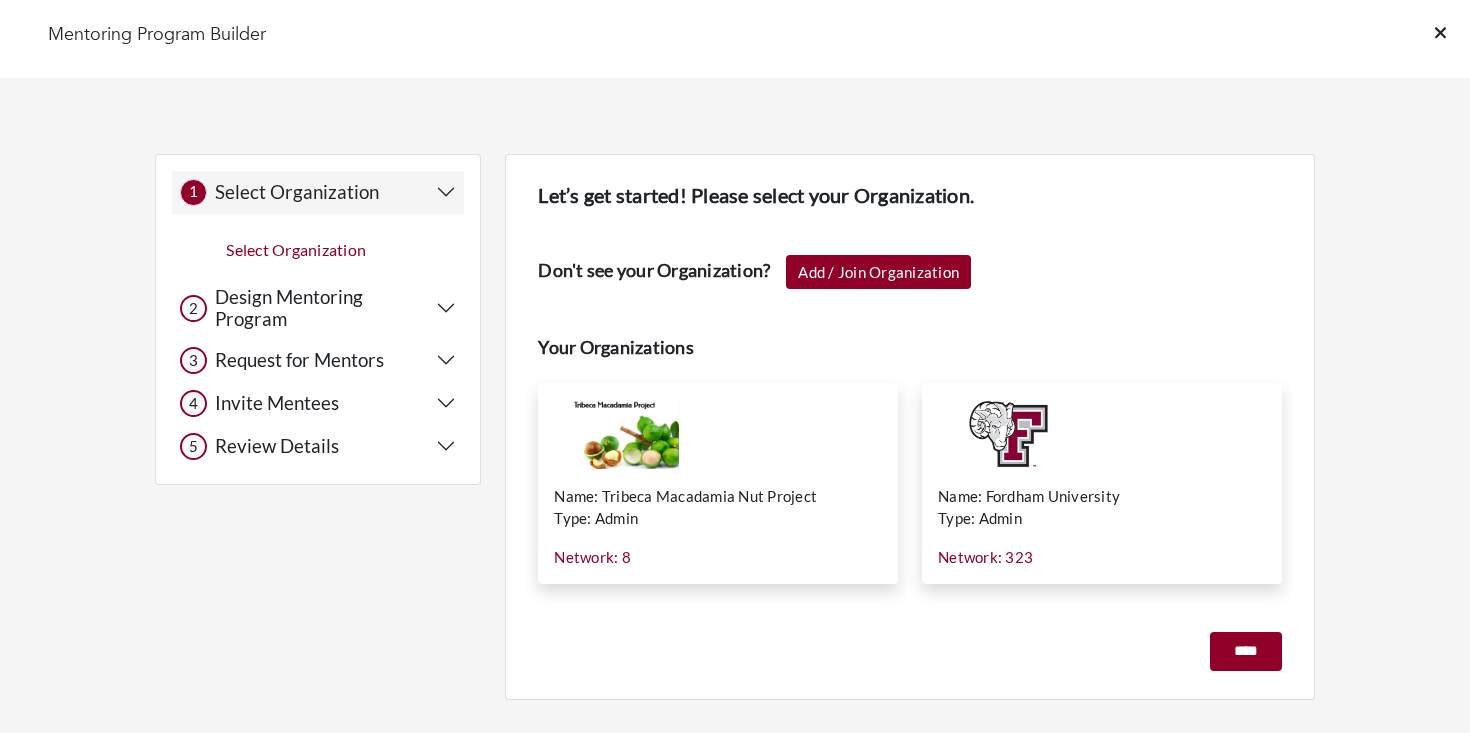 click at bounding box center (1452, 39) 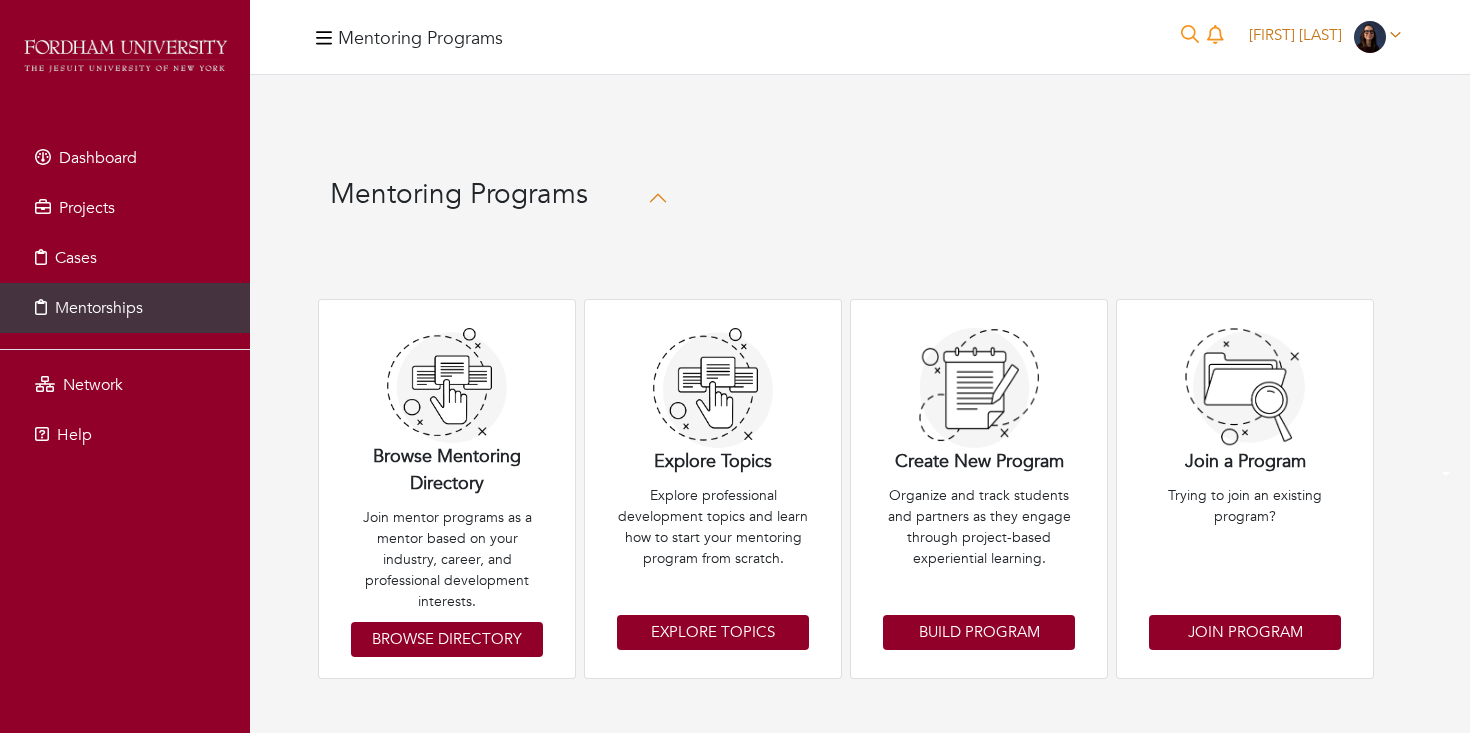 click at bounding box center (1370, 37) 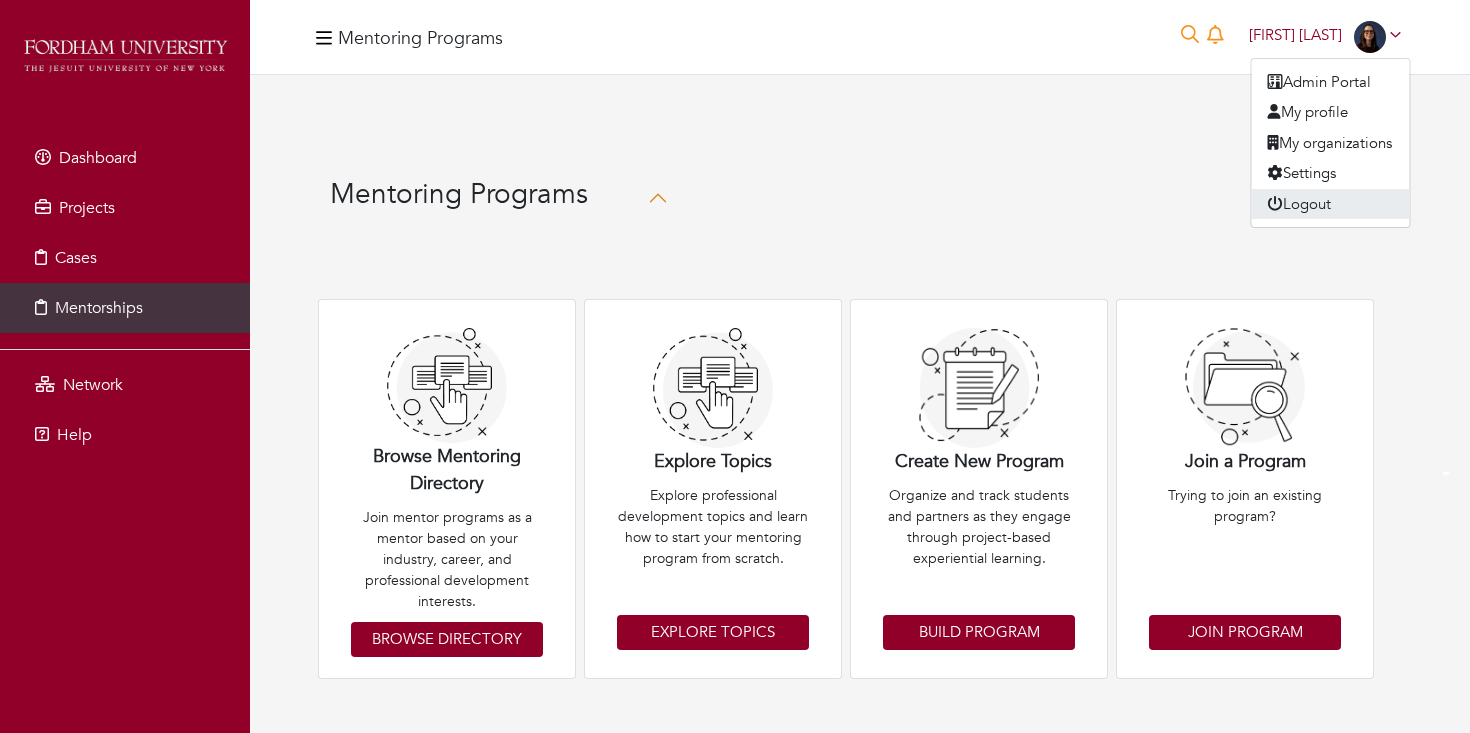 click on "Logout" at bounding box center (1331, 204) 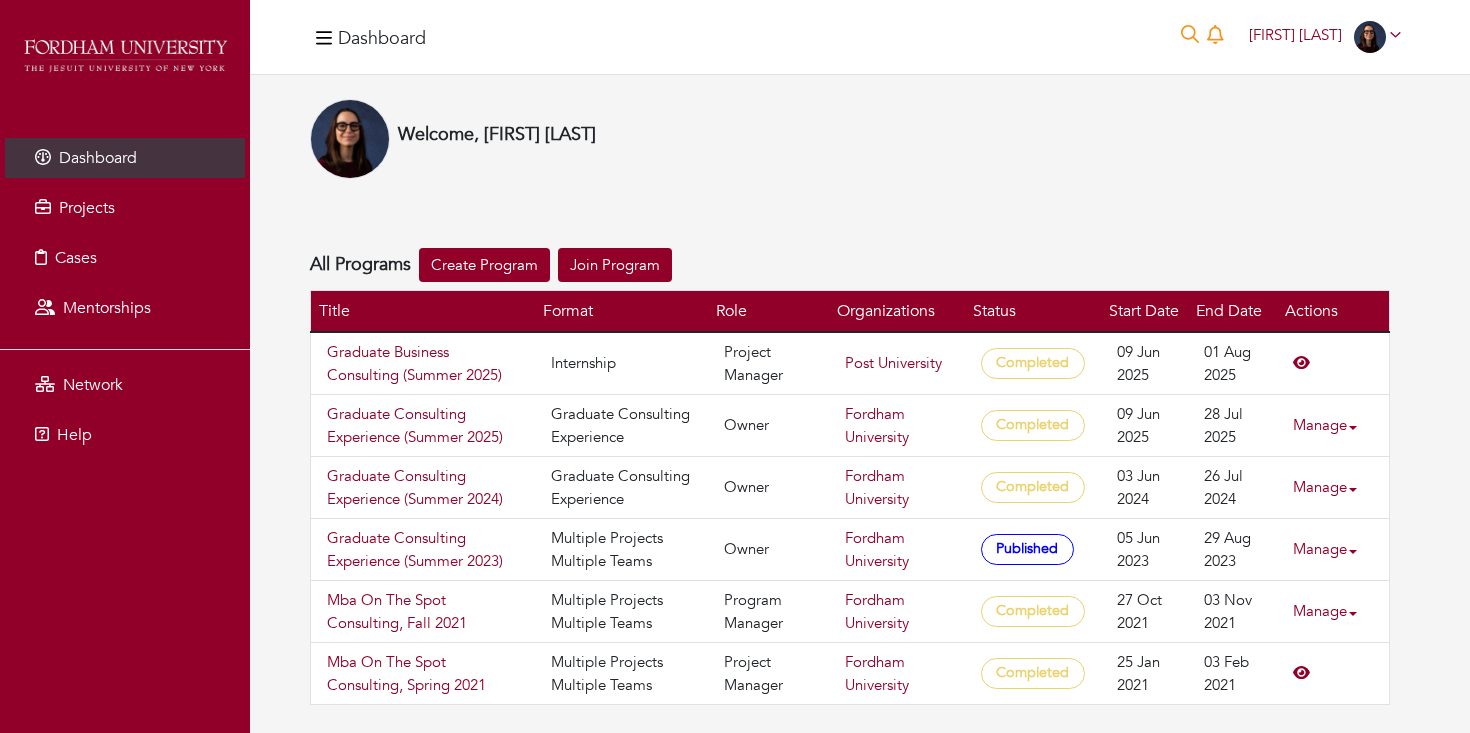 scroll, scrollTop: 0, scrollLeft: 0, axis: both 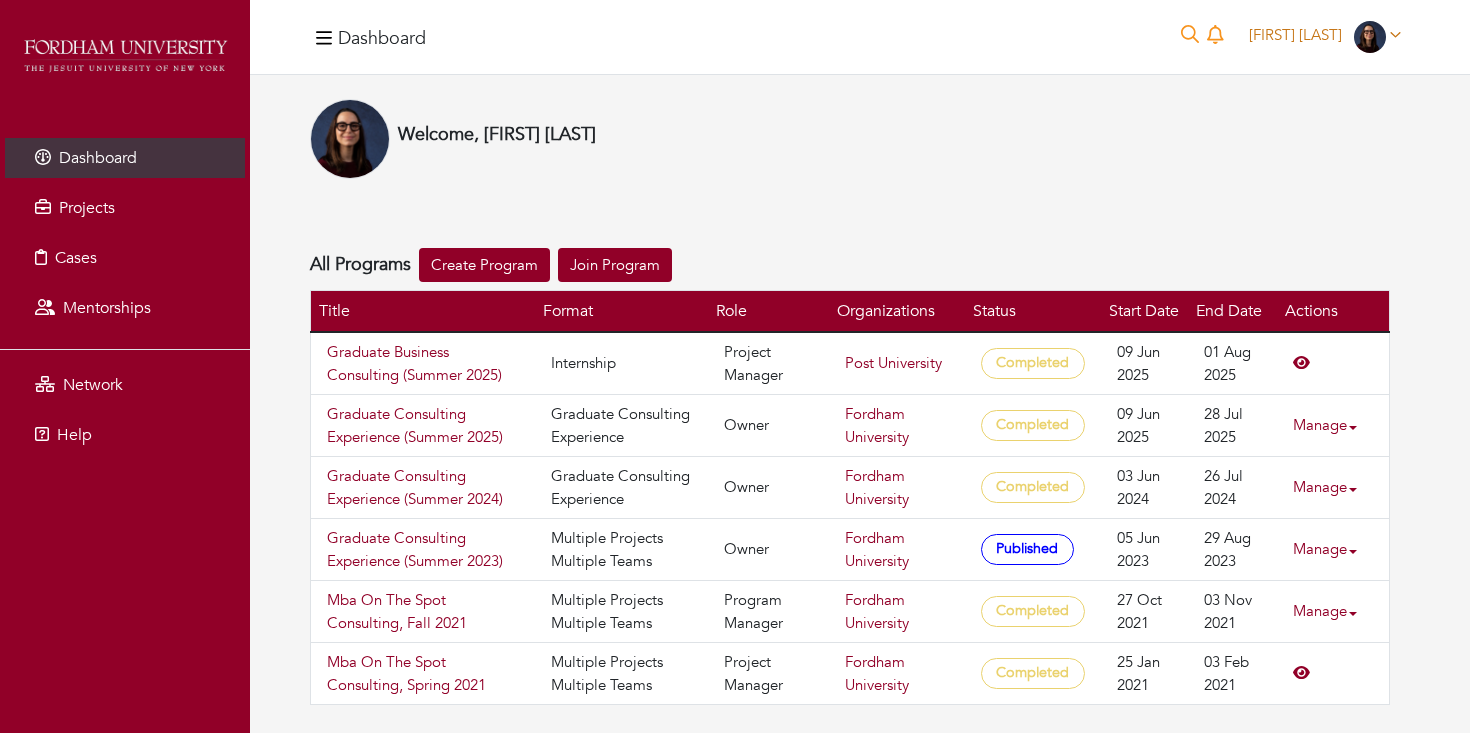 click on "[FIRST] [LAST]" at bounding box center [1295, 35] 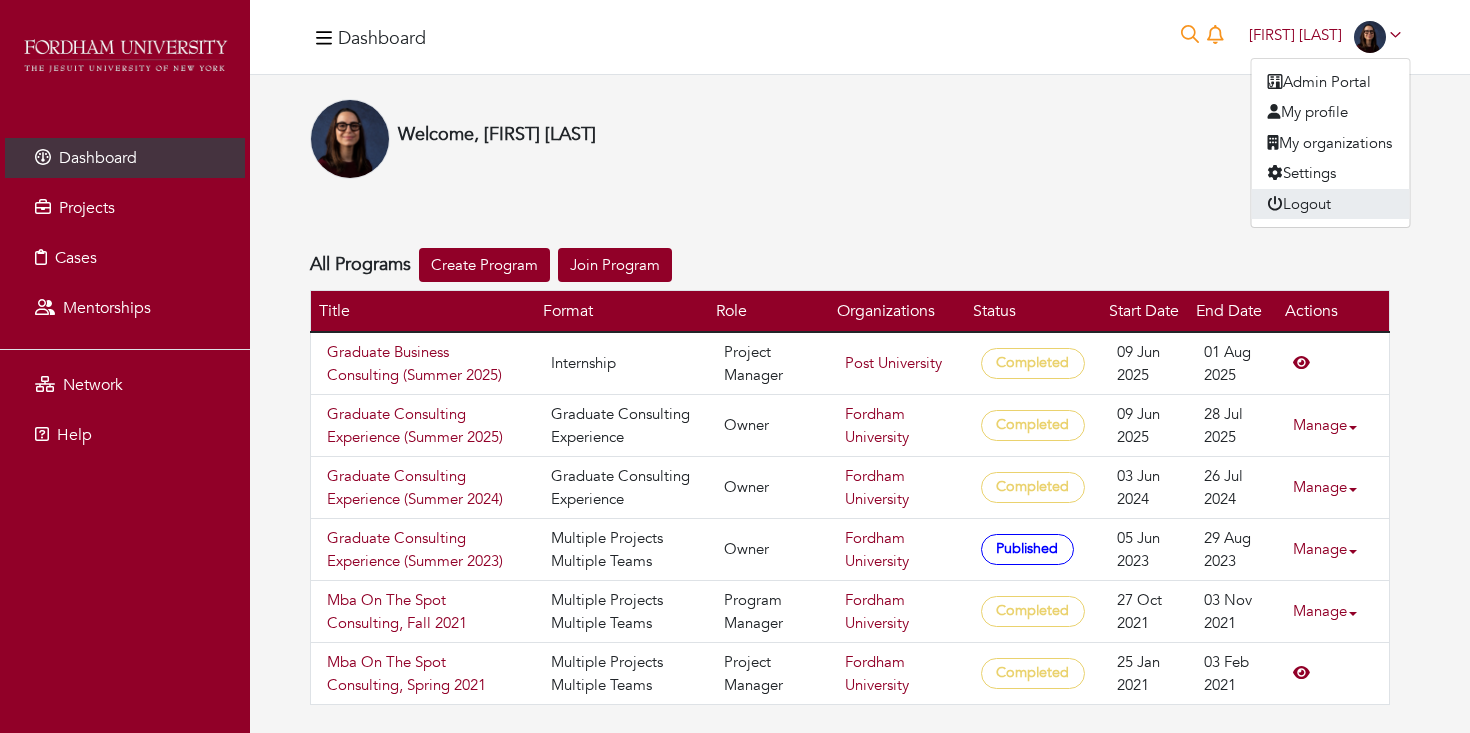 click on "Logout" at bounding box center (1331, 204) 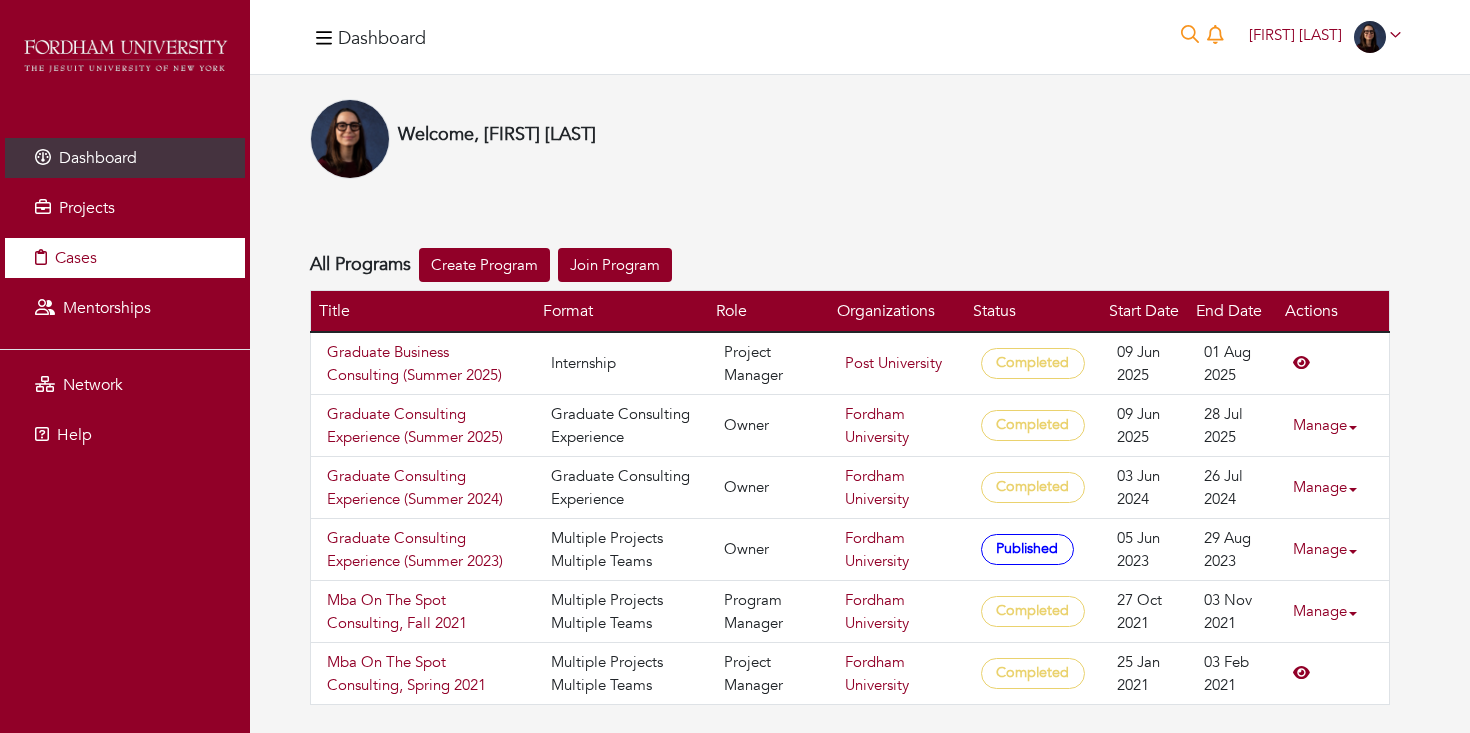 click on "Cases" at bounding box center (125, 258) 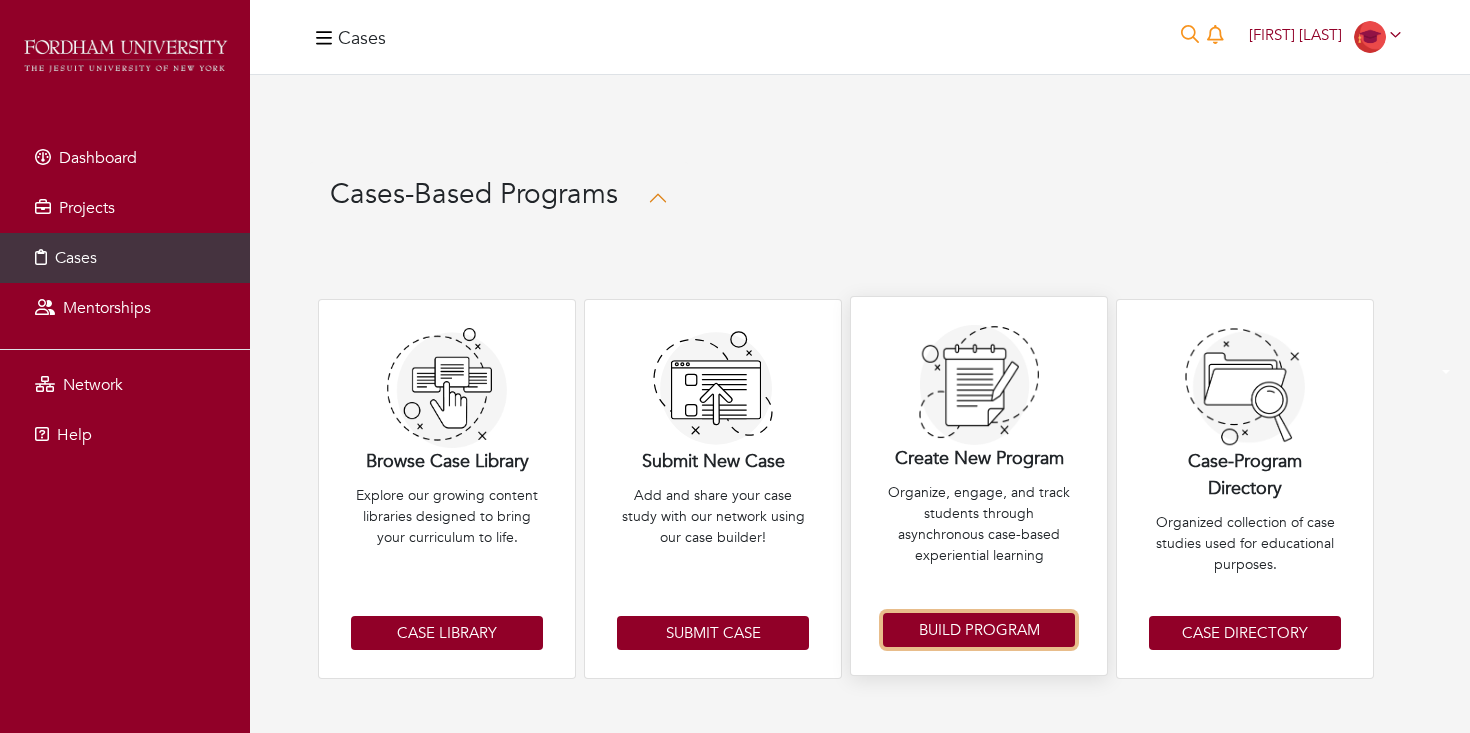 click on "Build Program" at bounding box center (979, 630) 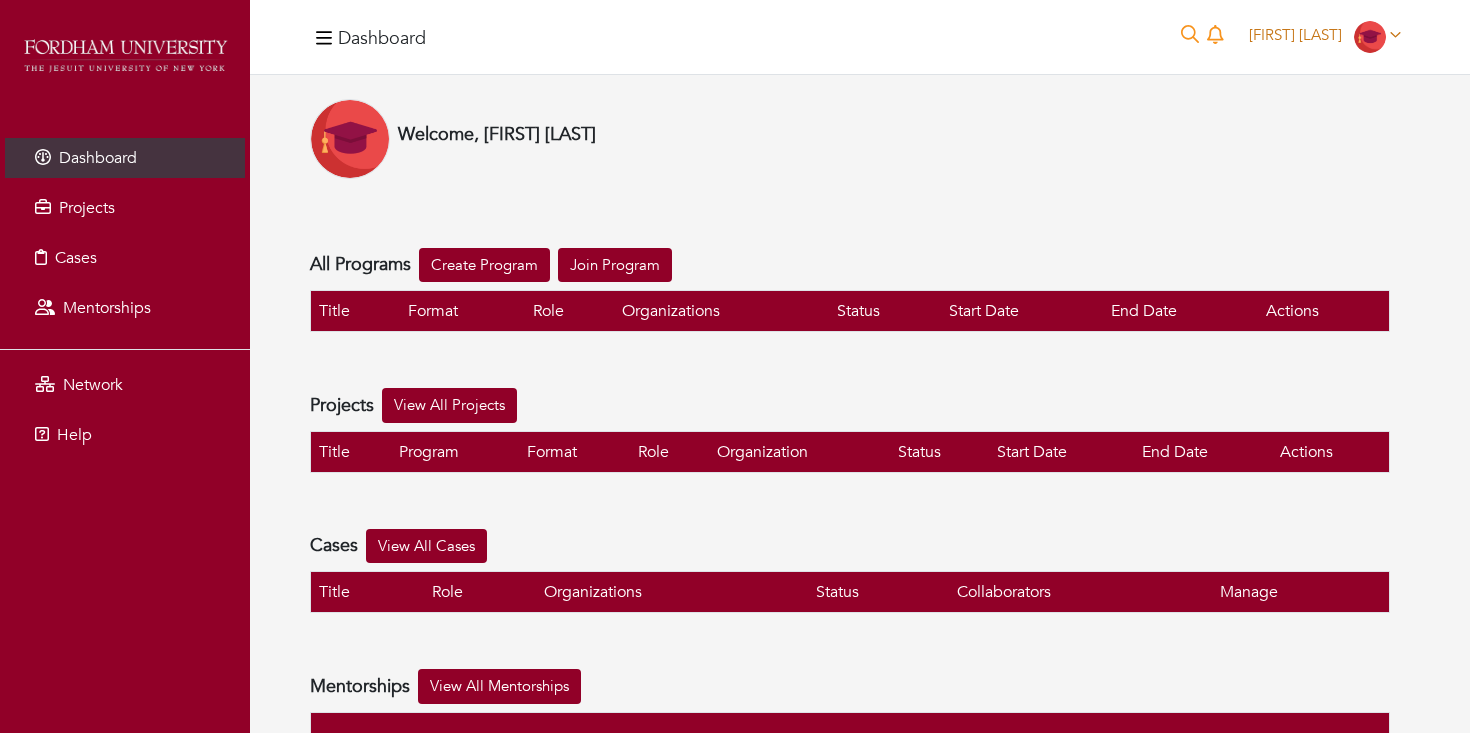 click on "Jordan Lapidus" at bounding box center (1295, 35) 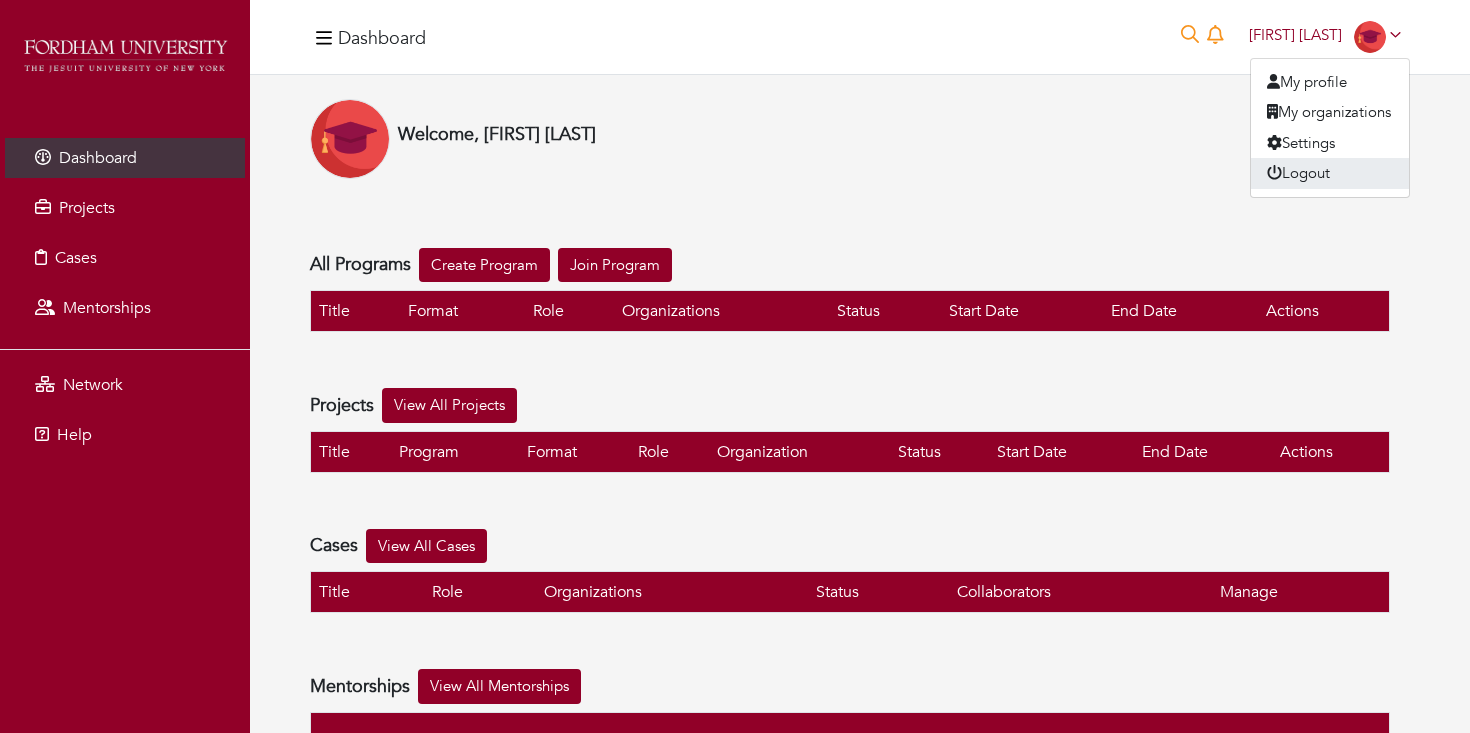 click on "Logout" at bounding box center (1330, 173) 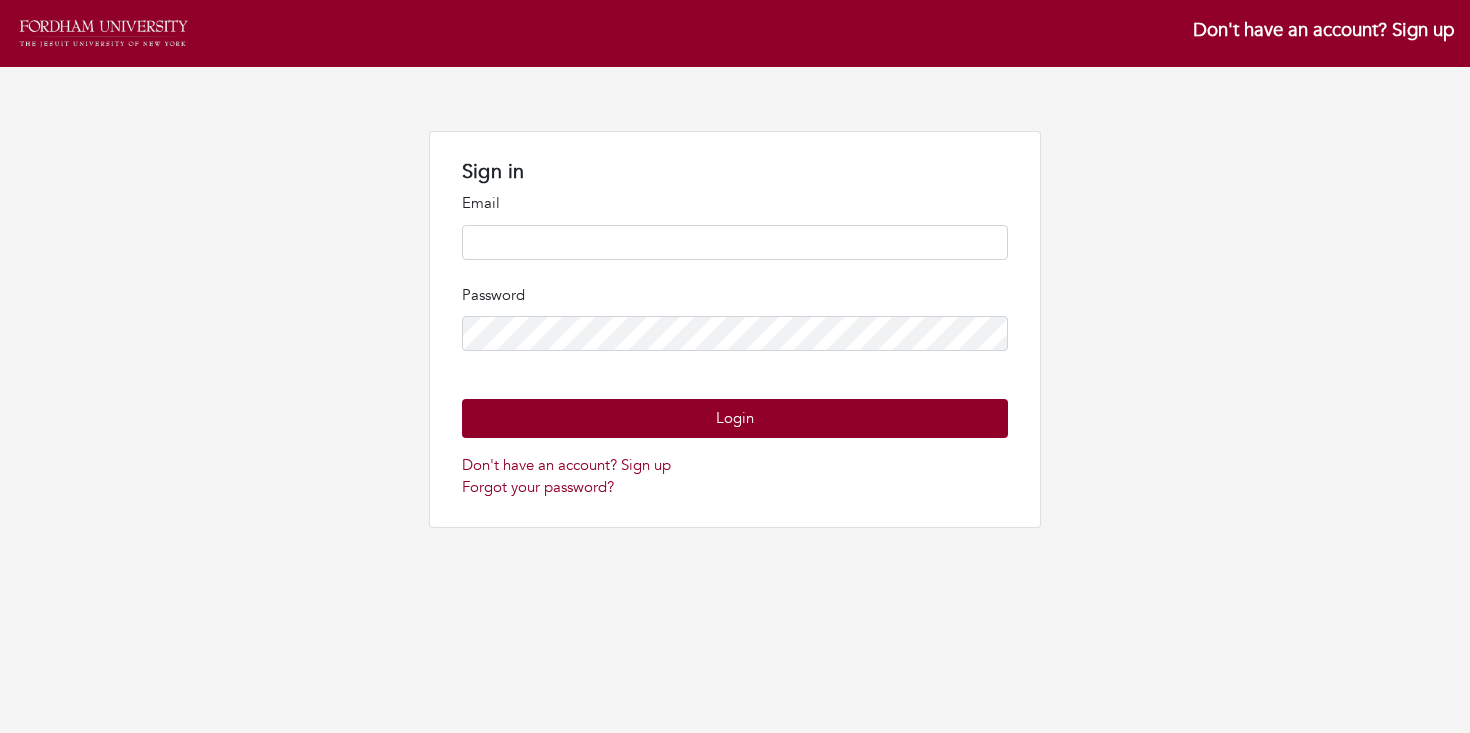 scroll, scrollTop: 0, scrollLeft: 0, axis: both 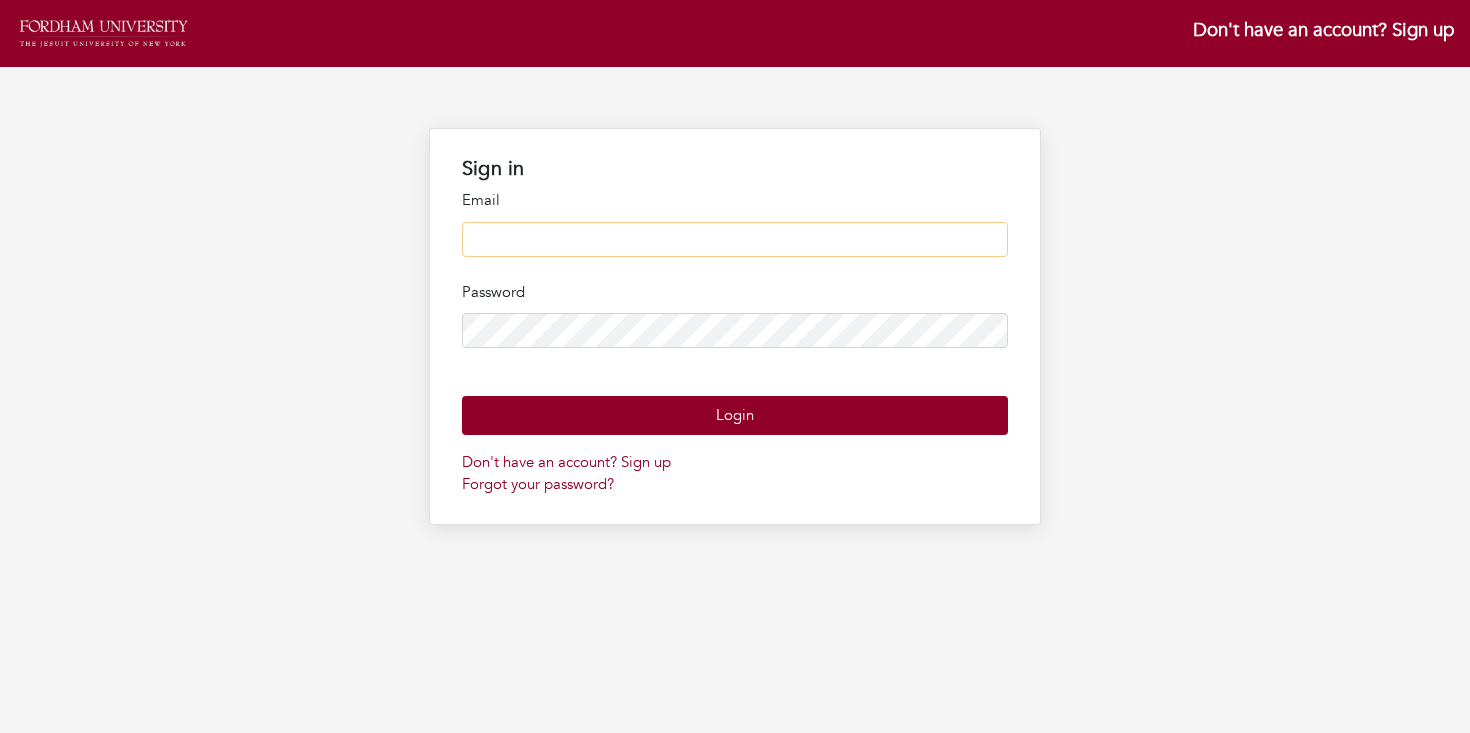 type on "**********" 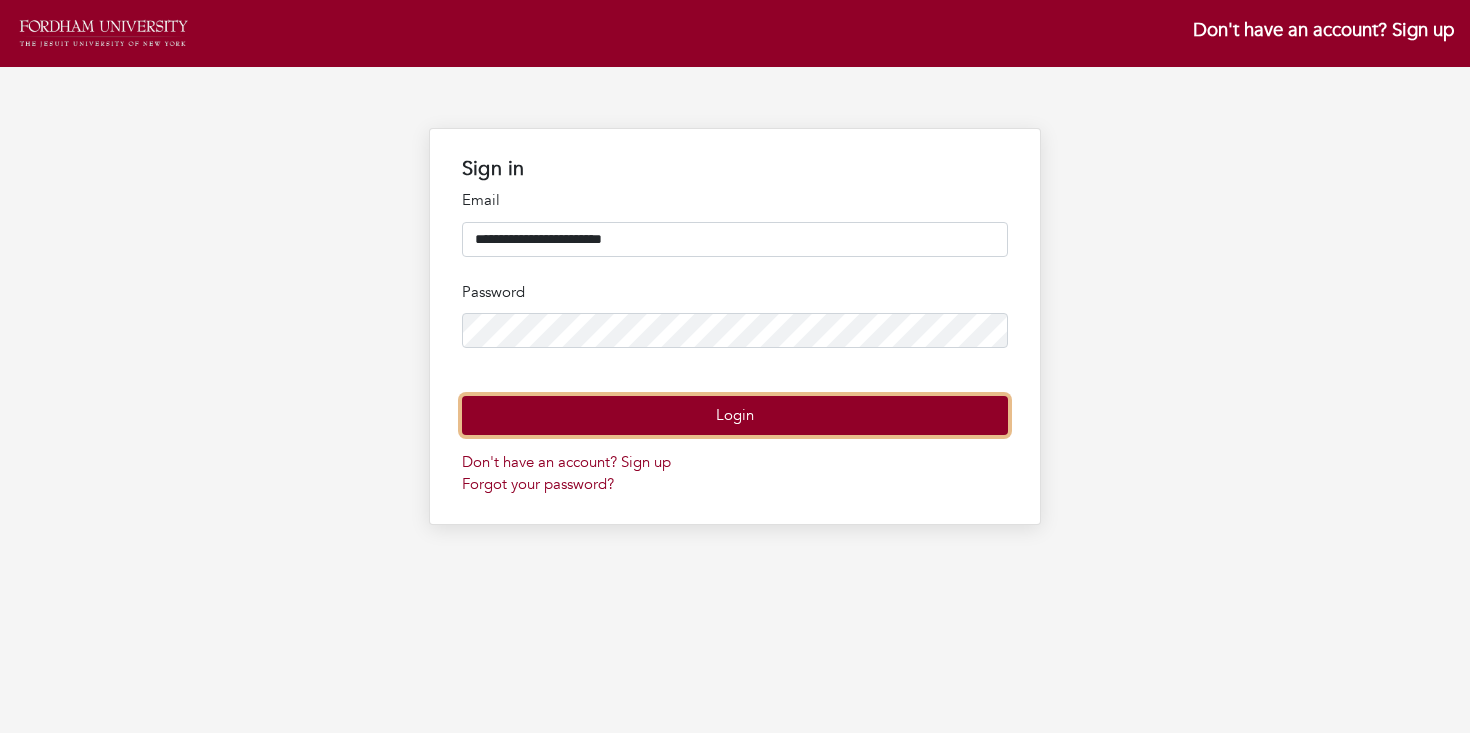 click on "Login" at bounding box center [735, 415] 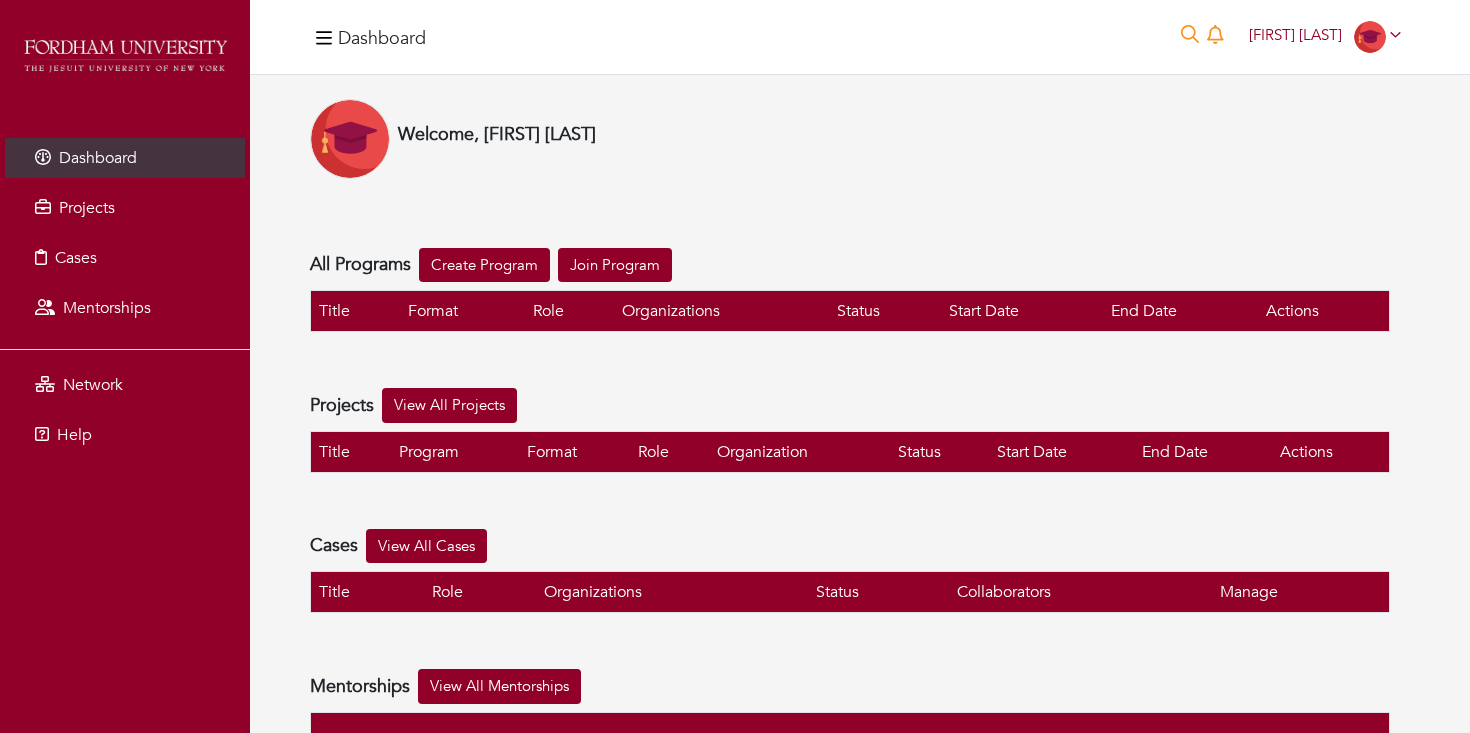 scroll, scrollTop: 0, scrollLeft: 0, axis: both 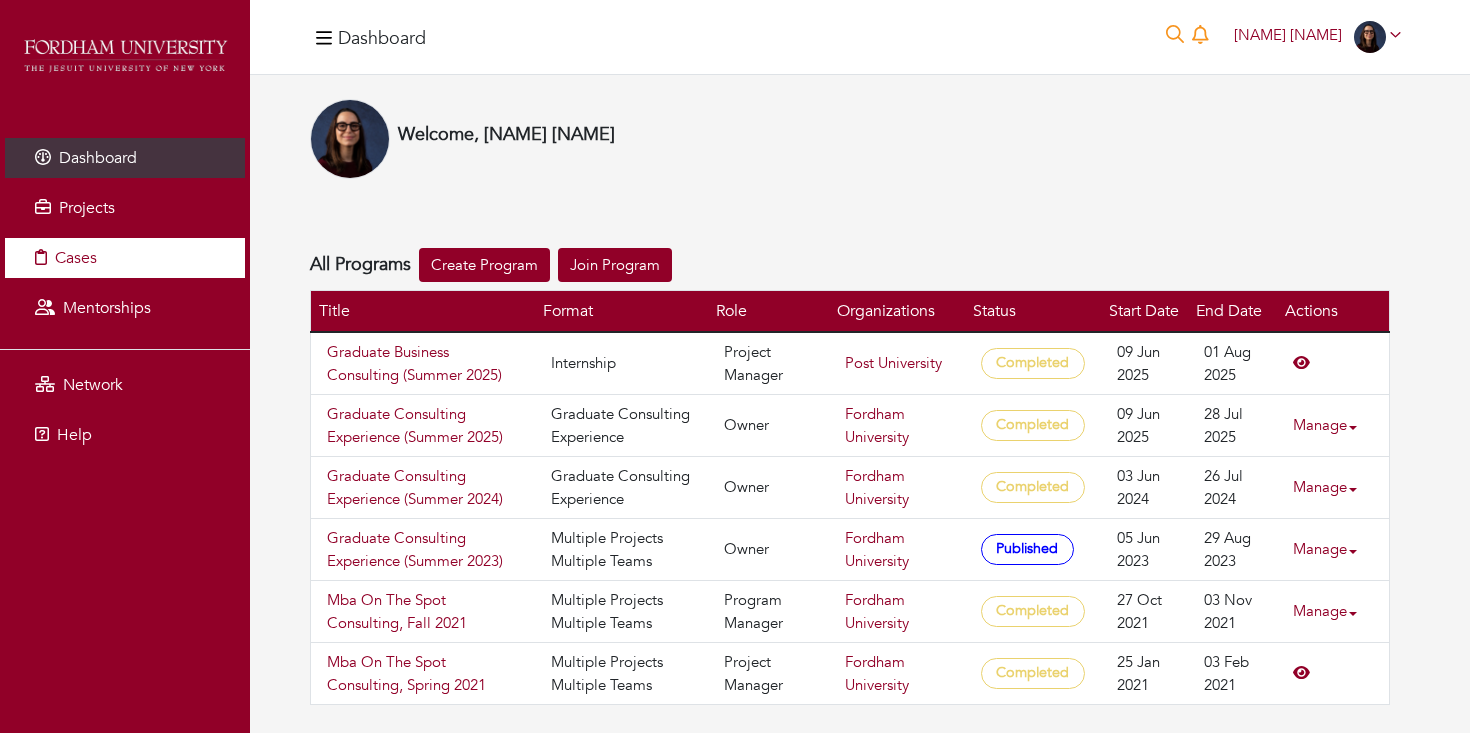 click on "Cases" at bounding box center (125, 258) 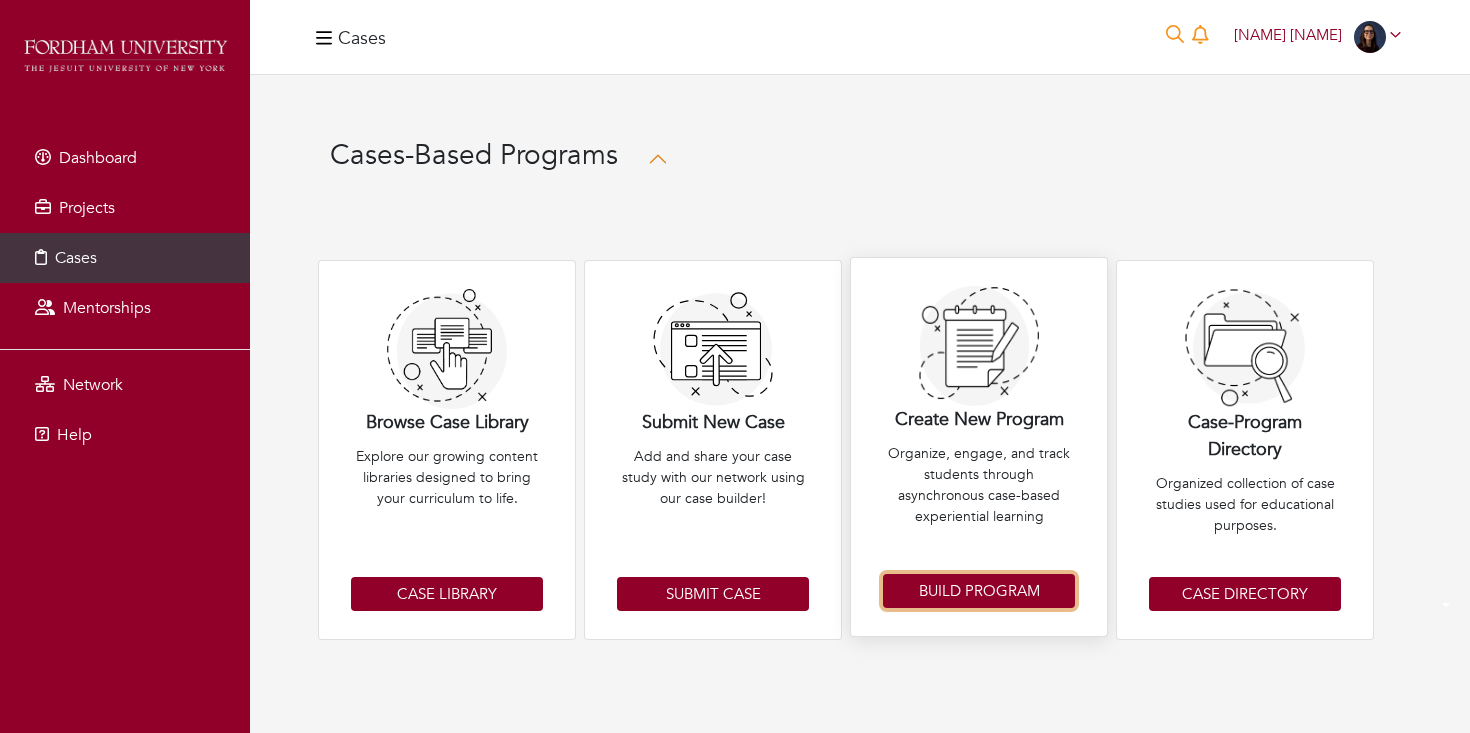 click on "Build Program" at bounding box center (979, 591) 